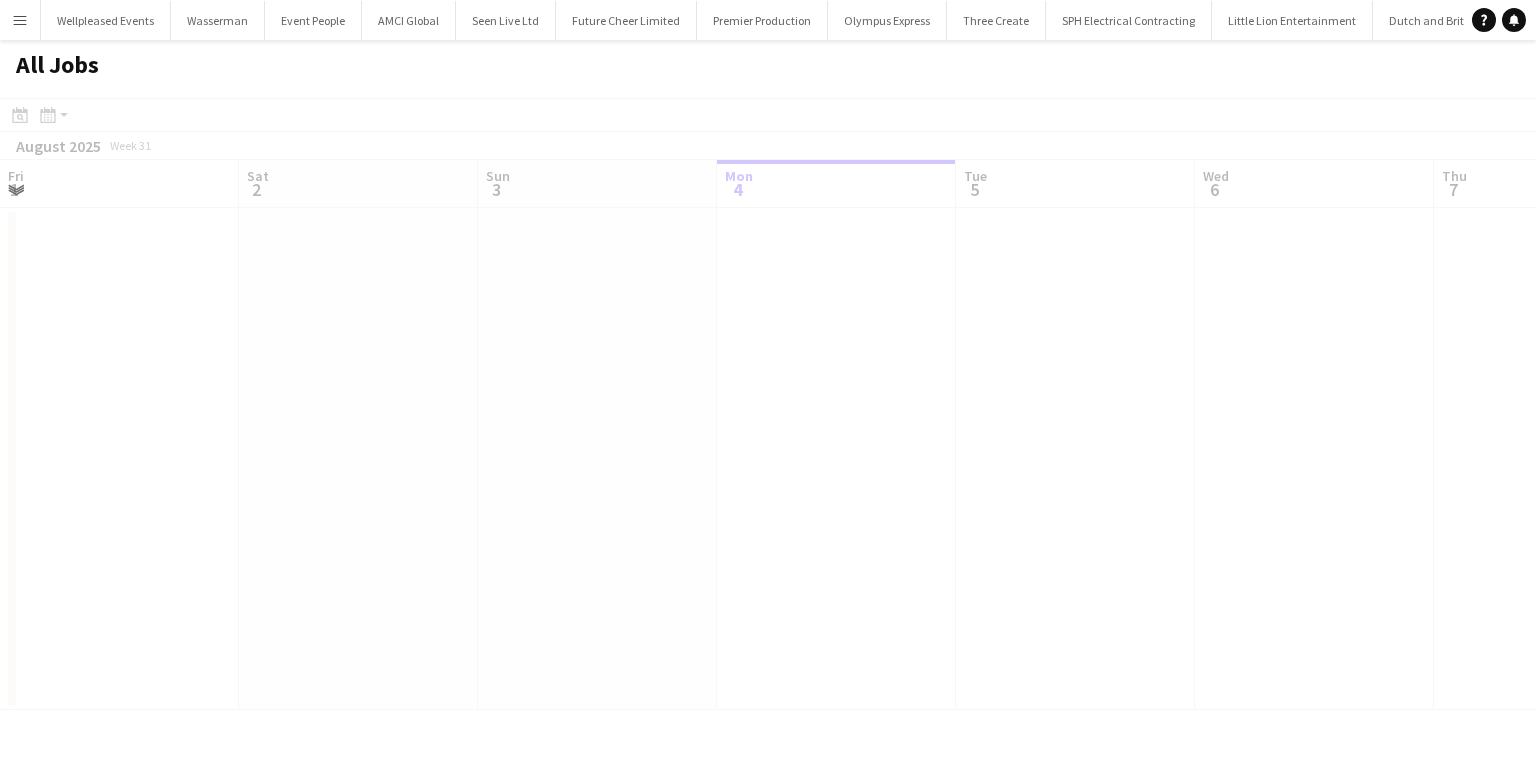 scroll, scrollTop: 0, scrollLeft: 0, axis: both 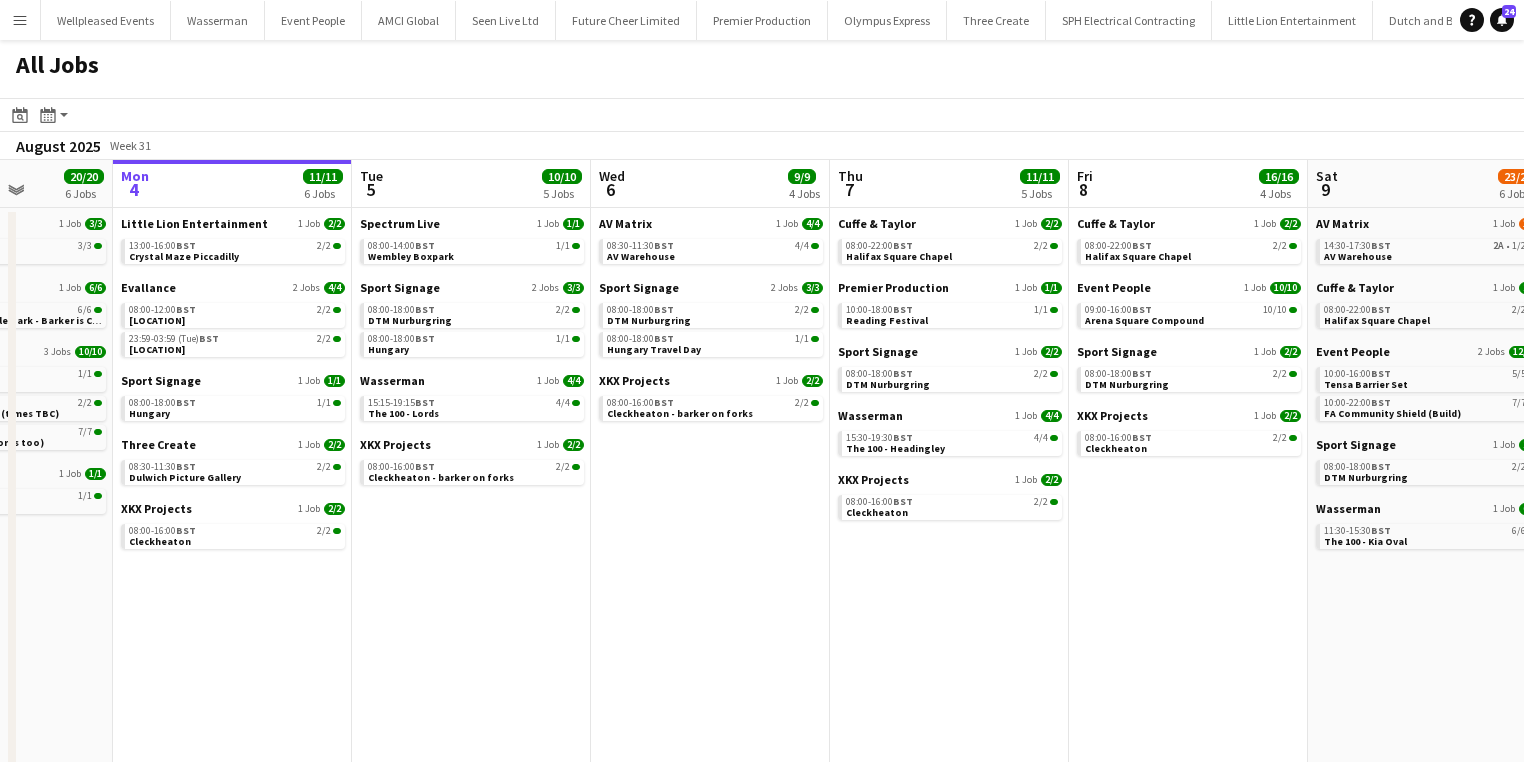 drag, startPoint x: 830, startPoint y: 629, endPoint x: 812, endPoint y: 630, distance: 18.027756 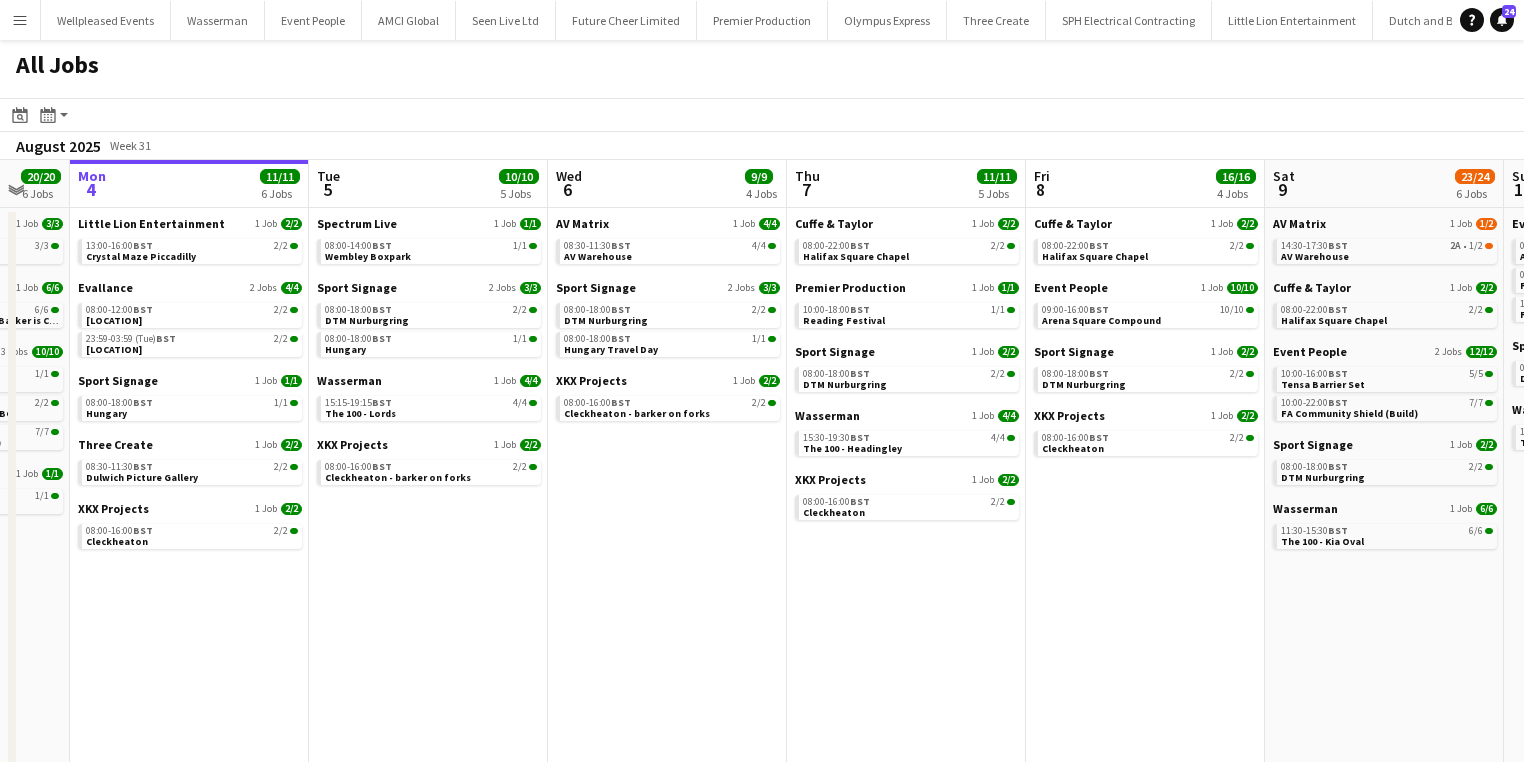 drag, startPoint x: 817, startPoint y: 595, endPoint x: 776, endPoint y: 594, distance: 41.01219 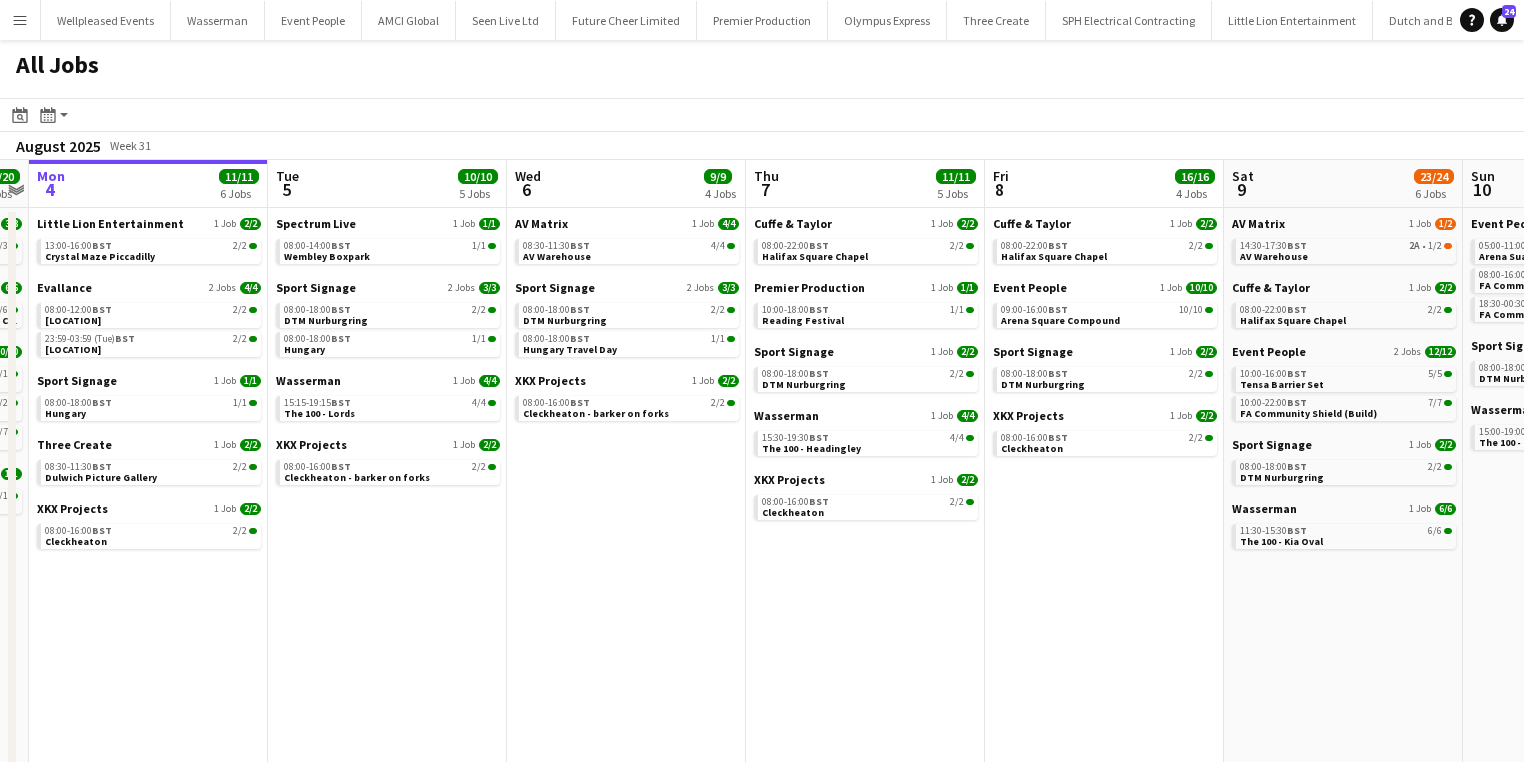 scroll, scrollTop: 0, scrollLeft: 711, axis: horizontal 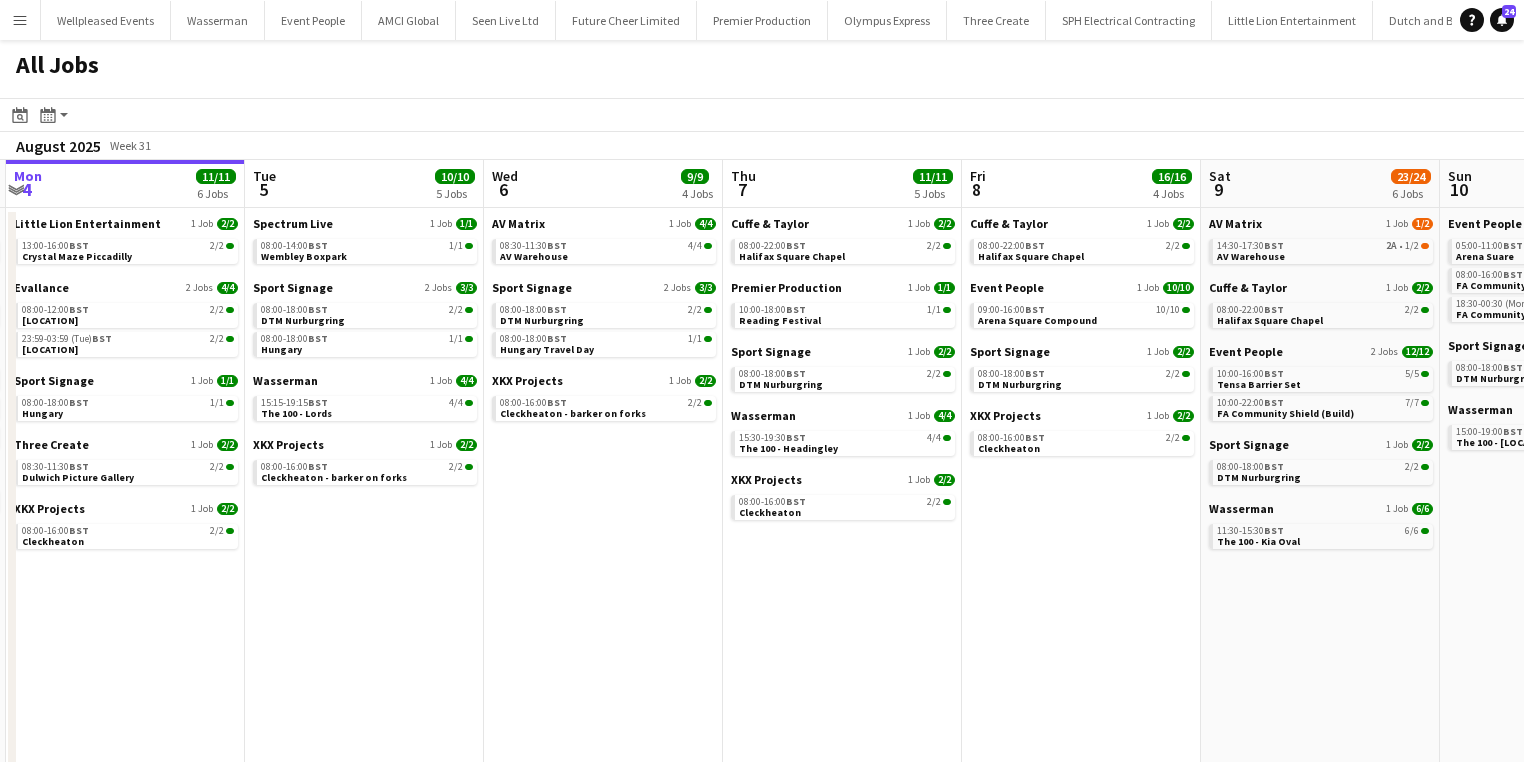 drag, startPoint x: 802, startPoint y: 597, endPoint x: 749, endPoint y: 601, distance: 53.15073 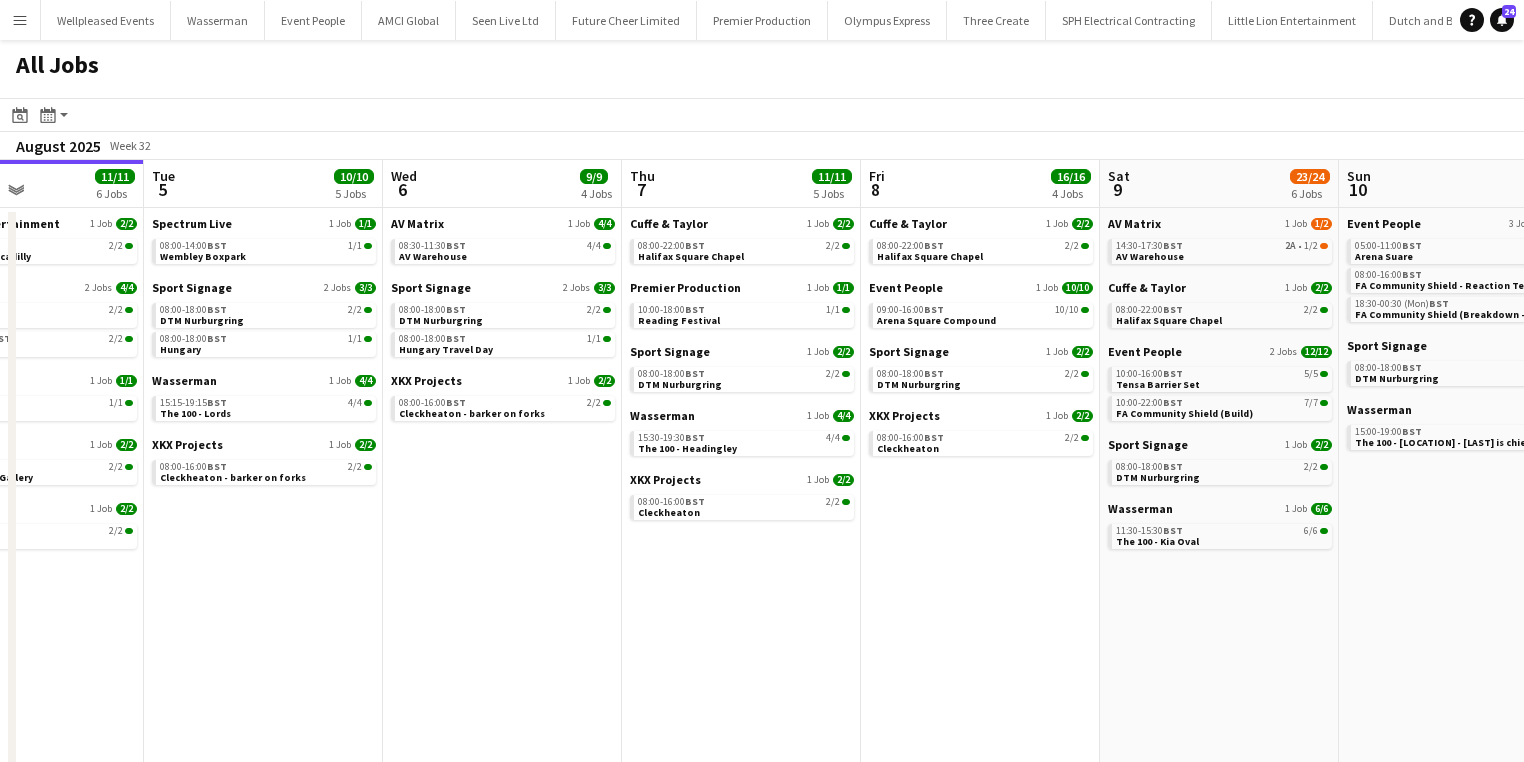 scroll, scrollTop: 0, scrollLeft: 822, axis: horizontal 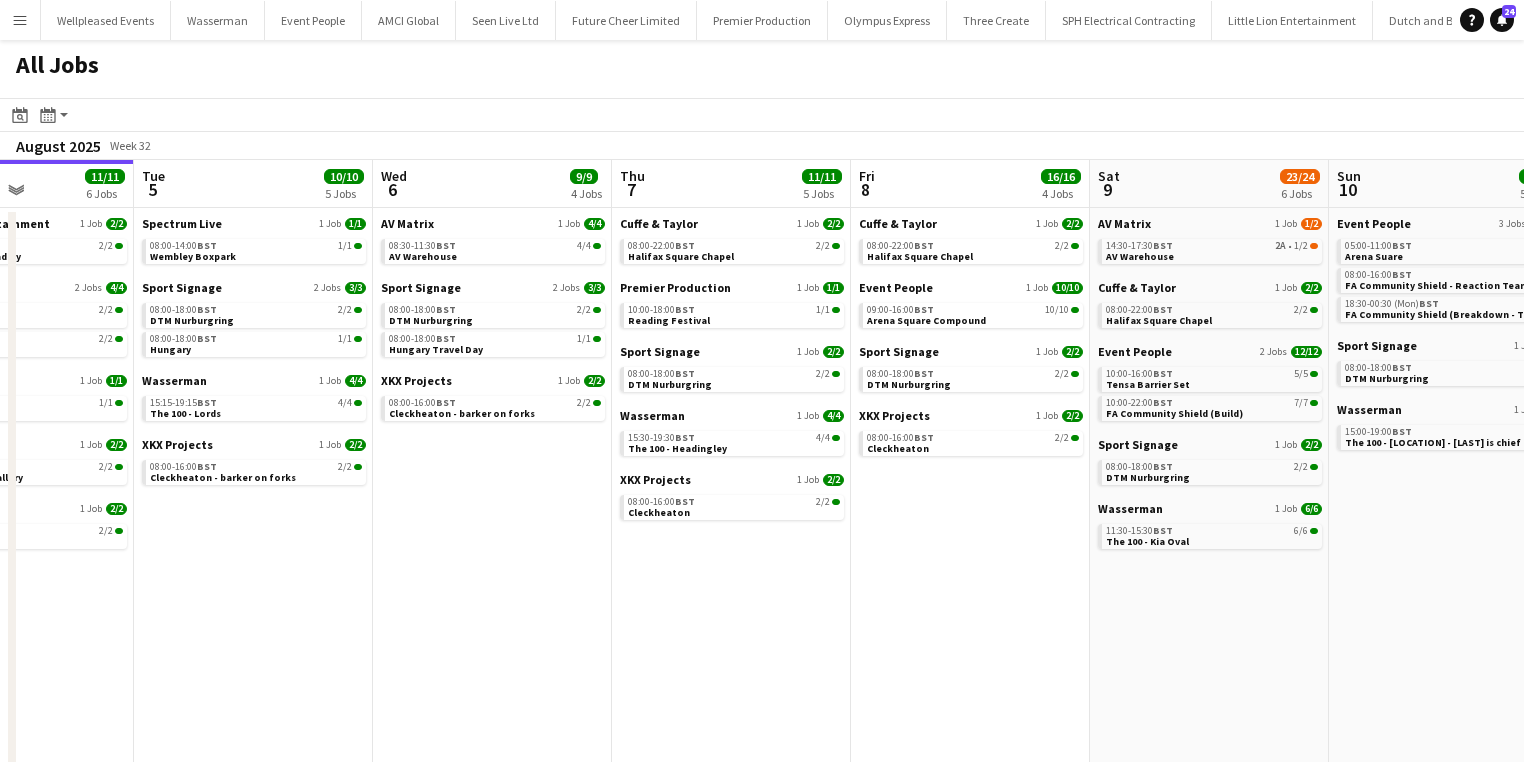 click on "Fri   1   27/27   6 Jobs   Sat   2   22/22   7 Jobs   Sun   3   20/20   6 Jobs   Mon   4   11/11   6 Jobs   Tue   5   10/10   5 Jobs   Wed   6   9/9   4 Jobs   Thu   7   11/11   5 Jobs   Fri   8   16/16   4 Jobs   Sat   9   23/24   6 Jobs   Sun   10   21/21   5 Jobs   Mon   11   14/14   3 Jobs   Tue   12   2/2   1 Job   [CITY] 2025   1 Job   2/2   13:00-17:00    BST   2/2   The Beacon Cliffe Castle Park   Cuffe & Taylor   1 Job   2/2   08:00-22:00    BST   2/2   [CITY] Square Chapel   Event People   1 Job   8/8   08:00-16:00    BST   8/8   Concert Barrier Set   Sport Signage   1 Job   1/1   08:00-18:00    BST   1/1   Hungary   Vive   1 Job   10/10   23:00-03:00 (Sat)   BST   10/10   [CITY] Arena    XKX Projects   1 Job   4/4   08:00-16:00    BST   4/4   [CITY] - Sully Driver   [CITY] 2025   1 Job   6/6   09:00-21:00    BST   6/6   The Beacon Cliffe Castle Park - [LAST] is Chief   Cuffe & Taylor   1 Job   2/2   10:00-22:00    BST   2/2   [CITY] Square Chapel   Event People   3 Jobs   11/11   BST" at bounding box center [762, 503] 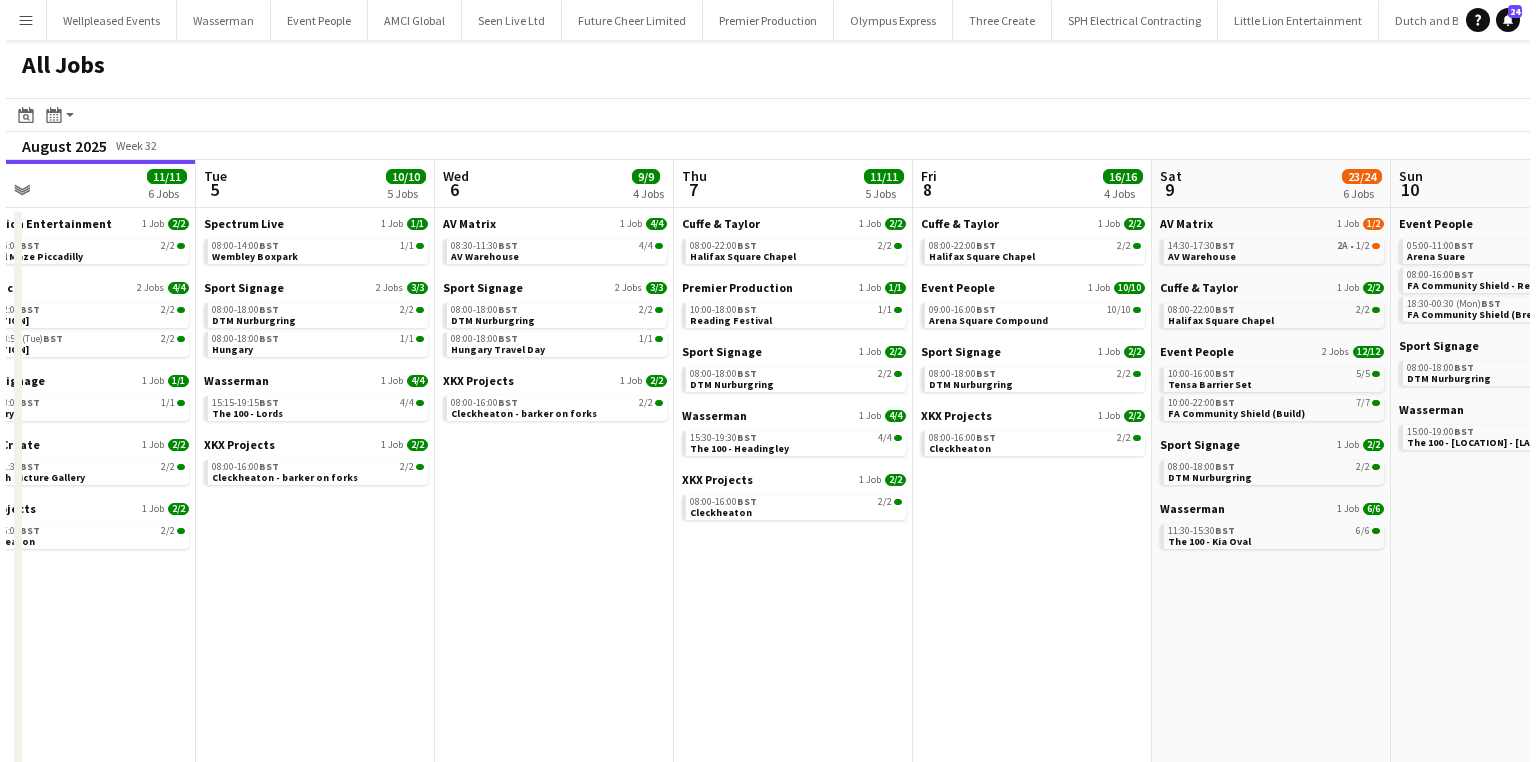 scroll, scrollTop: 0, scrollLeft: 747, axis: horizontal 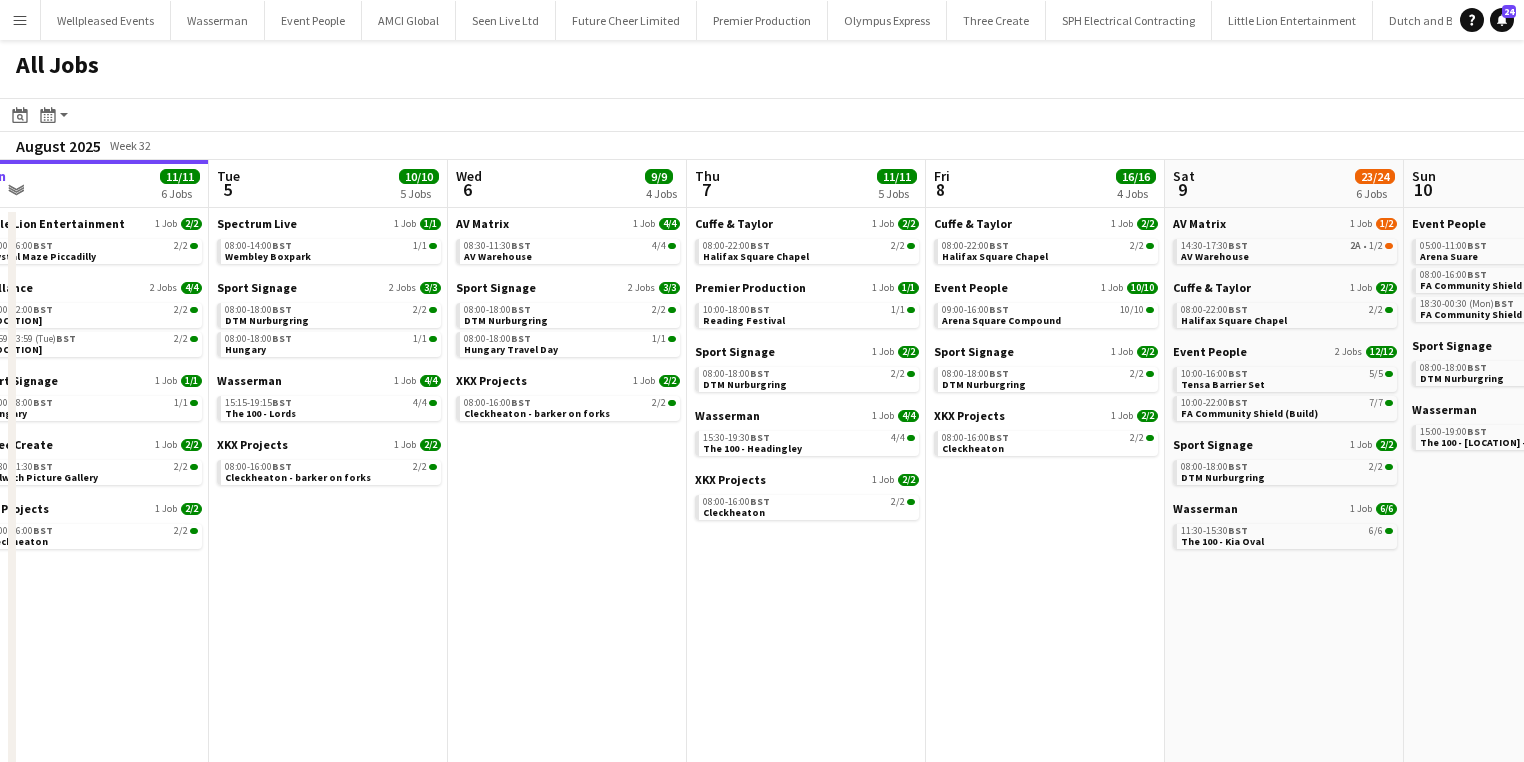 drag, startPoint x: 380, startPoint y: 536, endPoint x: 455, endPoint y: 525, distance: 75.802376 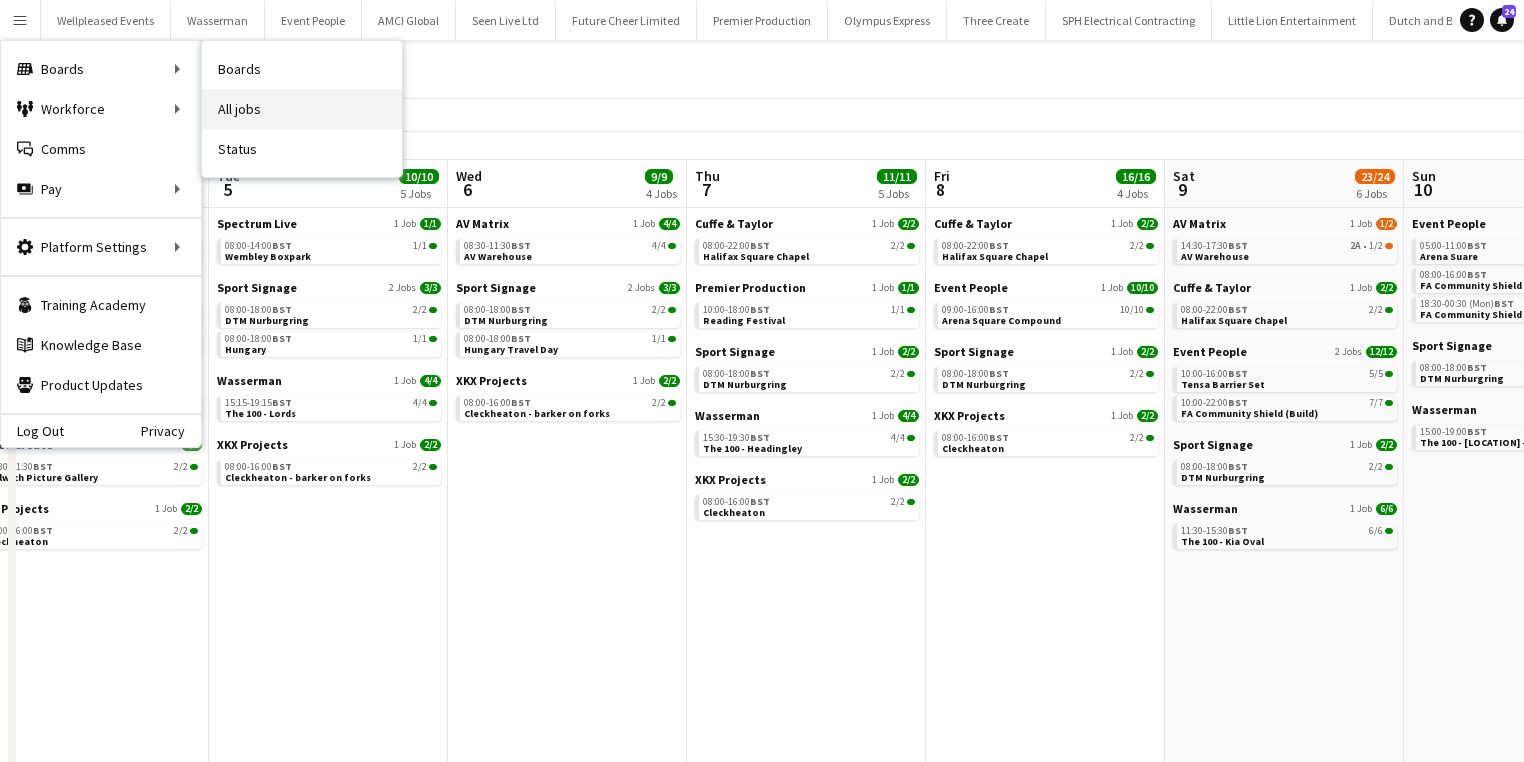 click on "All jobs" at bounding box center [302, 109] 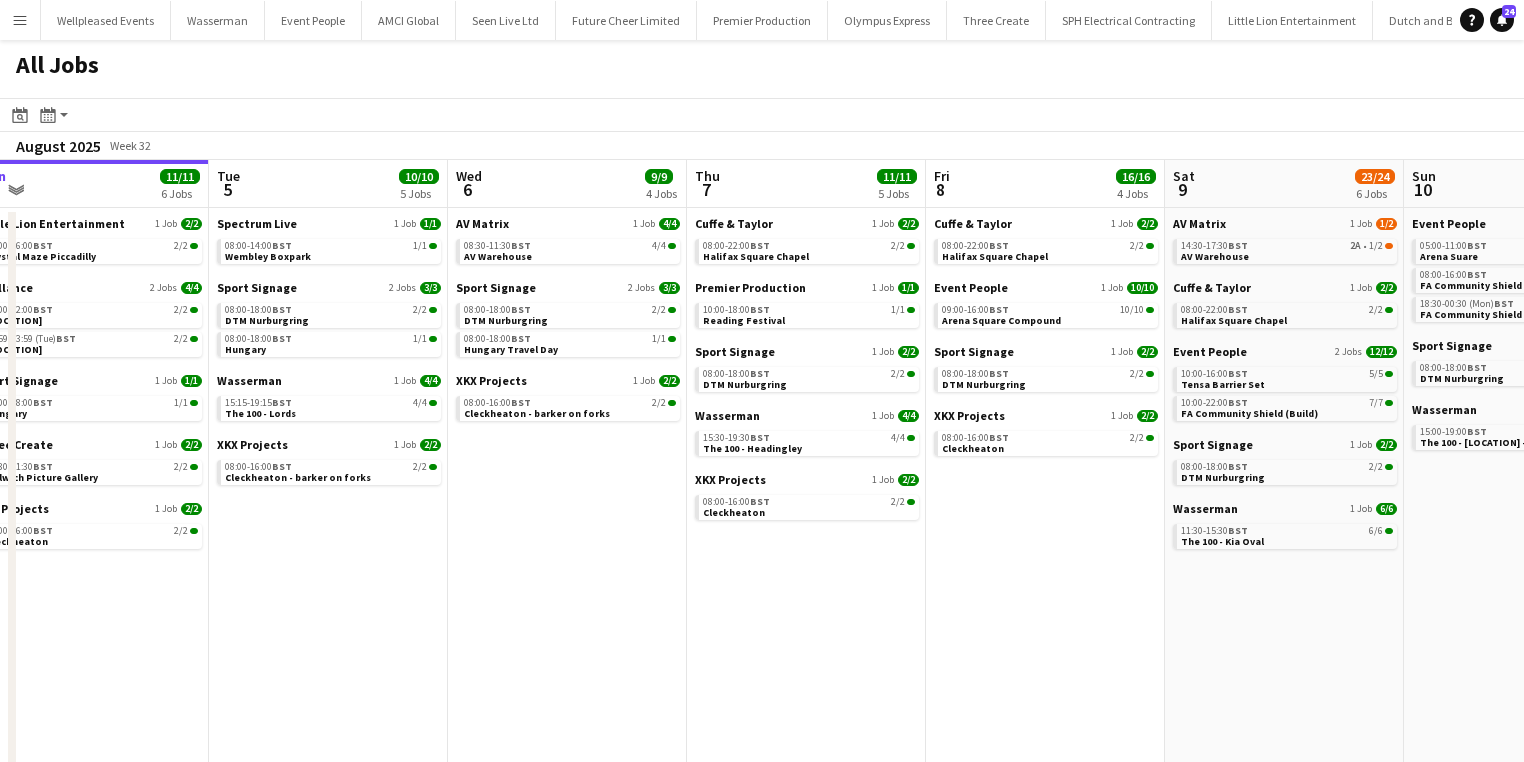 click on "Menu" at bounding box center [20, 20] 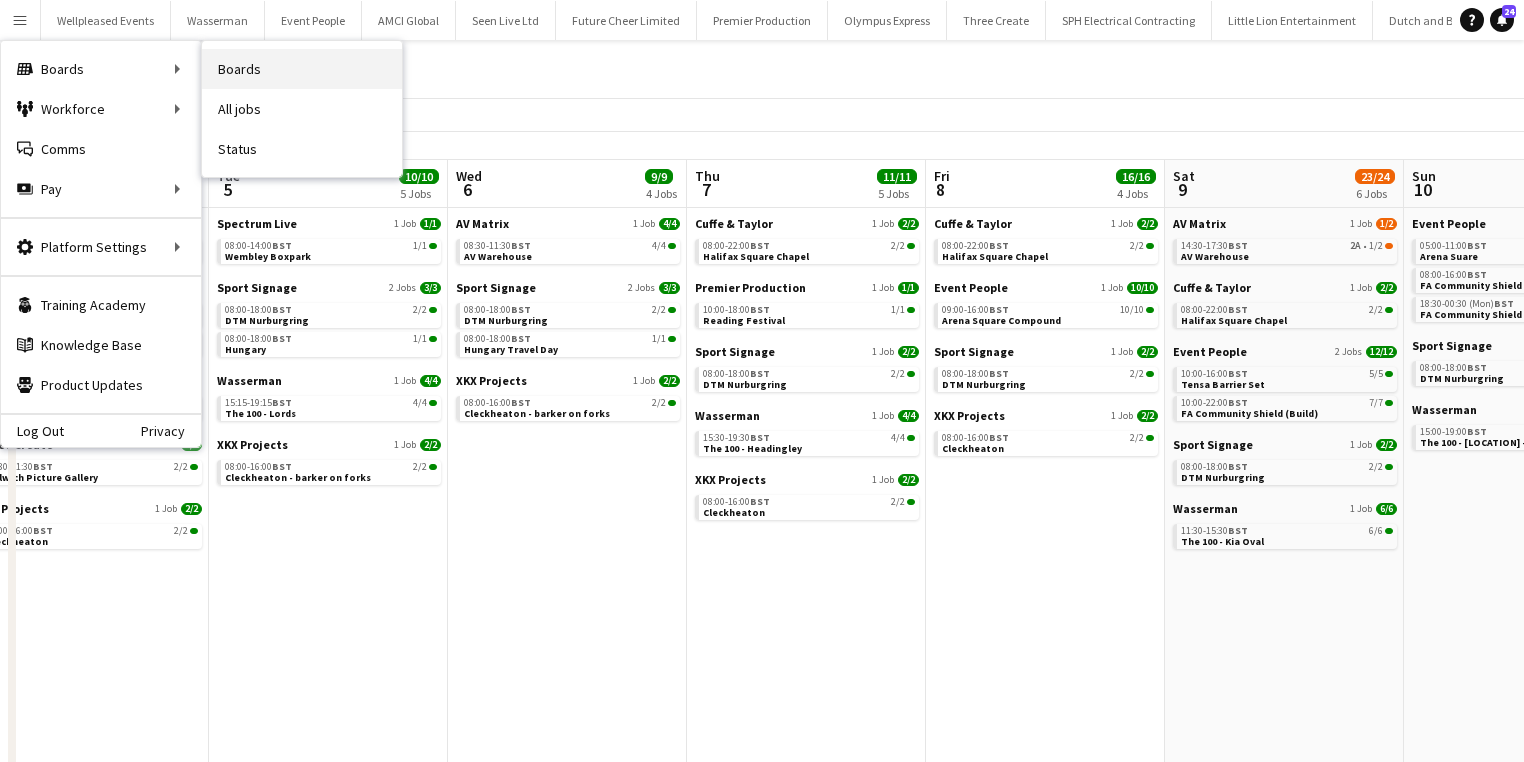 click on "Boards" at bounding box center [302, 69] 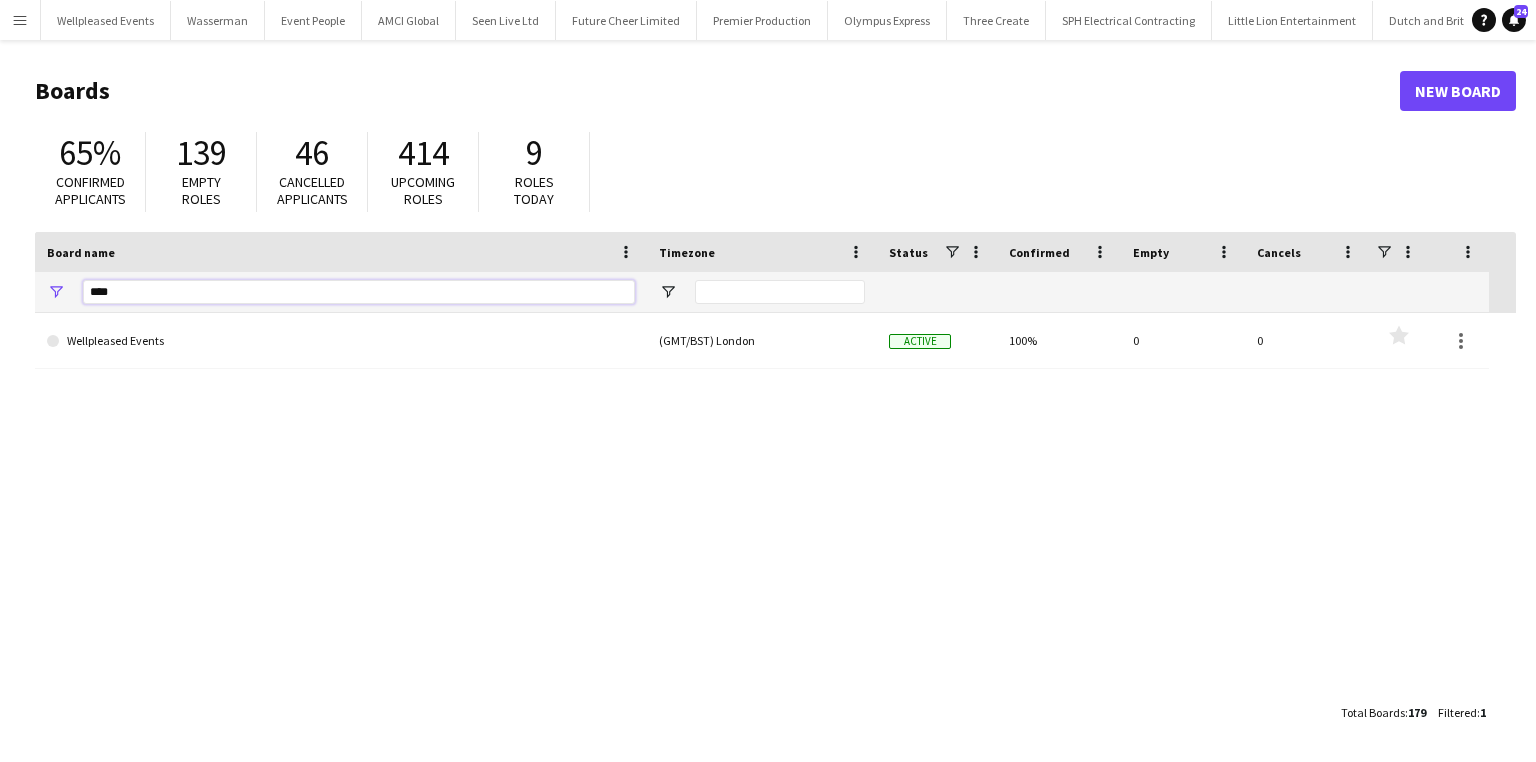 drag, startPoint x: 149, startPoint y: 283, endPoint x: 30, endPoint y: 292, distance: 119.33985 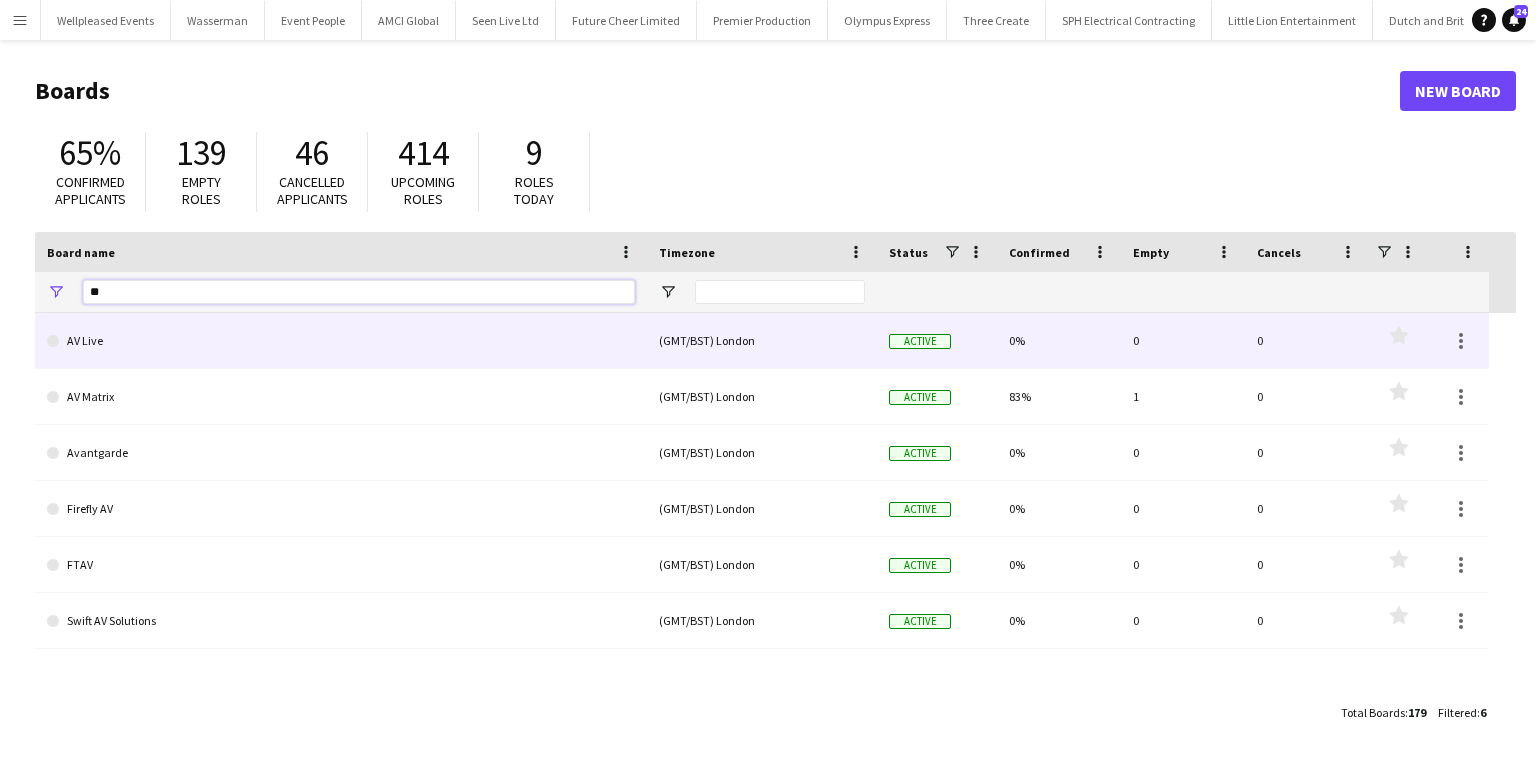 type on "**" 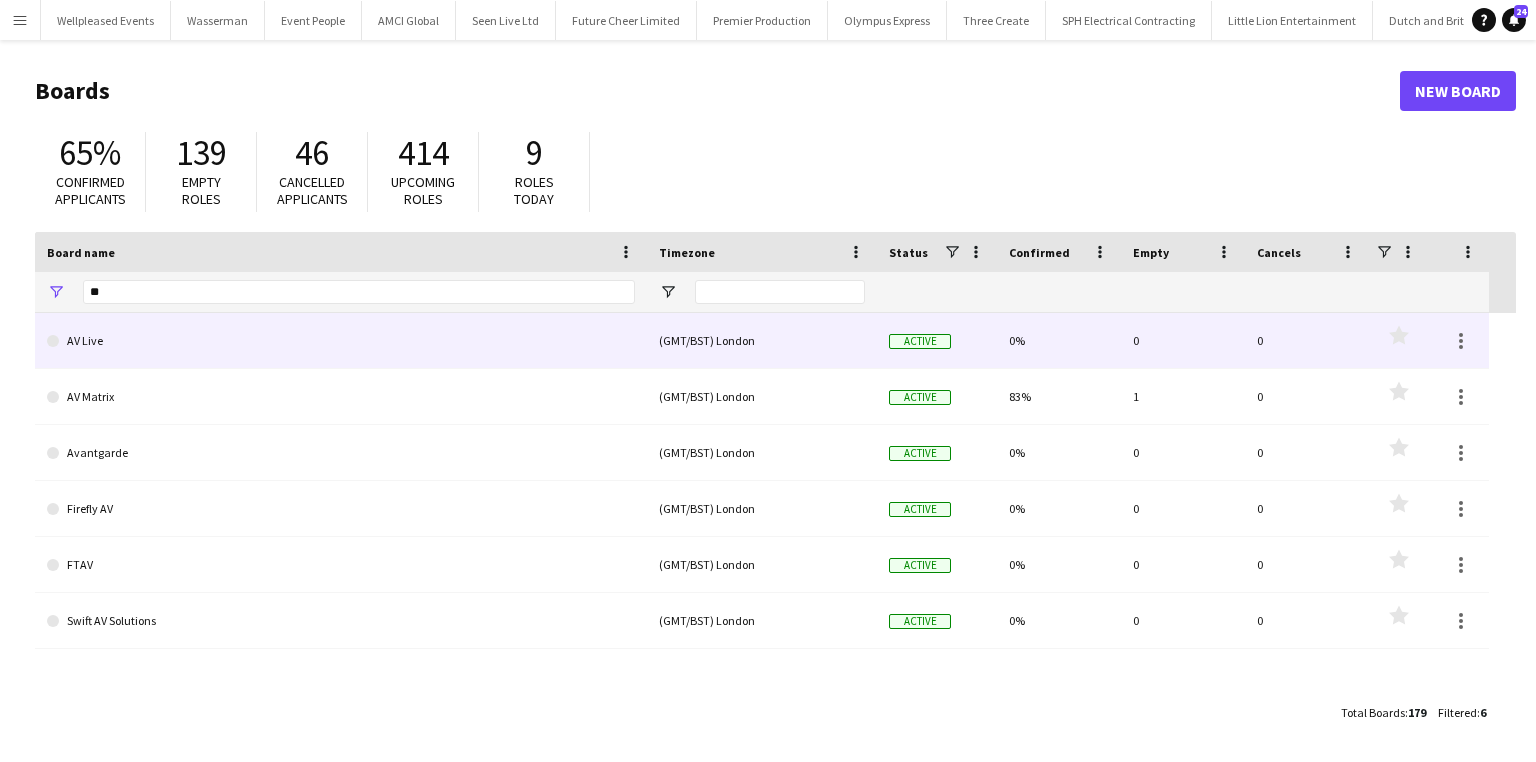 click on "AV Live" 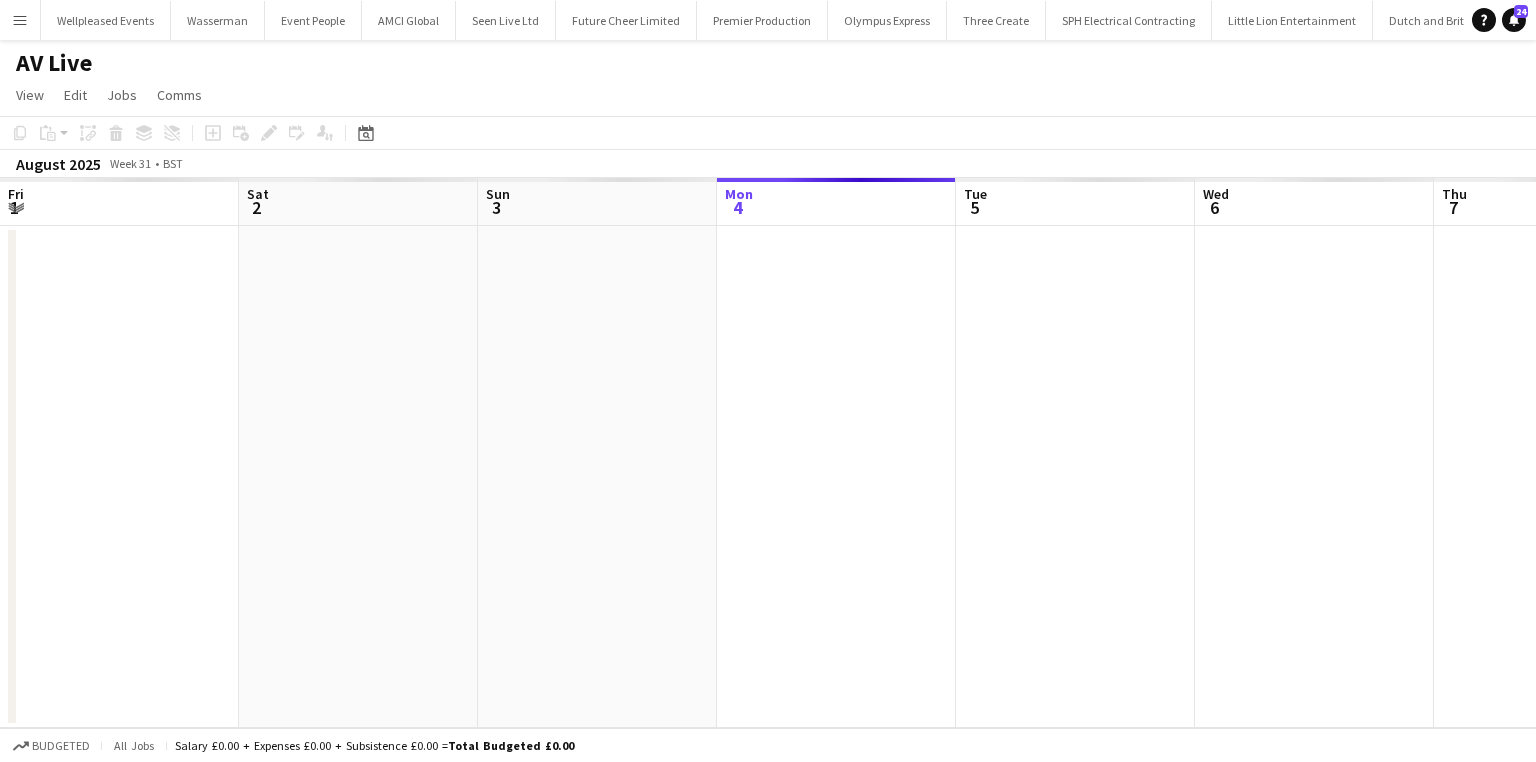 scroll, scrollTop: 0, scrollLeft: 1724, axis: horizontal 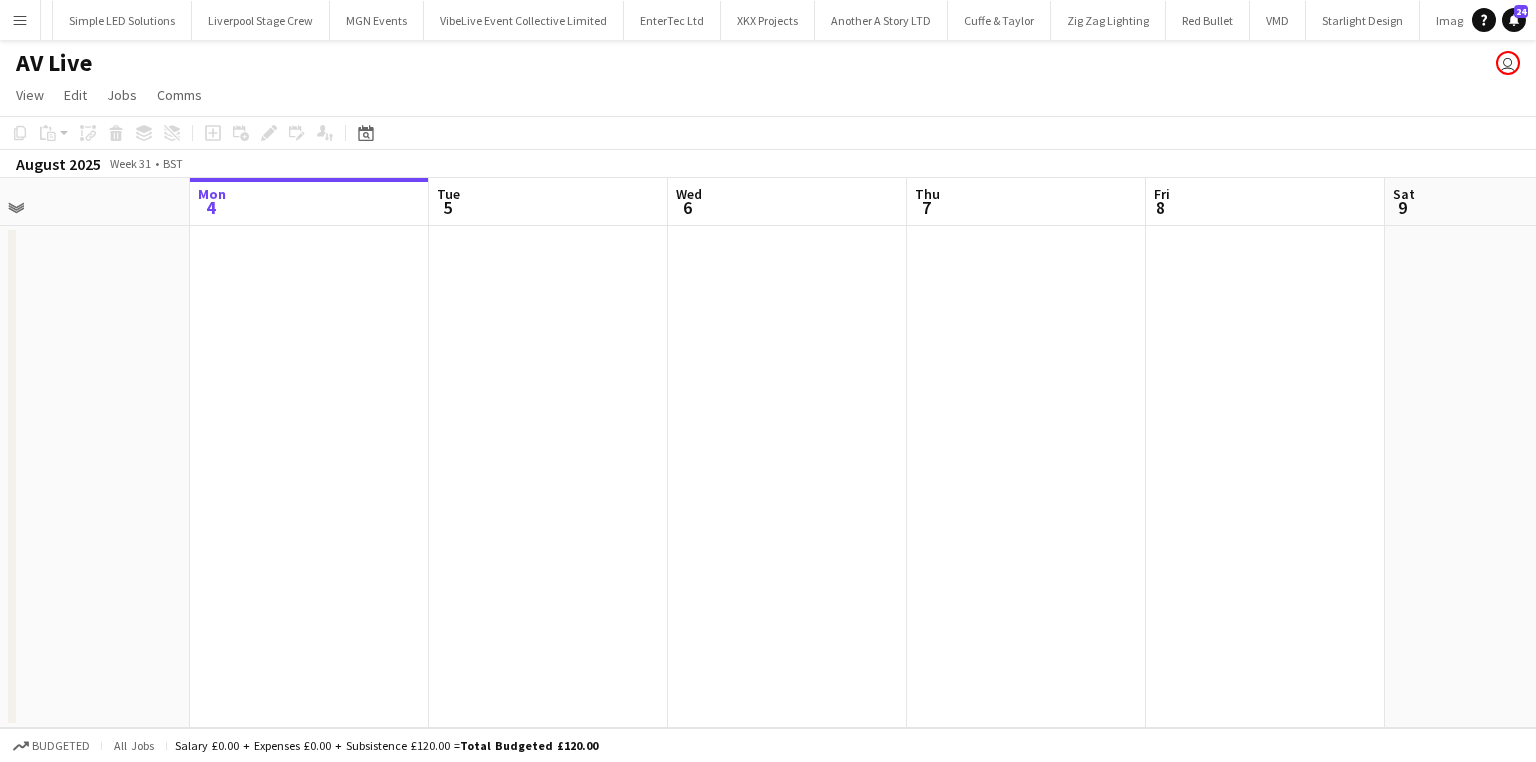 drag, startPoint x: 596, startPoint y: 457, endPoint x: 547, endPoint y: 468, distance: 50.219517 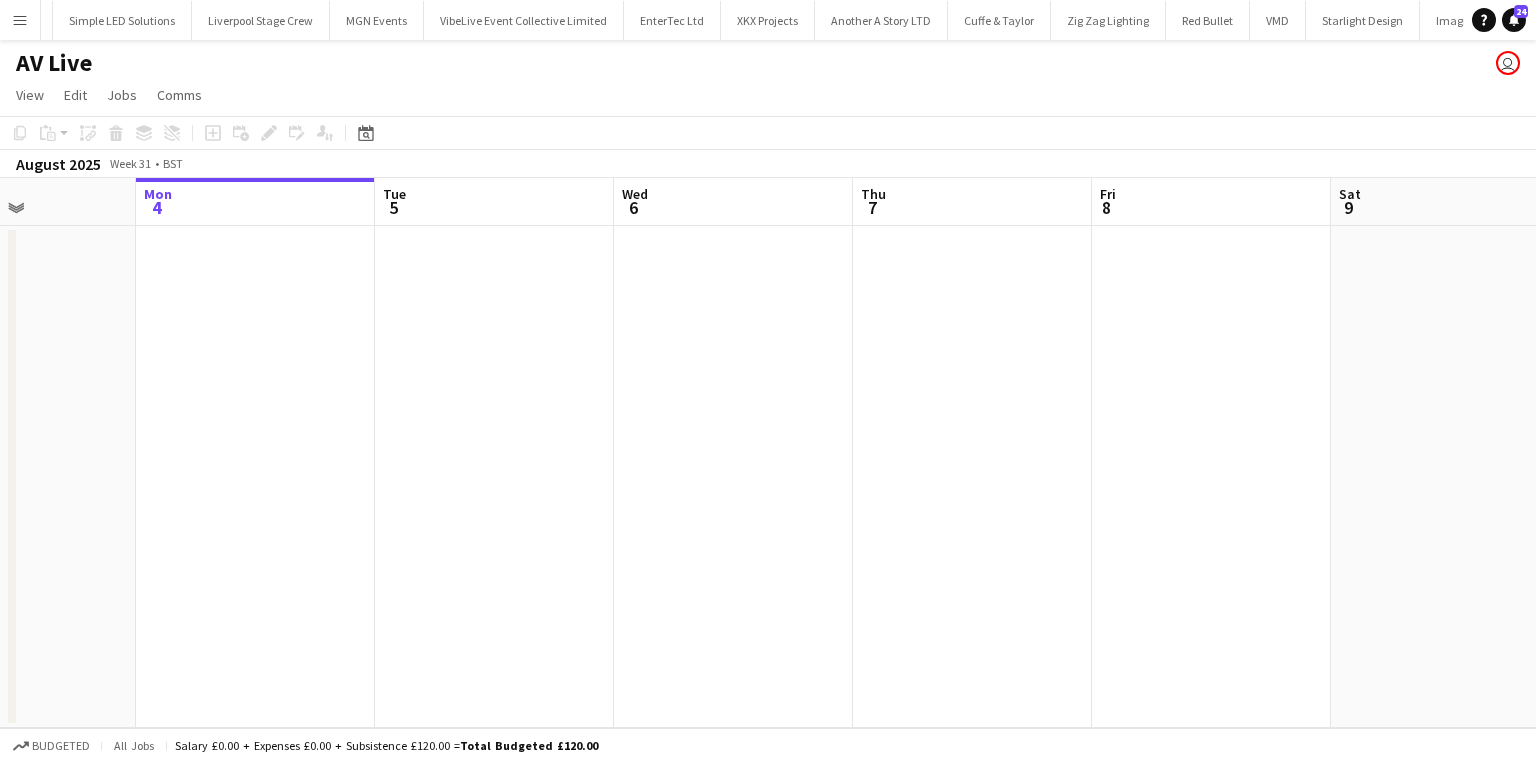 click on "Fri   1   Sat   2   Sun   3   Mon   4   Tue   5   Wed   6   Thu   7   Fri   8   Sat   9   Sun   10   Mon   11   Tue   12" at bounding box center [768, 453] 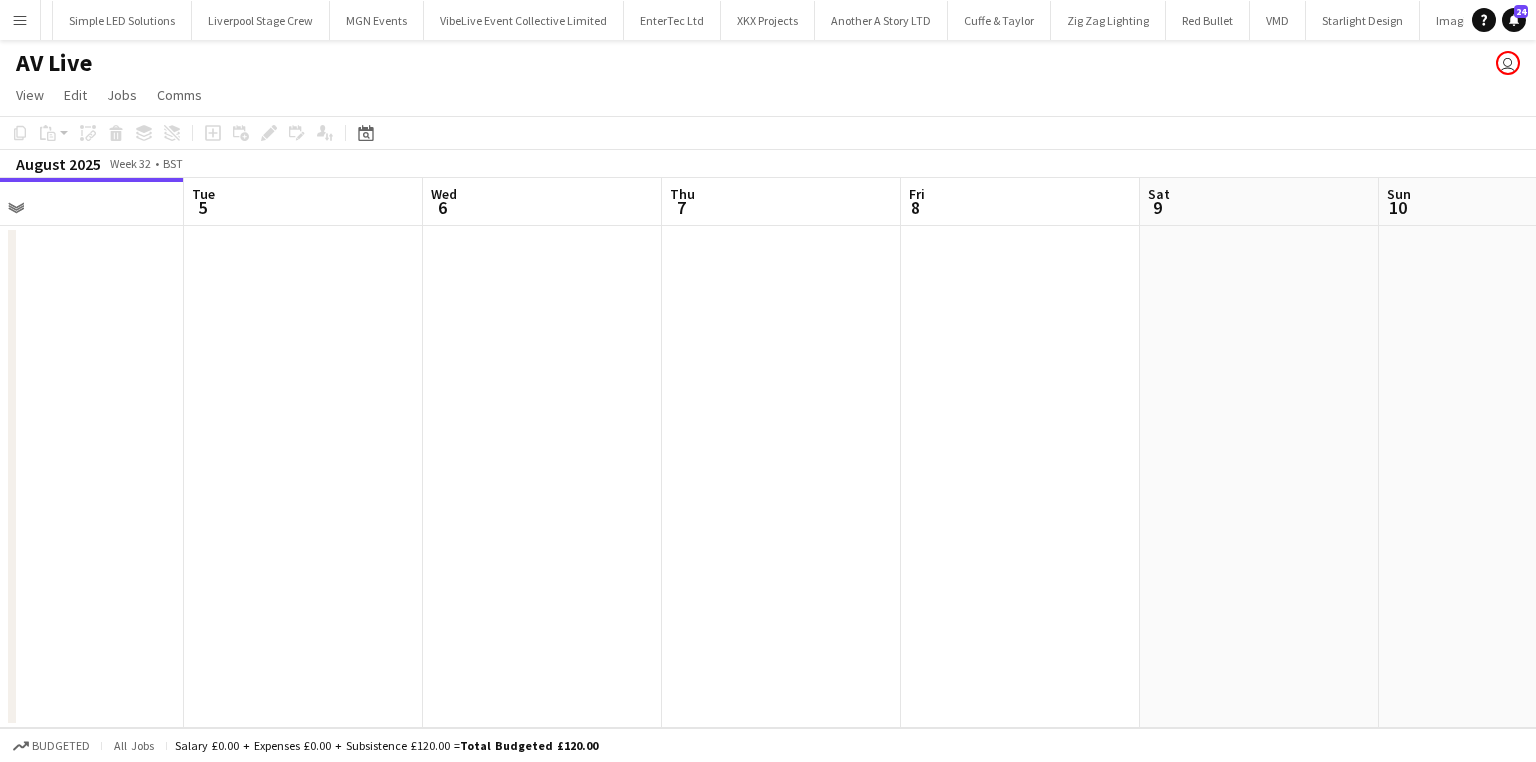 scroll, scrollTop: 0, scrollLeft: 780, axis: horizontal 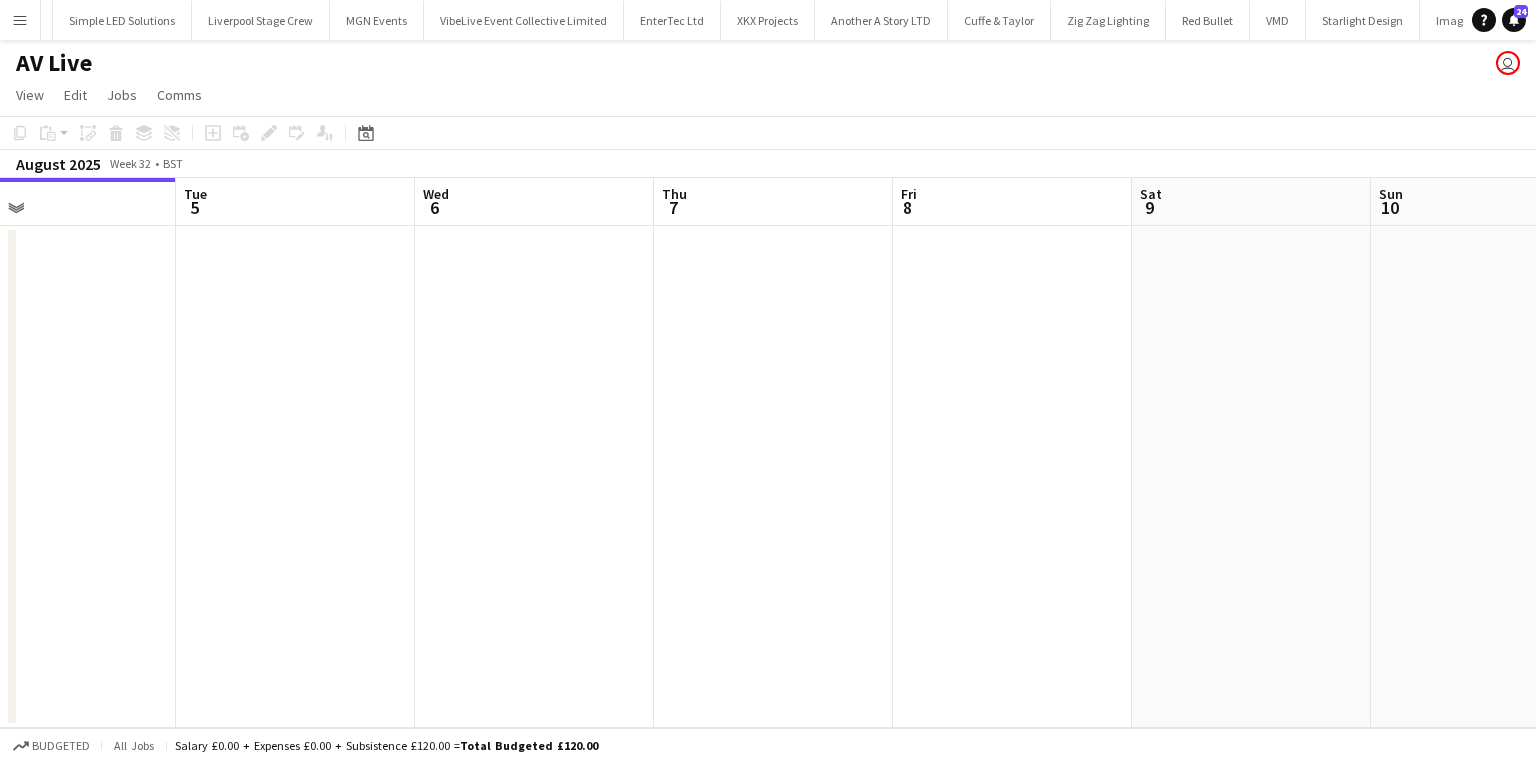 drag, startPoint x: 1072, startPoint y: 432, endPoint x: 874, endPoint y: 453, distance: 199.11052 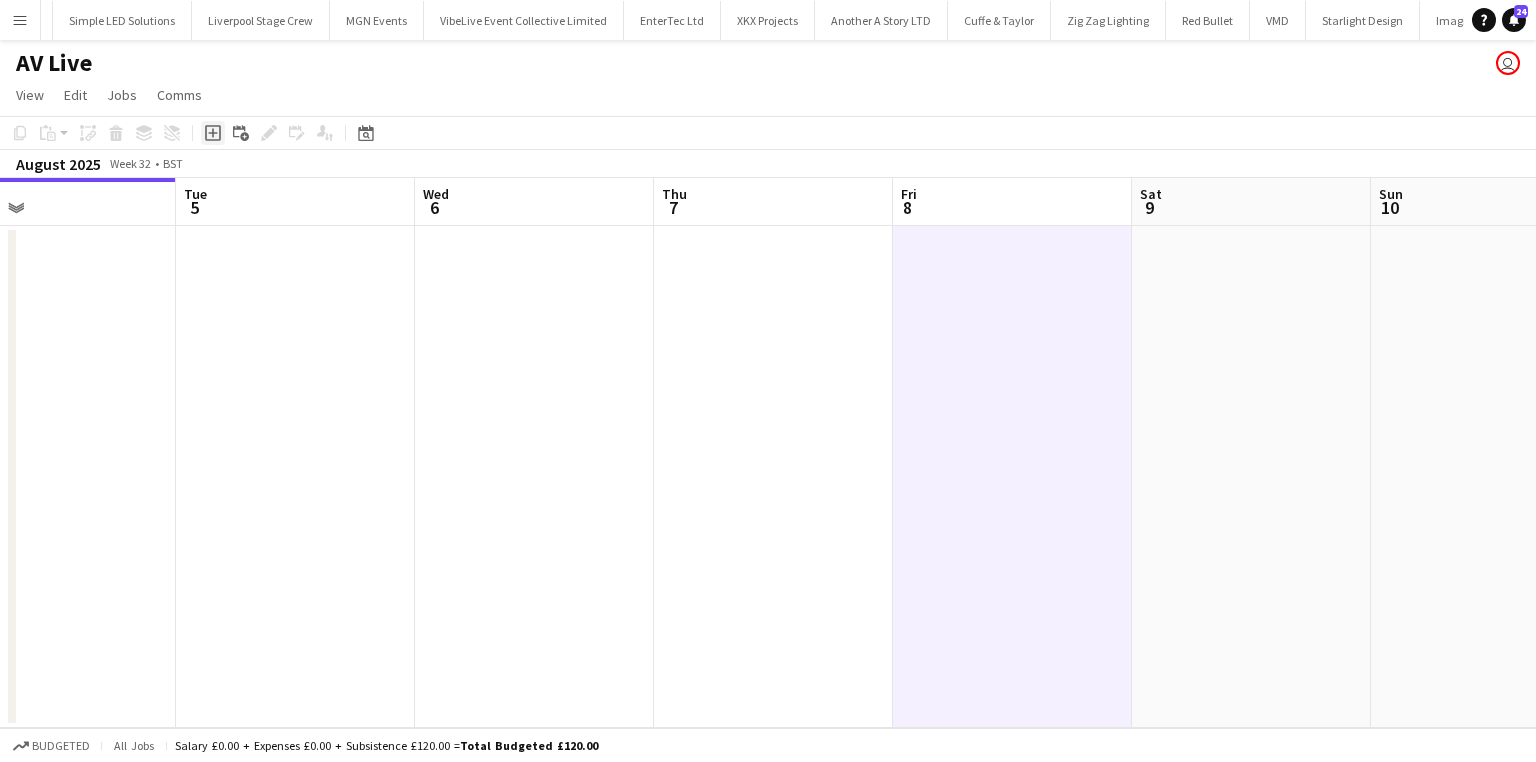 click on "Add job" 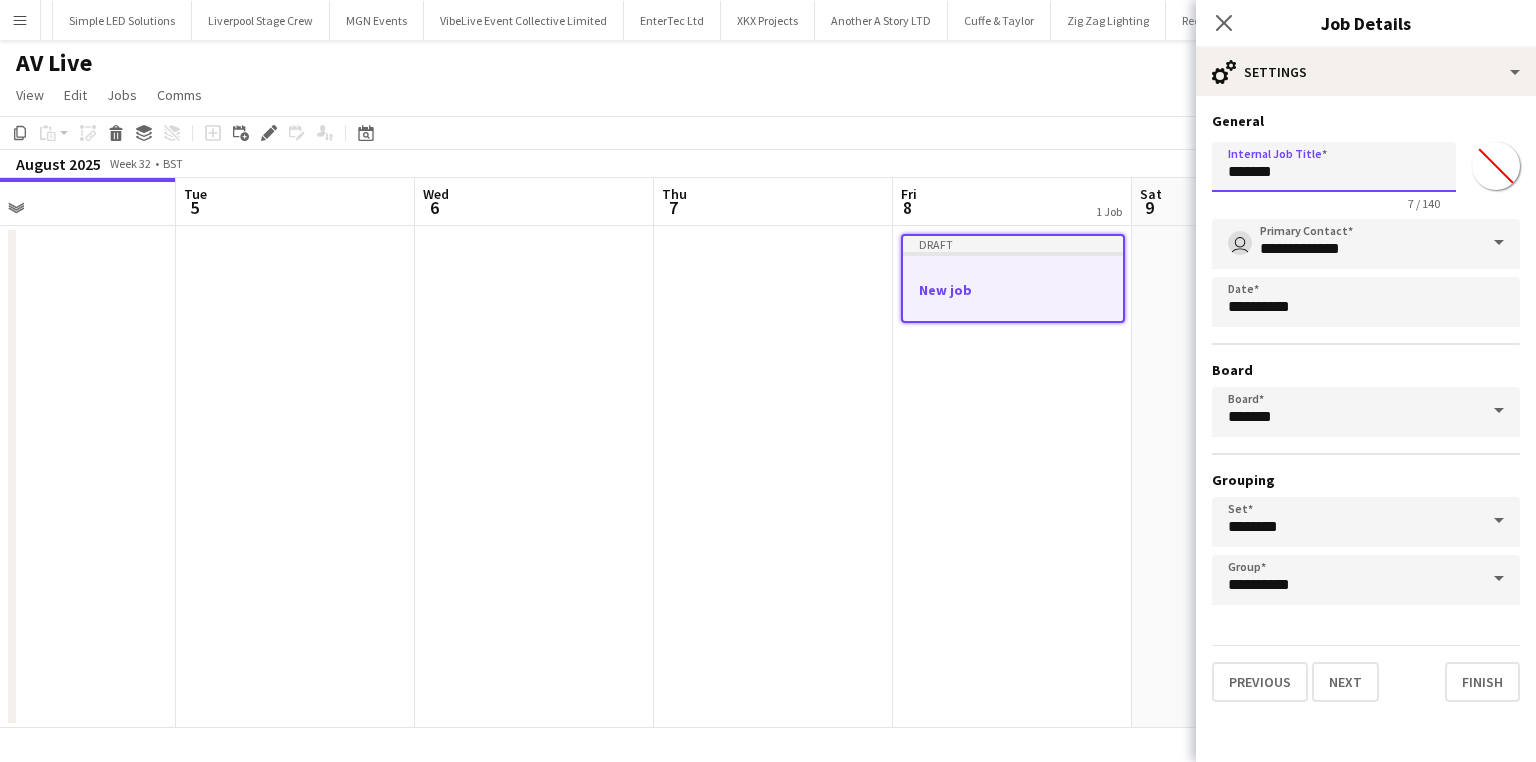 drag, startPoint x: 1300, startPoint y: 169, endPoint x: 1128, endPoint y: 174, distance: 172.07266 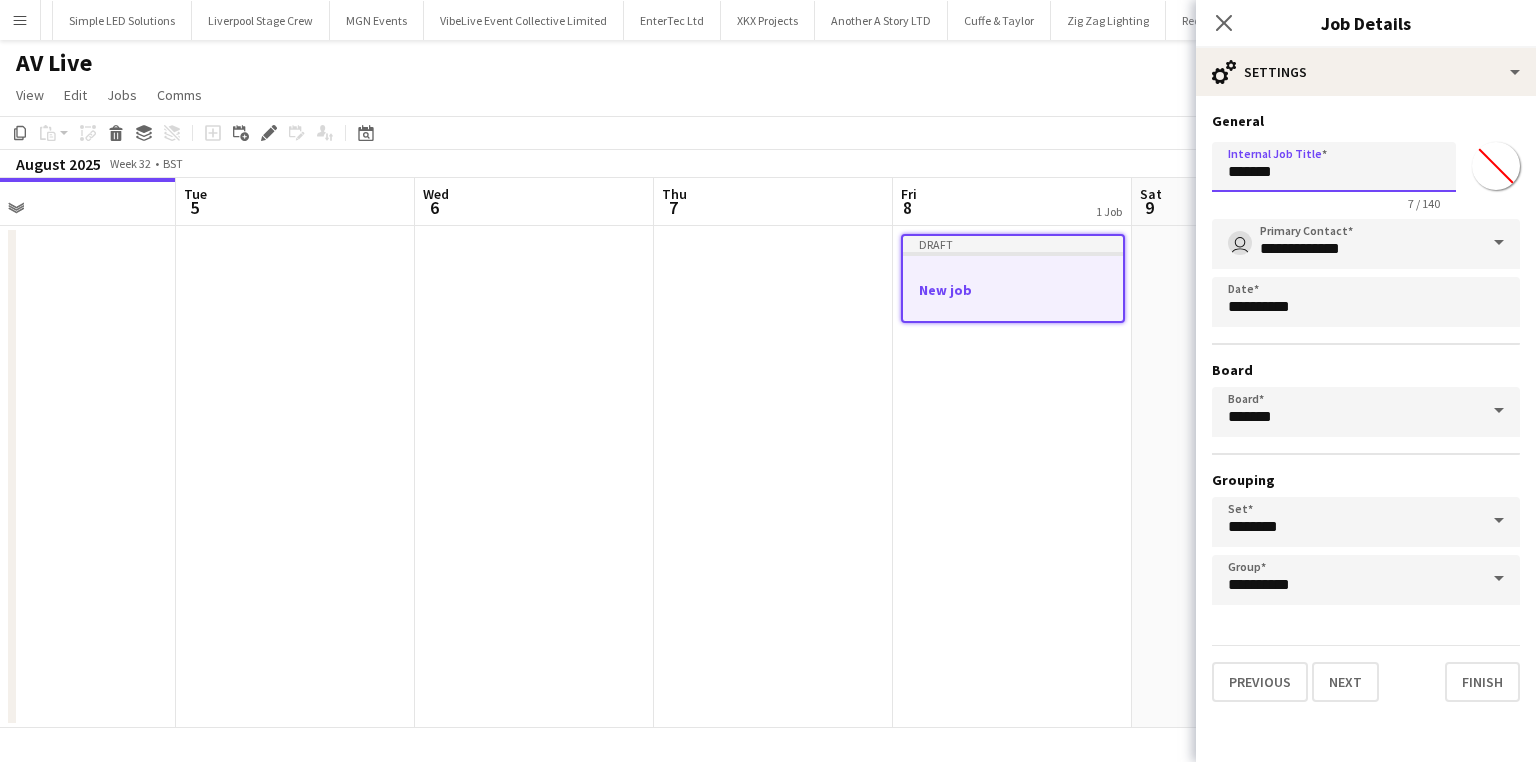 click on "Menu
Boards
Boards   Boards   All jobs   Status
Workforce
Workforce   My Workforce   Recruiting
Comms
Comms
Pay
Pay   Approvals   Payments   Reports
Platform Settings
Platform Settings   App settings   Your settings   Profiles
Training Academy
Training Academy
Knowledge Base
Knowledge Base
Product Updates
Product Updates   Log Out   Privacy   Wellpleased Events
Close
Wasserman
Close
Event People
Close
AMCI Global
Close
Seen Live Ltd
Close
Future Cheer Limited
Close
Premier Production
Close
Olympus Express
Close
Three Create" at bounding box center [768, 381] 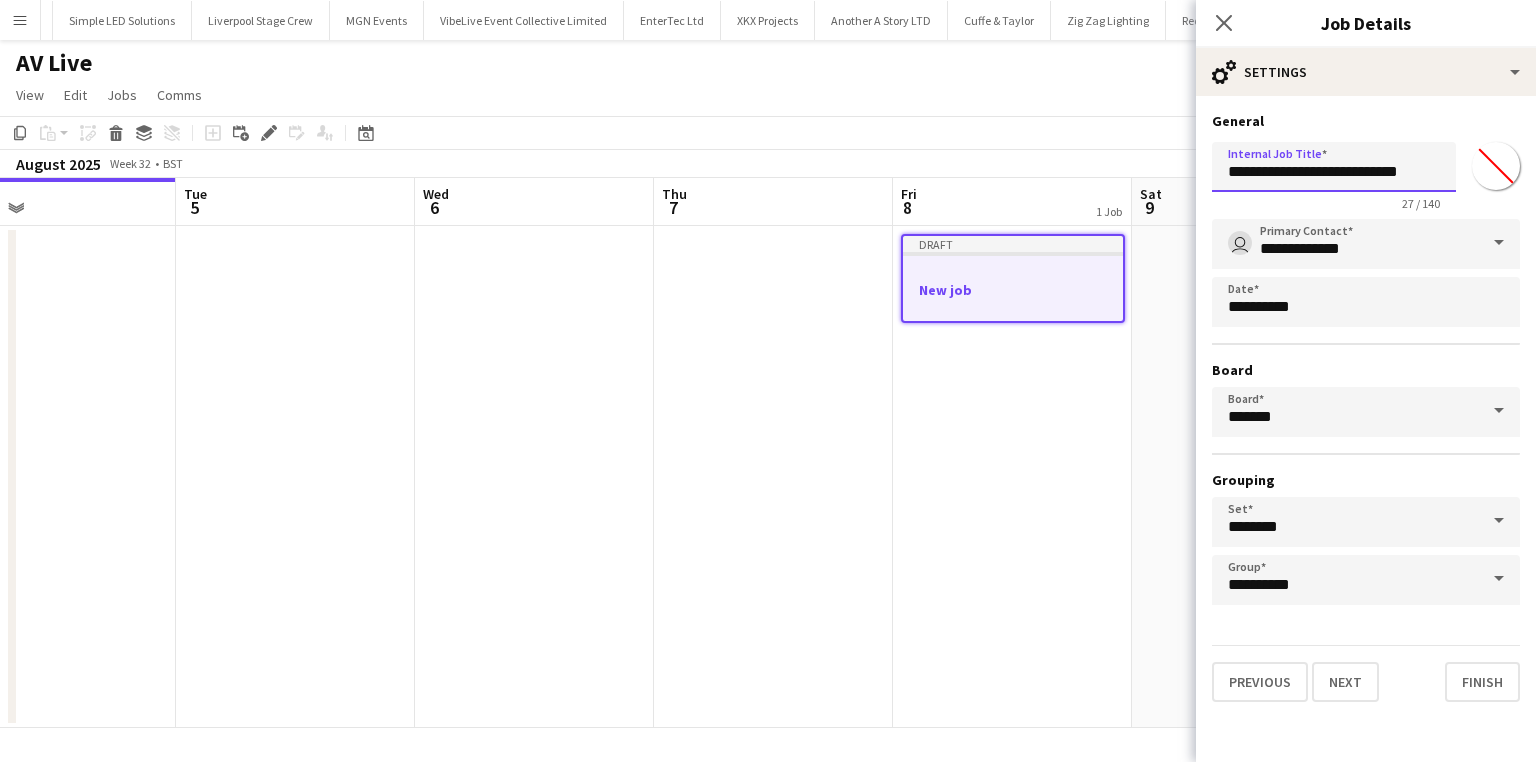 scroll, scrollTop: 0, scrollLeft: 7, axis: horizontal 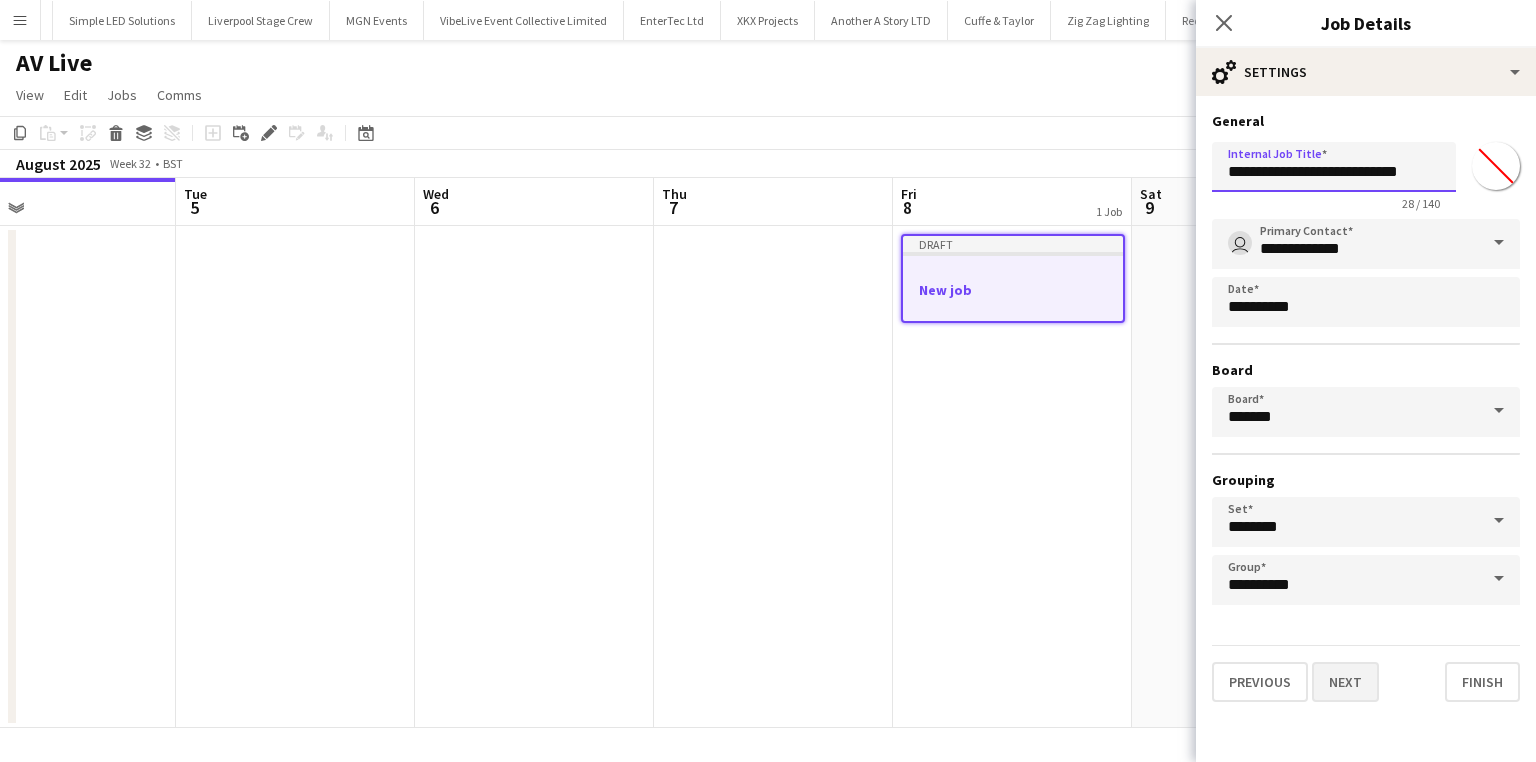 type on "**********" 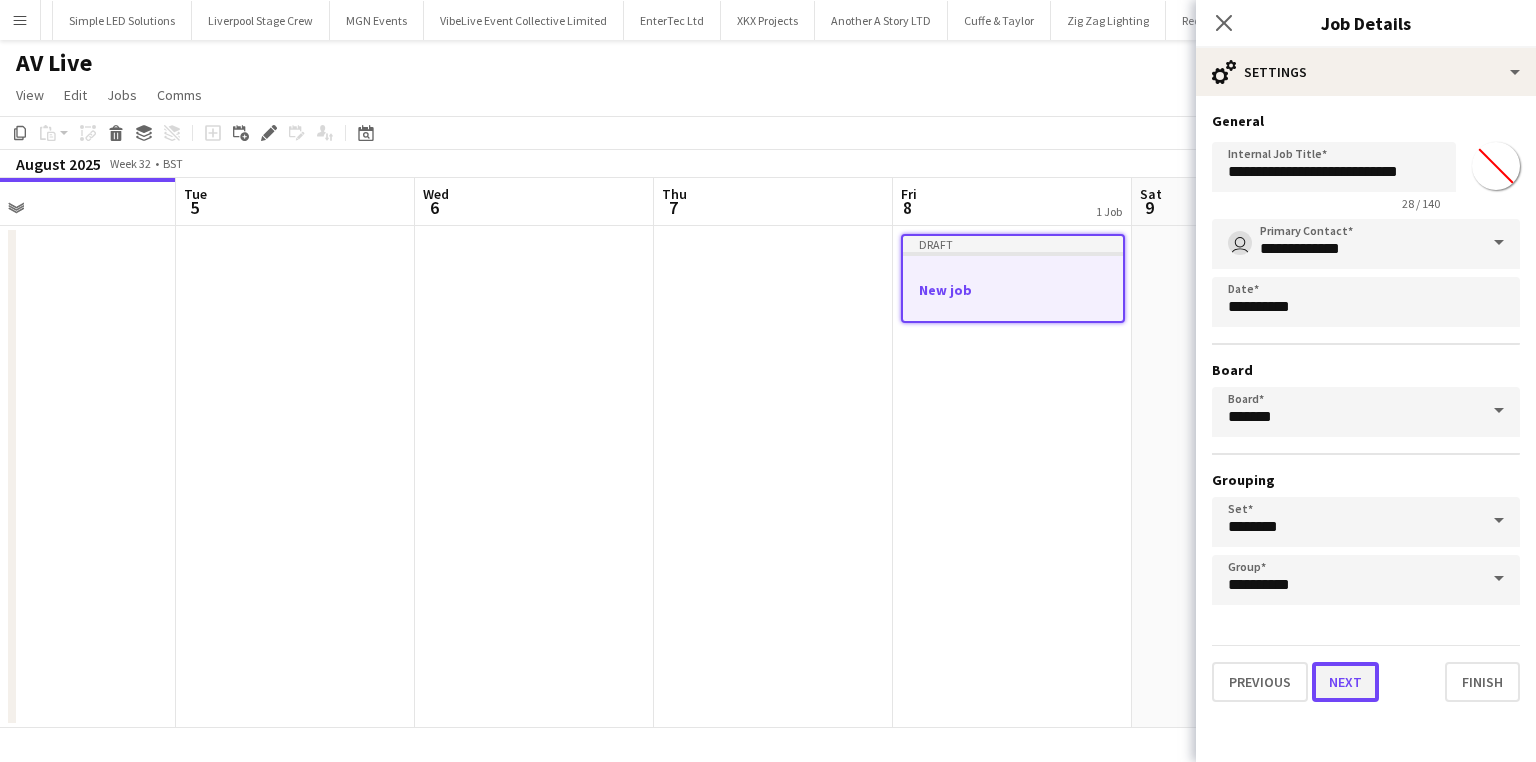 click on "Next" at bounding box center (1345, 682) 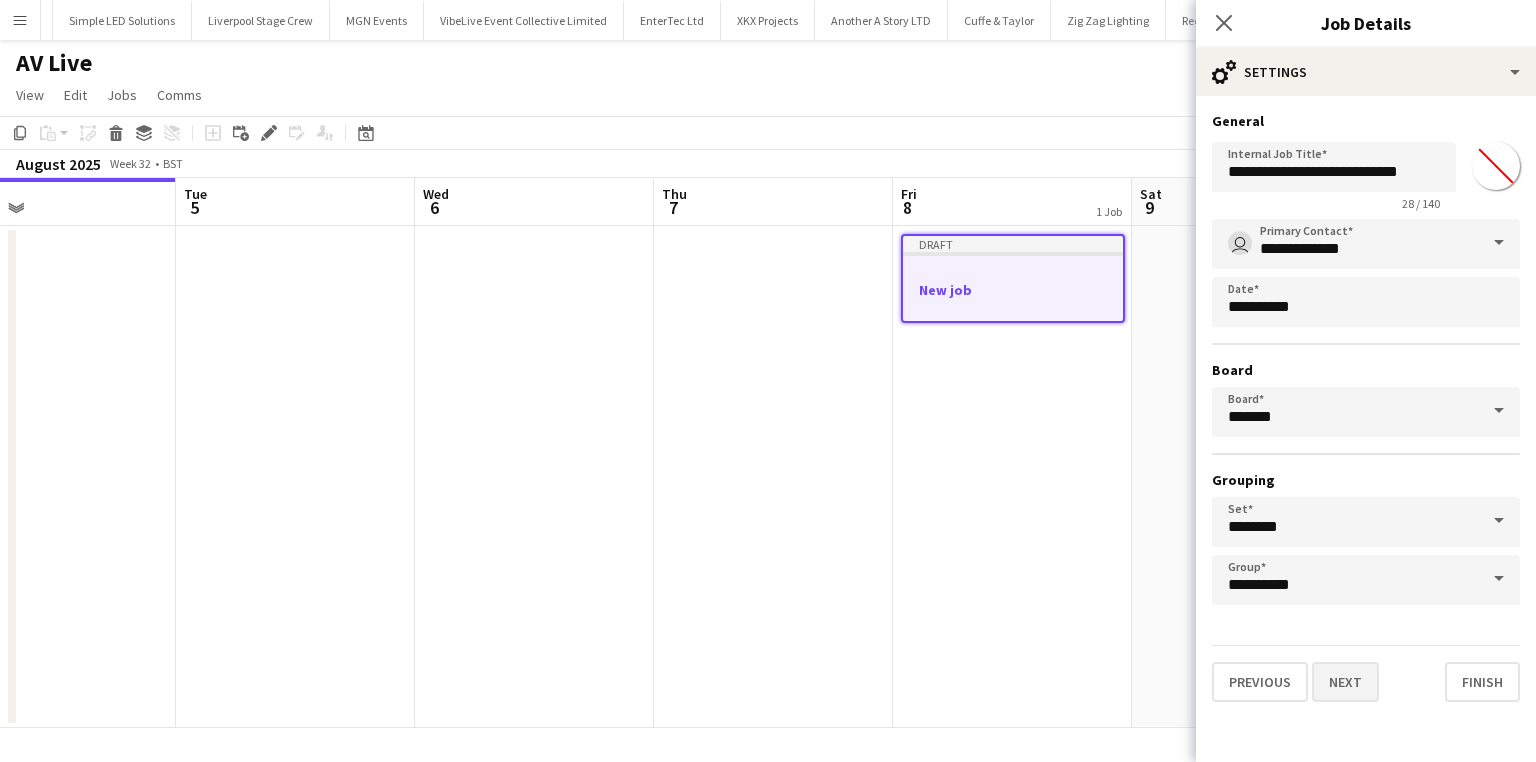 scroll, scrollTop: 0, scrollLeft: 0, axis: both 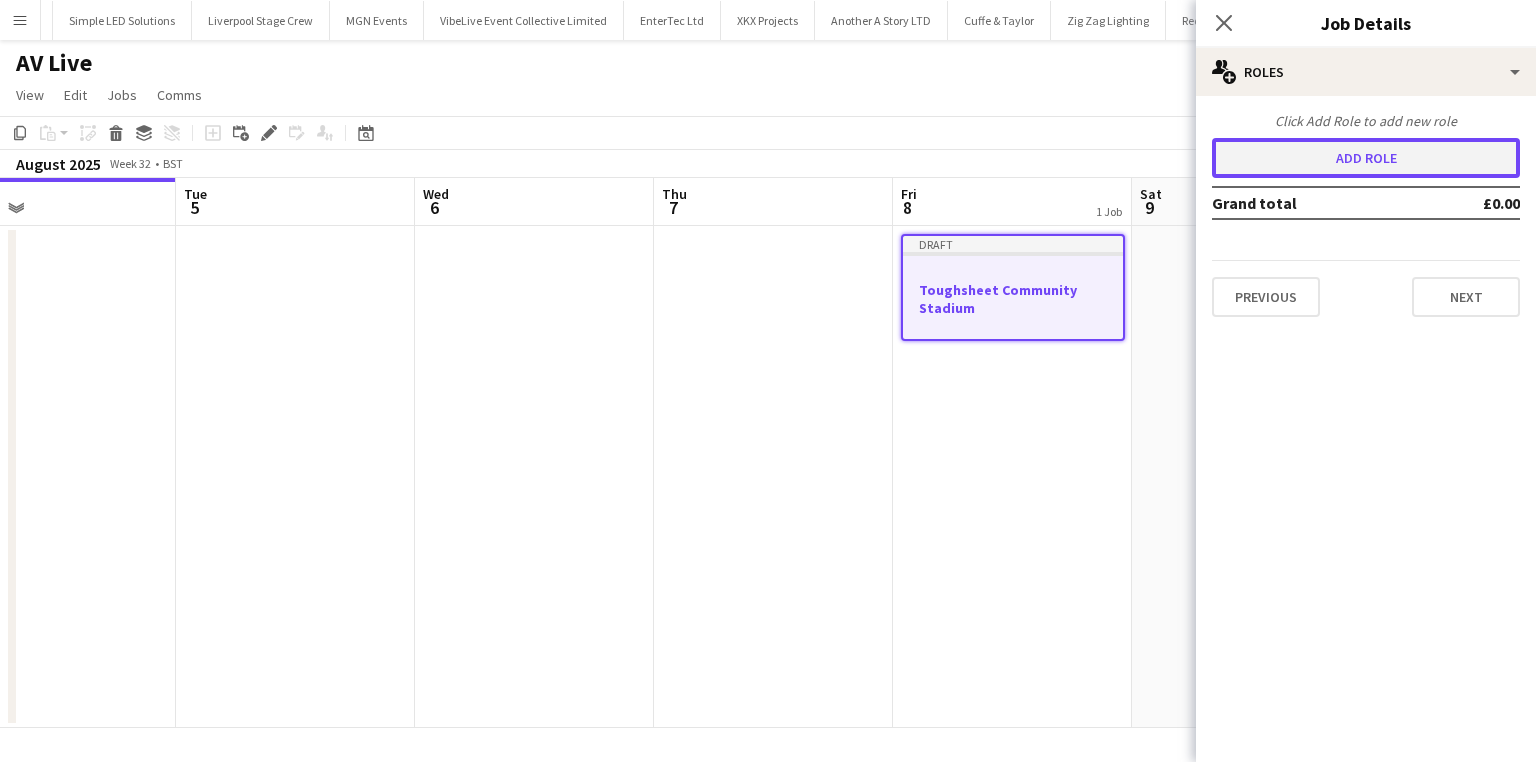 click on "Add role" at bounding box center (1366, 158) 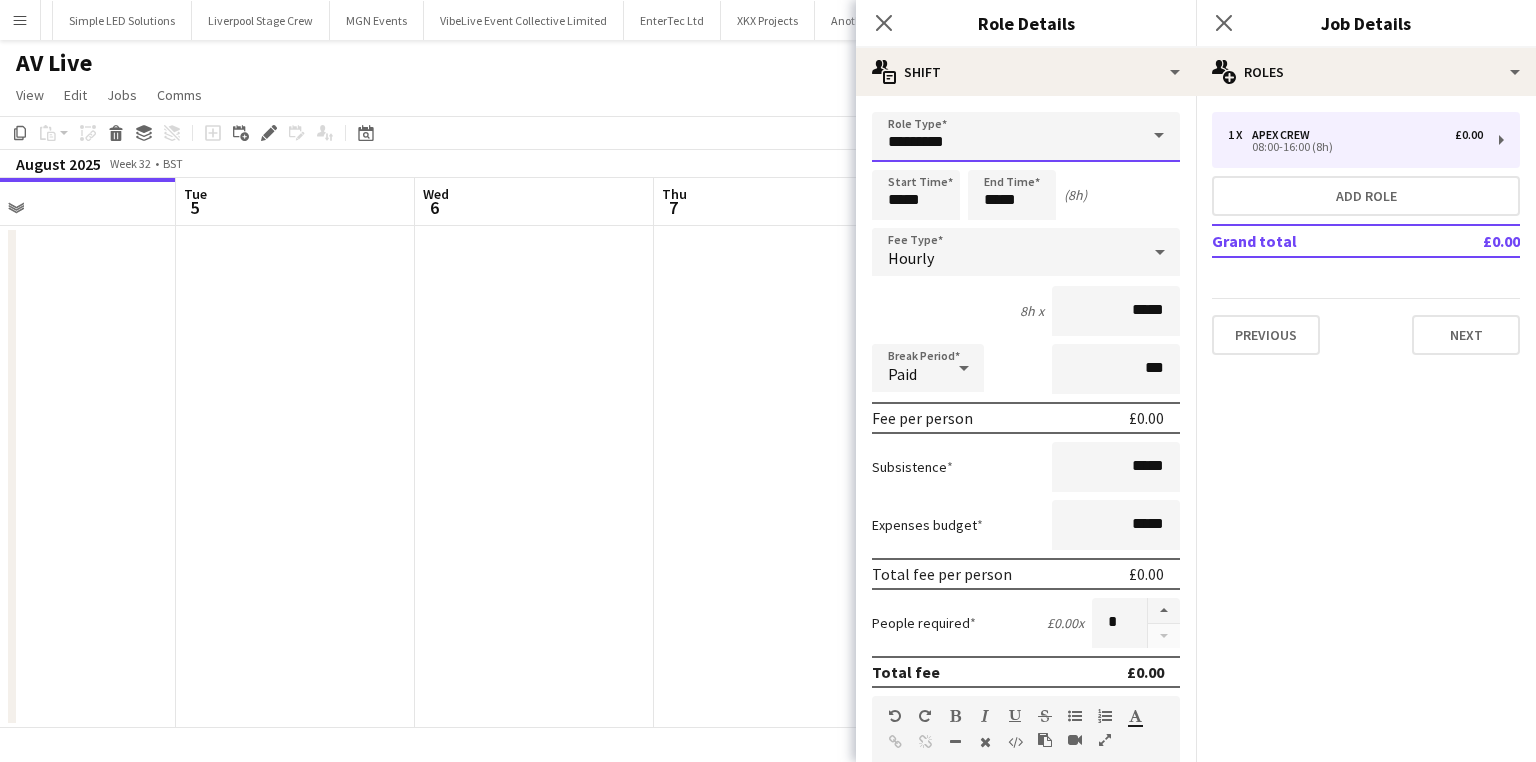 click on "*********" at bounding box center (1026, 137) 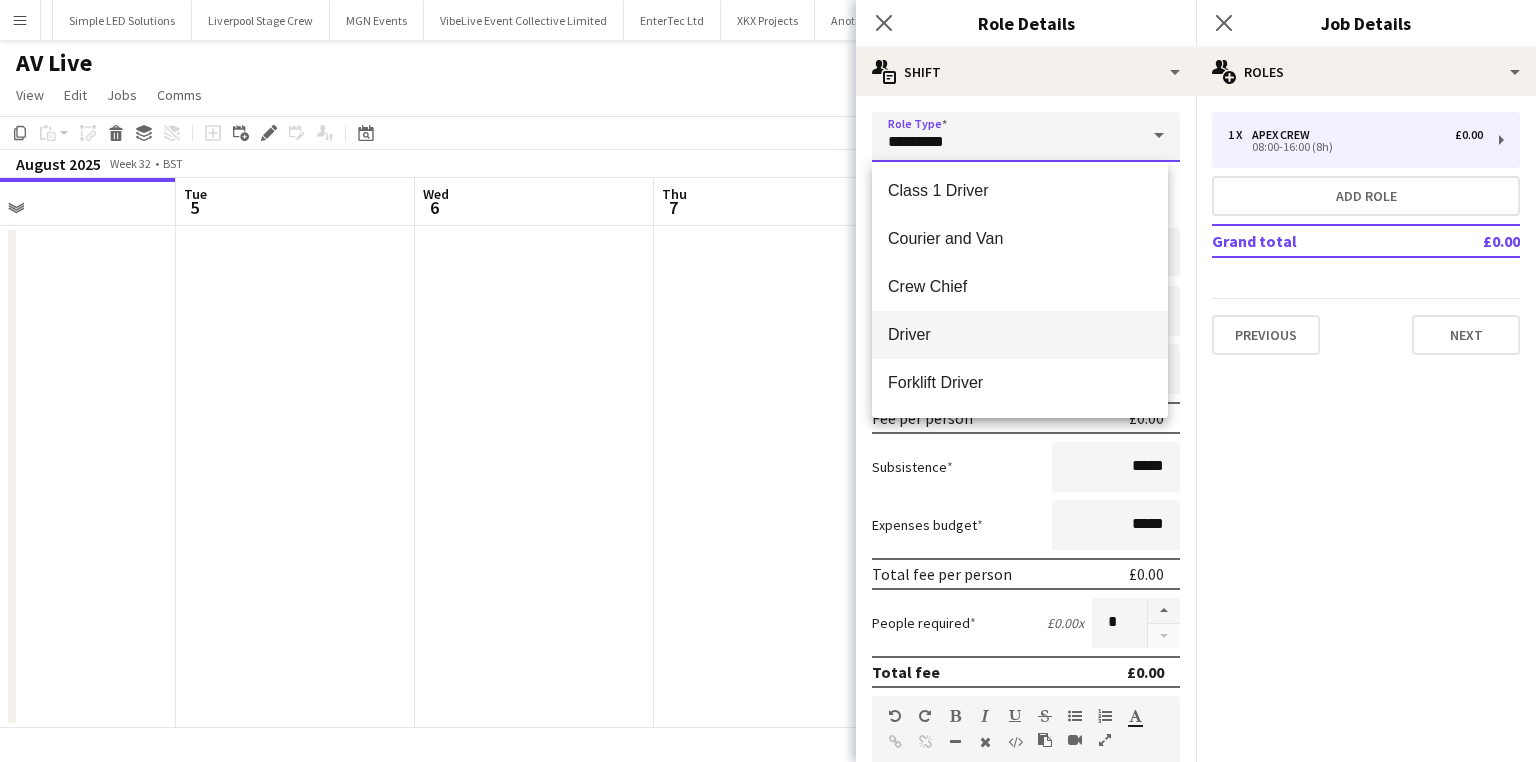 scroll, scrollTop: 160, scrollLeft: 0, axis: vertical 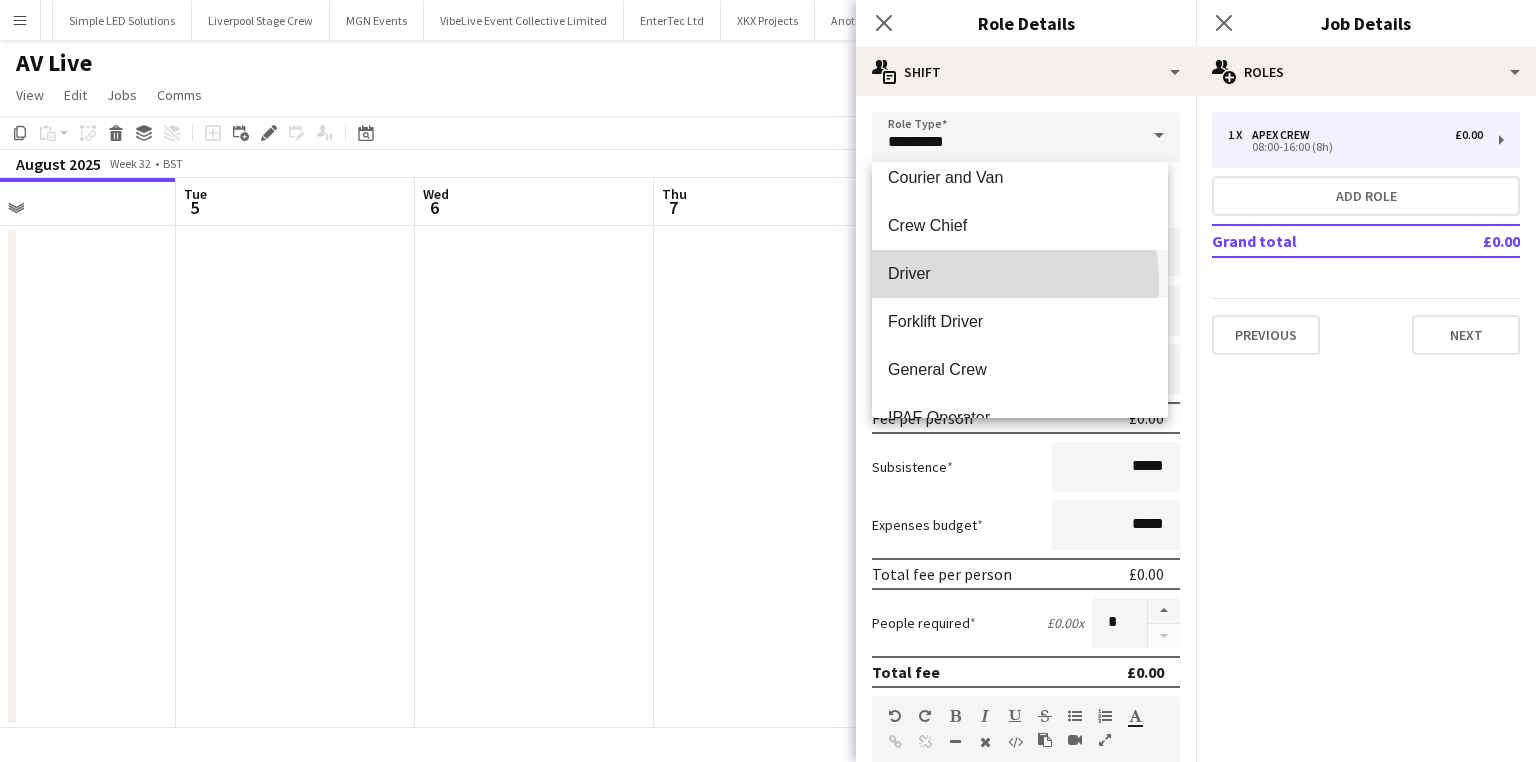click on "Driver" at bounding box center [1020, 273] 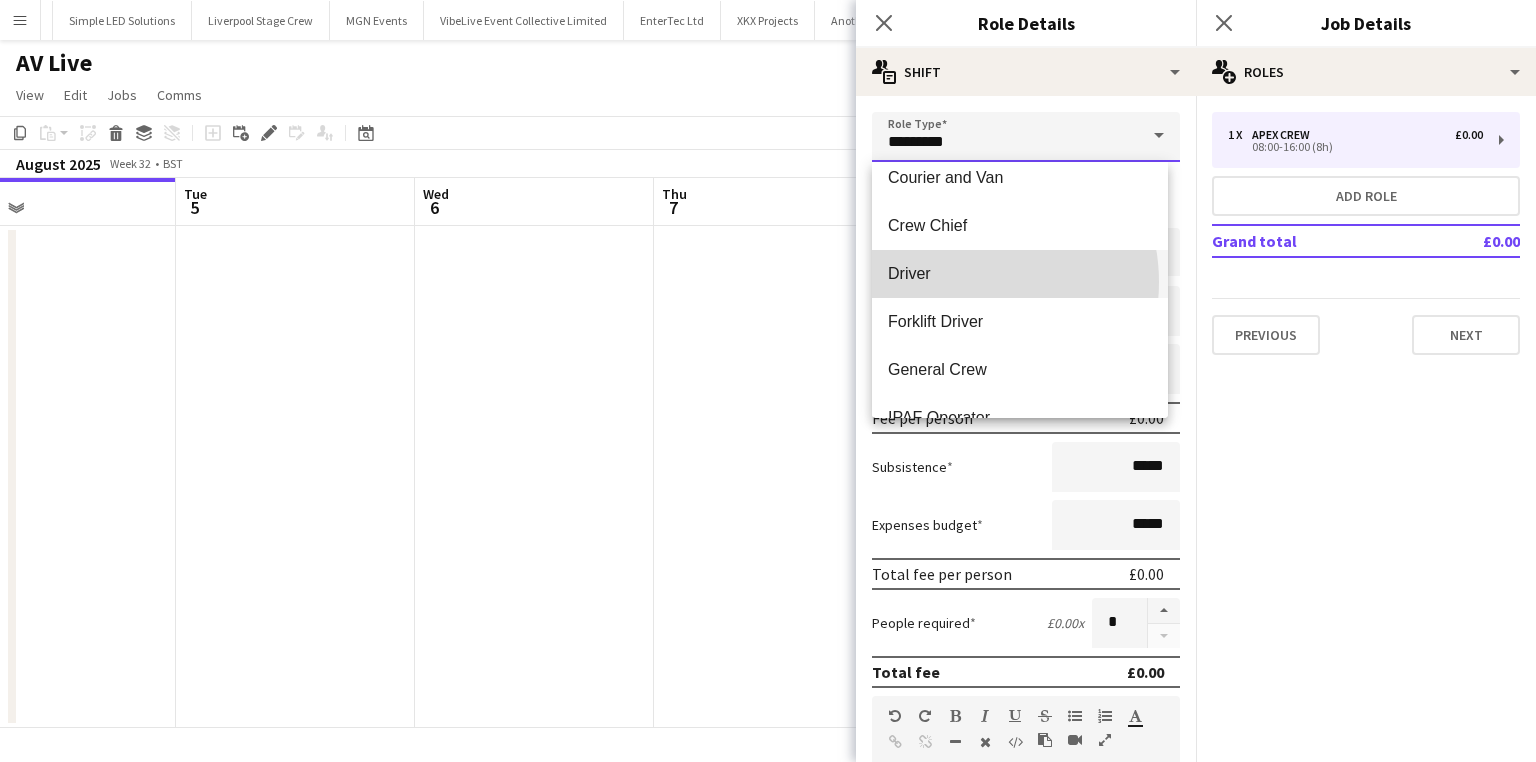 type on "******" 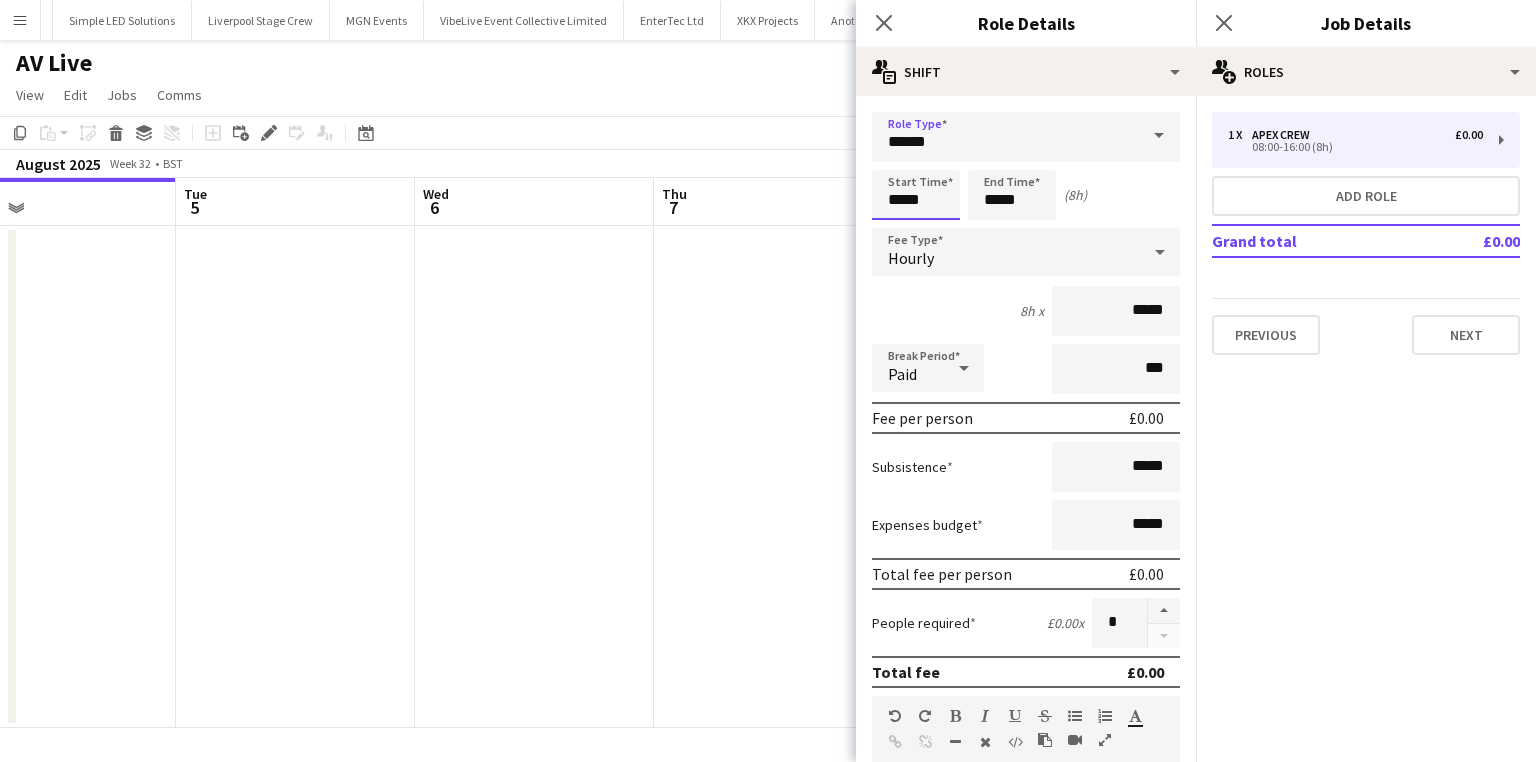 click on "*****" at bounding box center [916, 195] 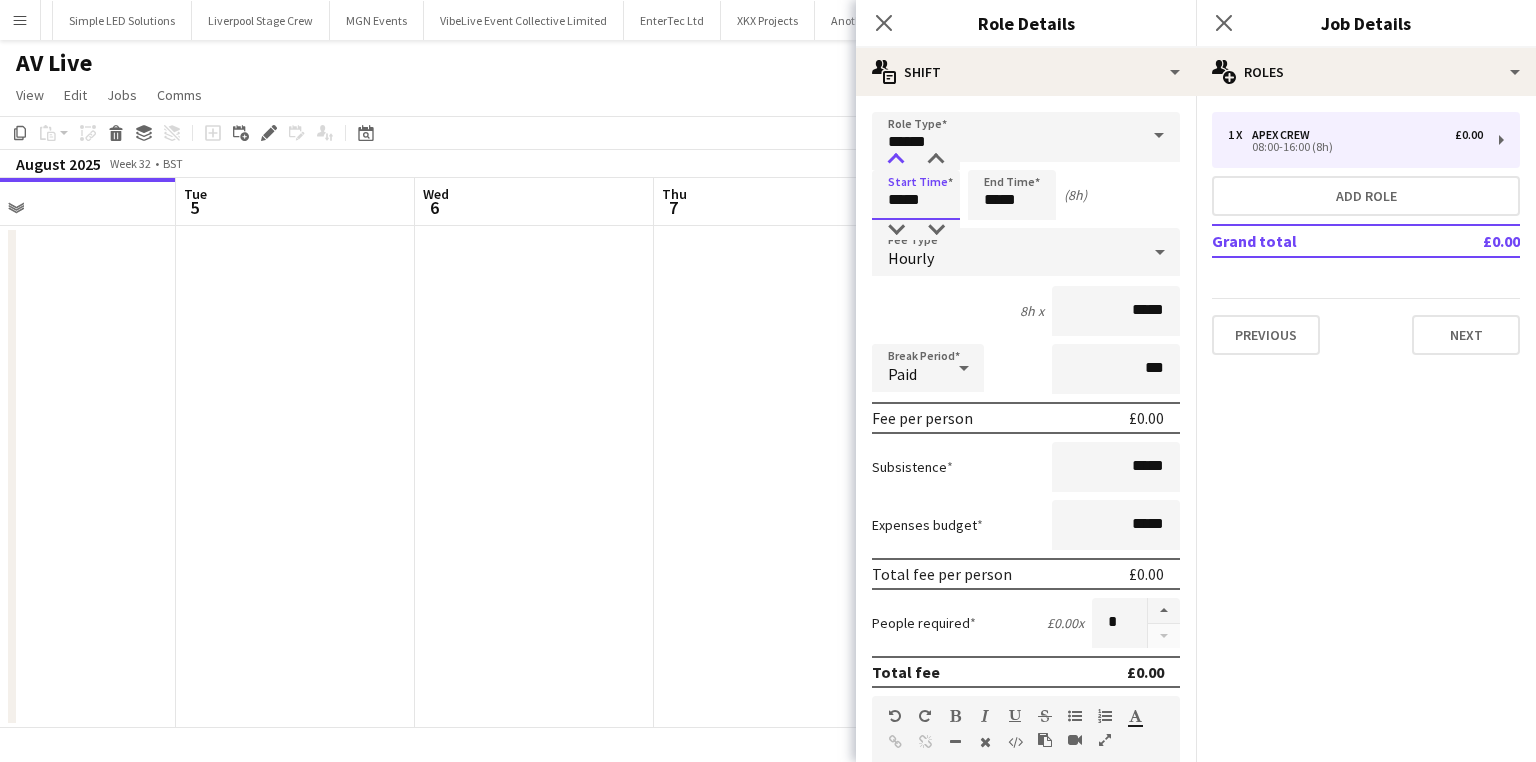 click at bounding box center (896, 160) 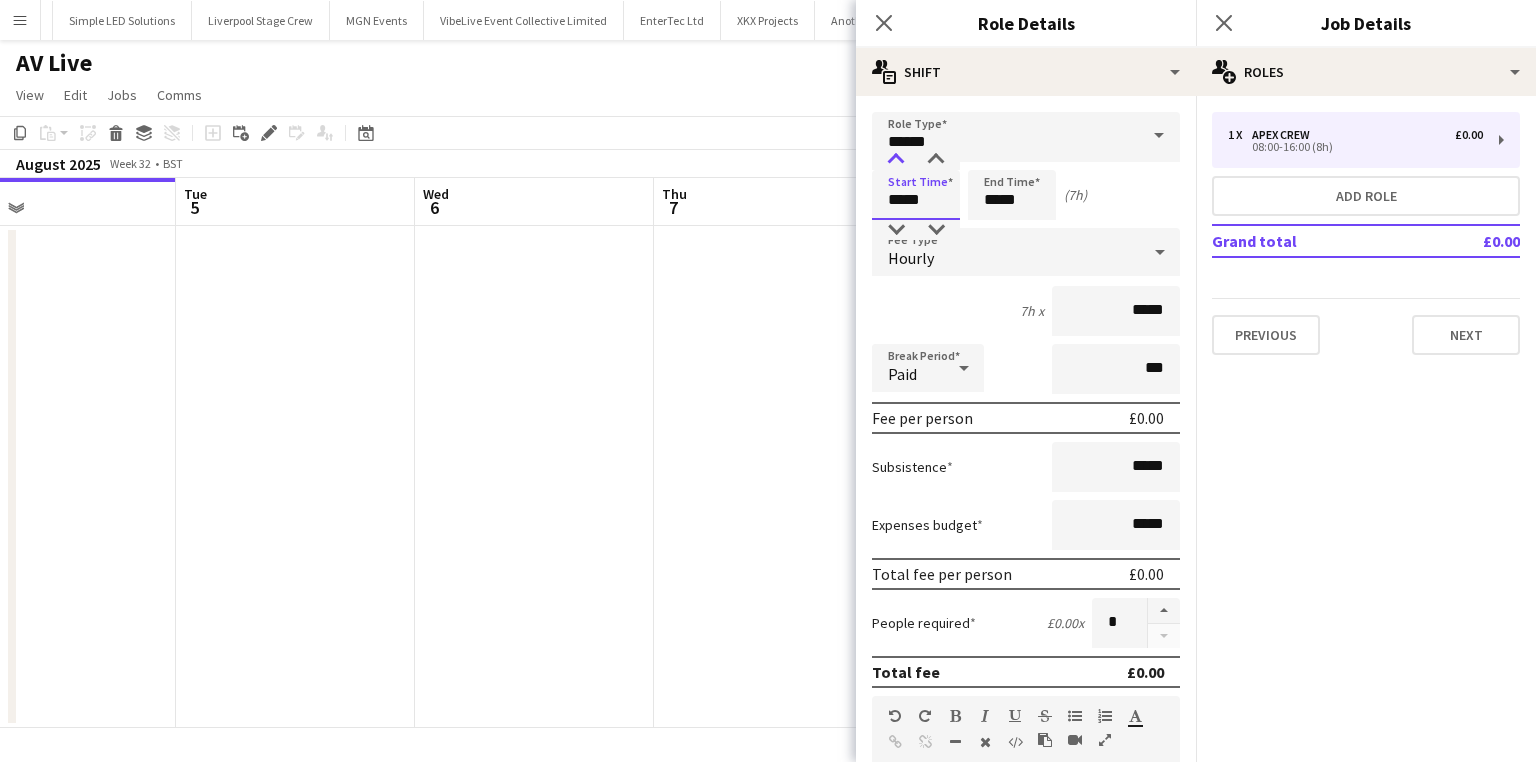 click at bounding box center (896, 160) 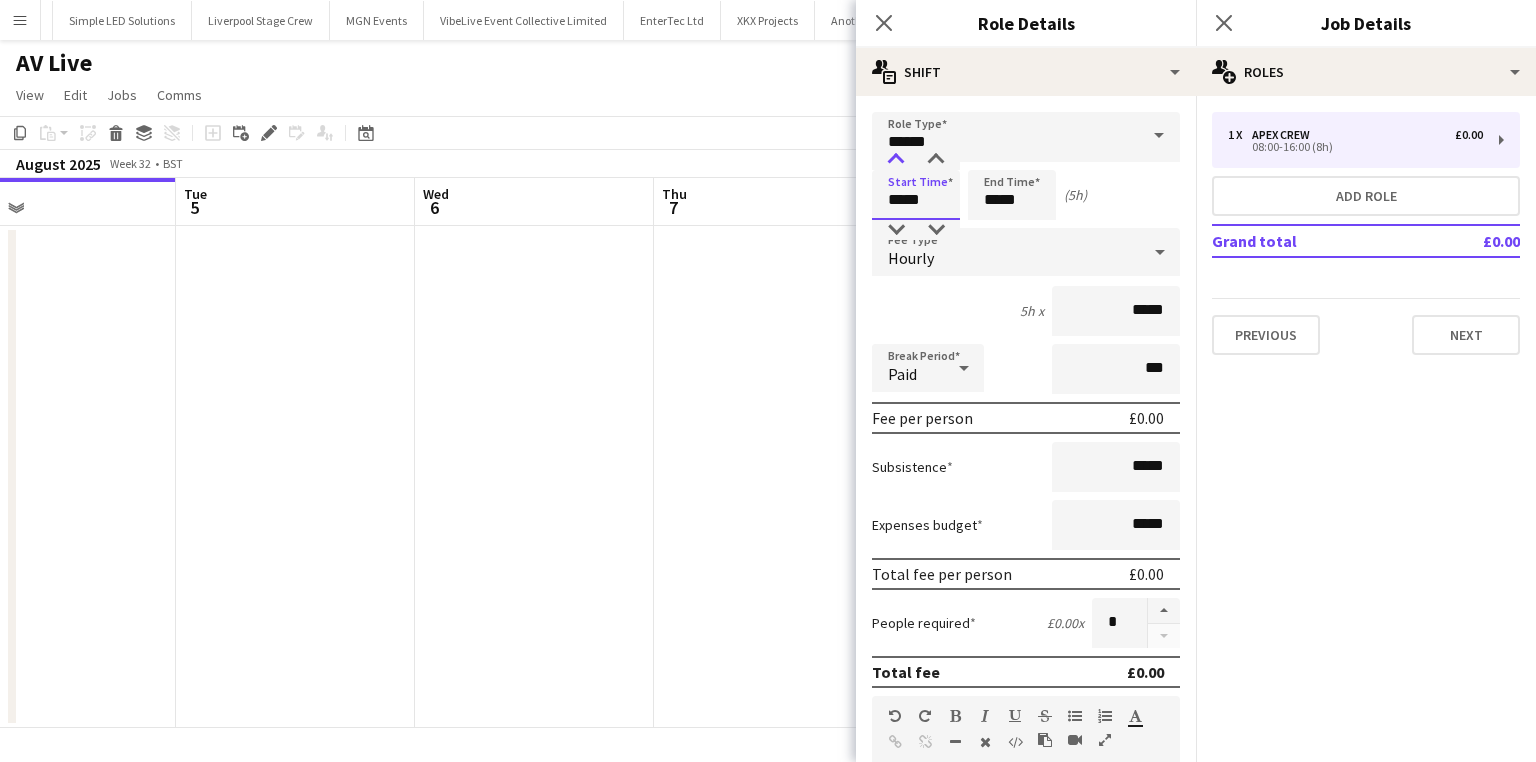 click at bounding box center (896, 160) 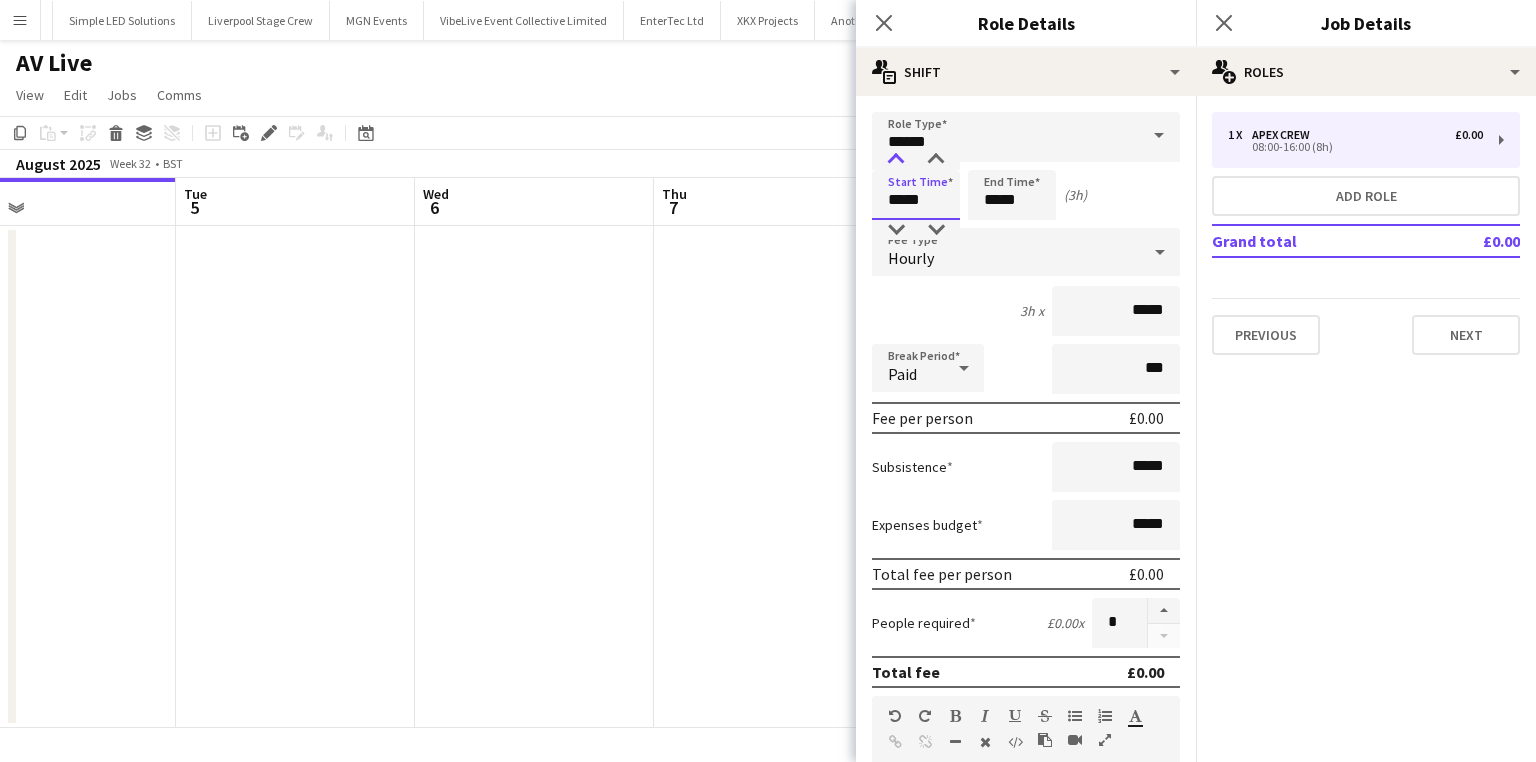 click at bounding box center (896, 160) 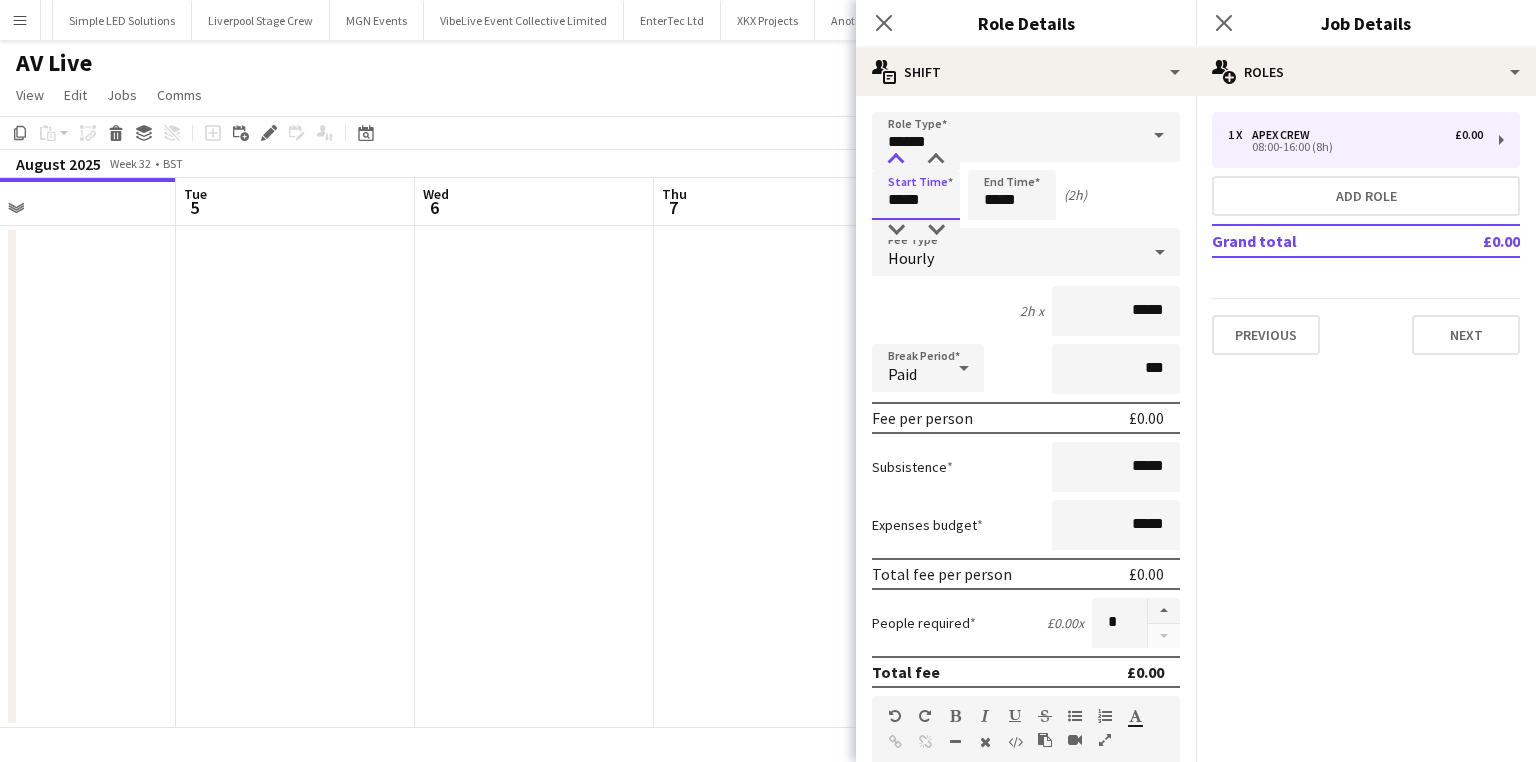 click at bounding box center (896, 160) 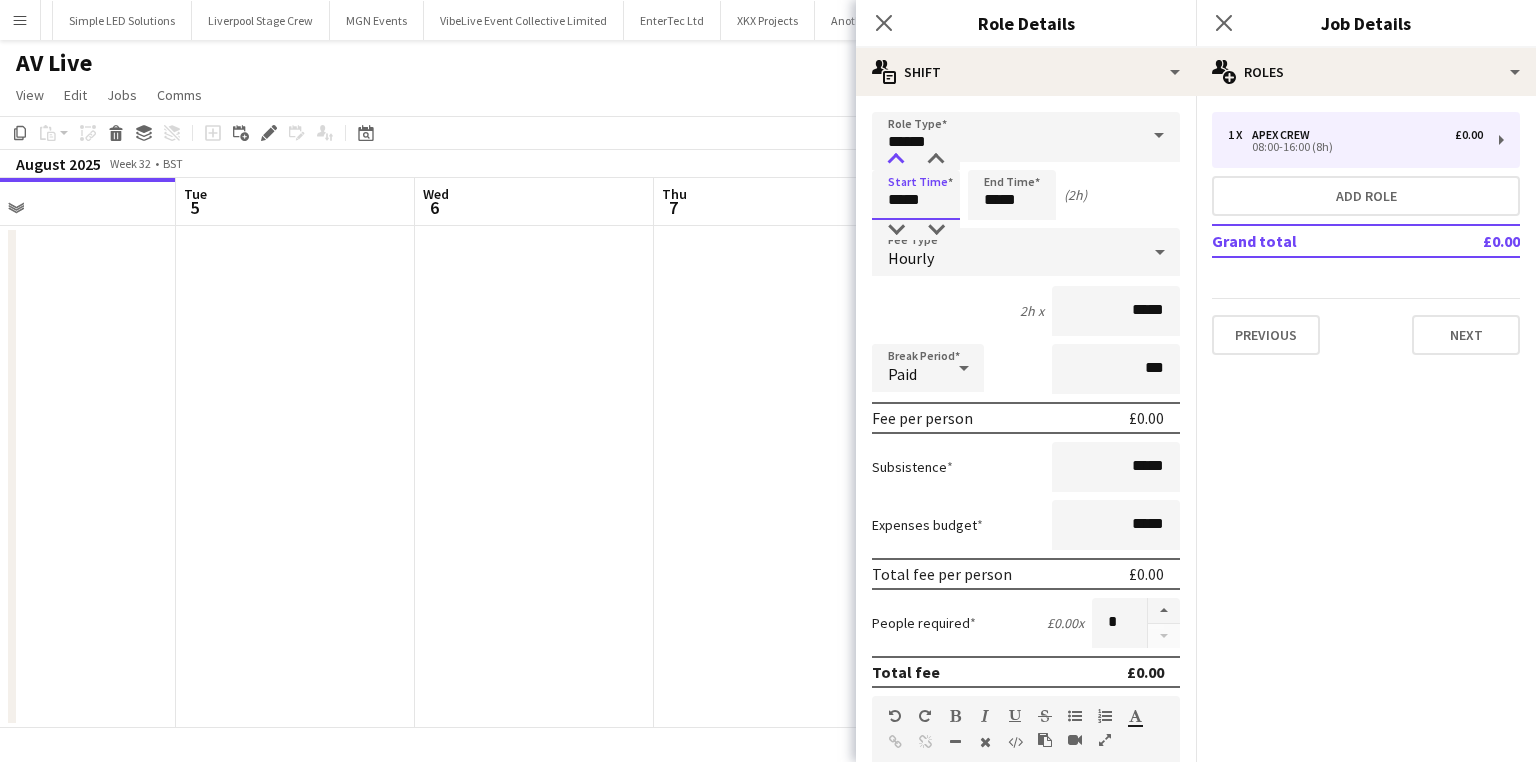 click at bounding box center (896, 160) 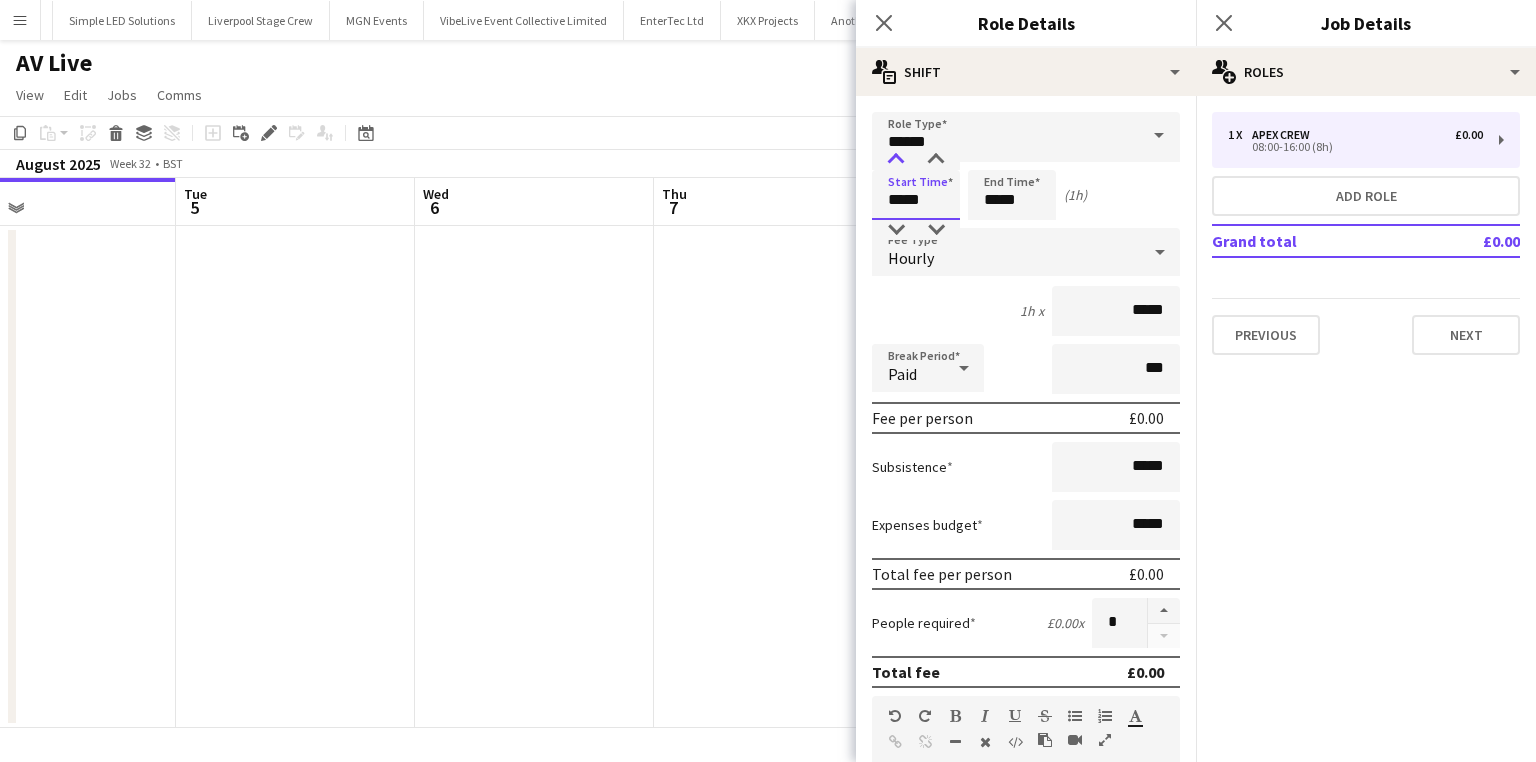 click at bounding box center [896, 160] 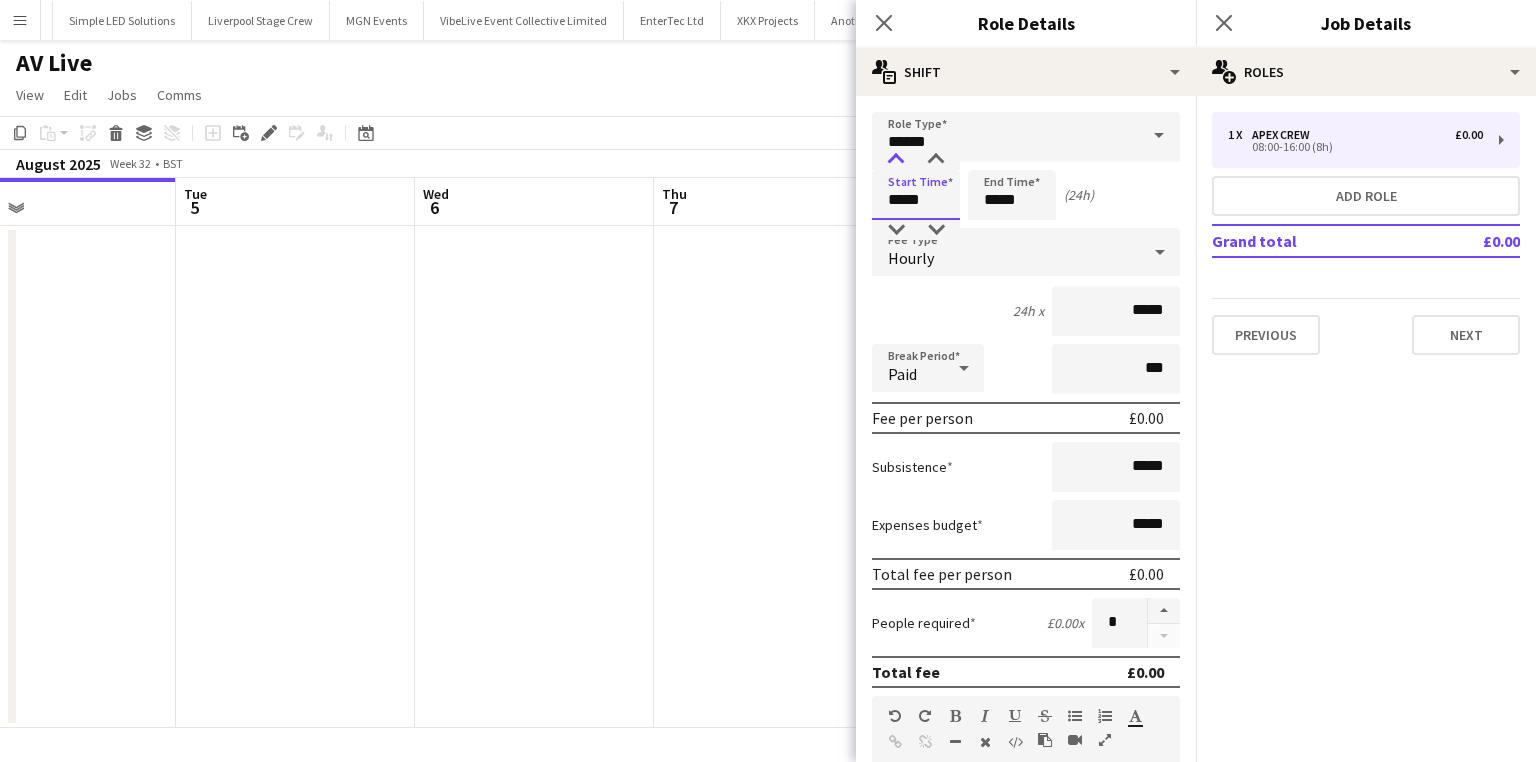 type on "*****" 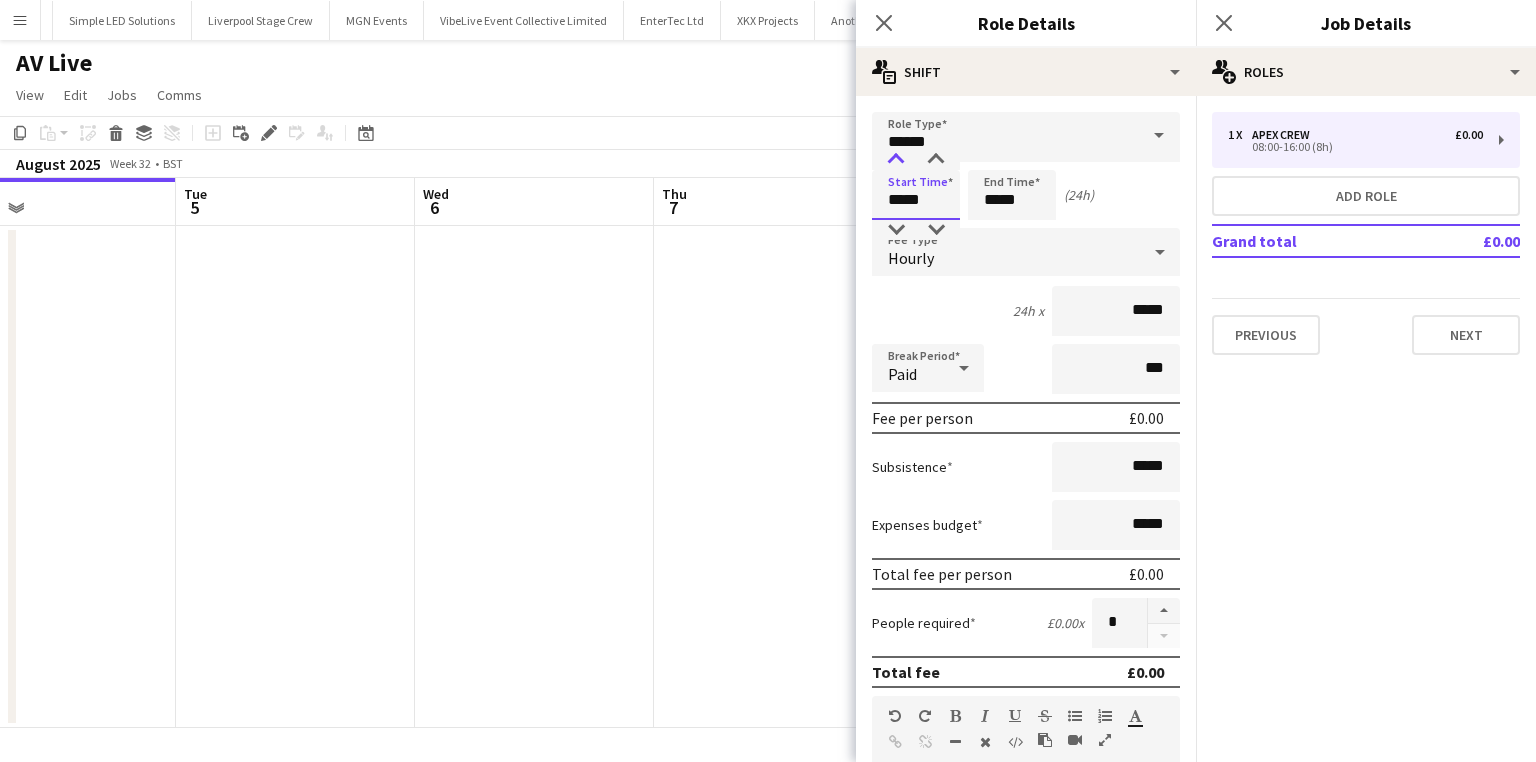 click at bounding box center [896, 160] 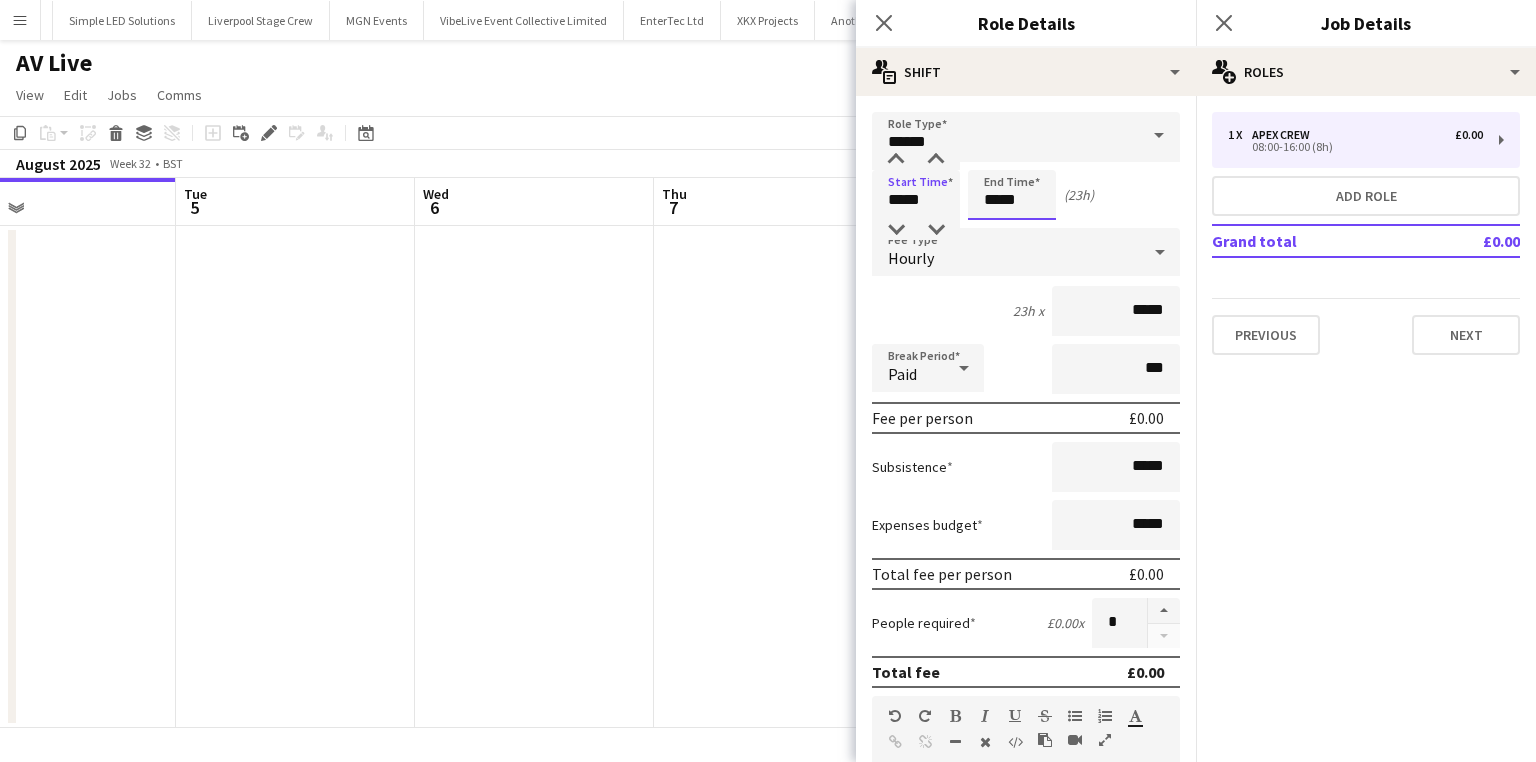 click on "*****" at bounding box center [1012, 195] 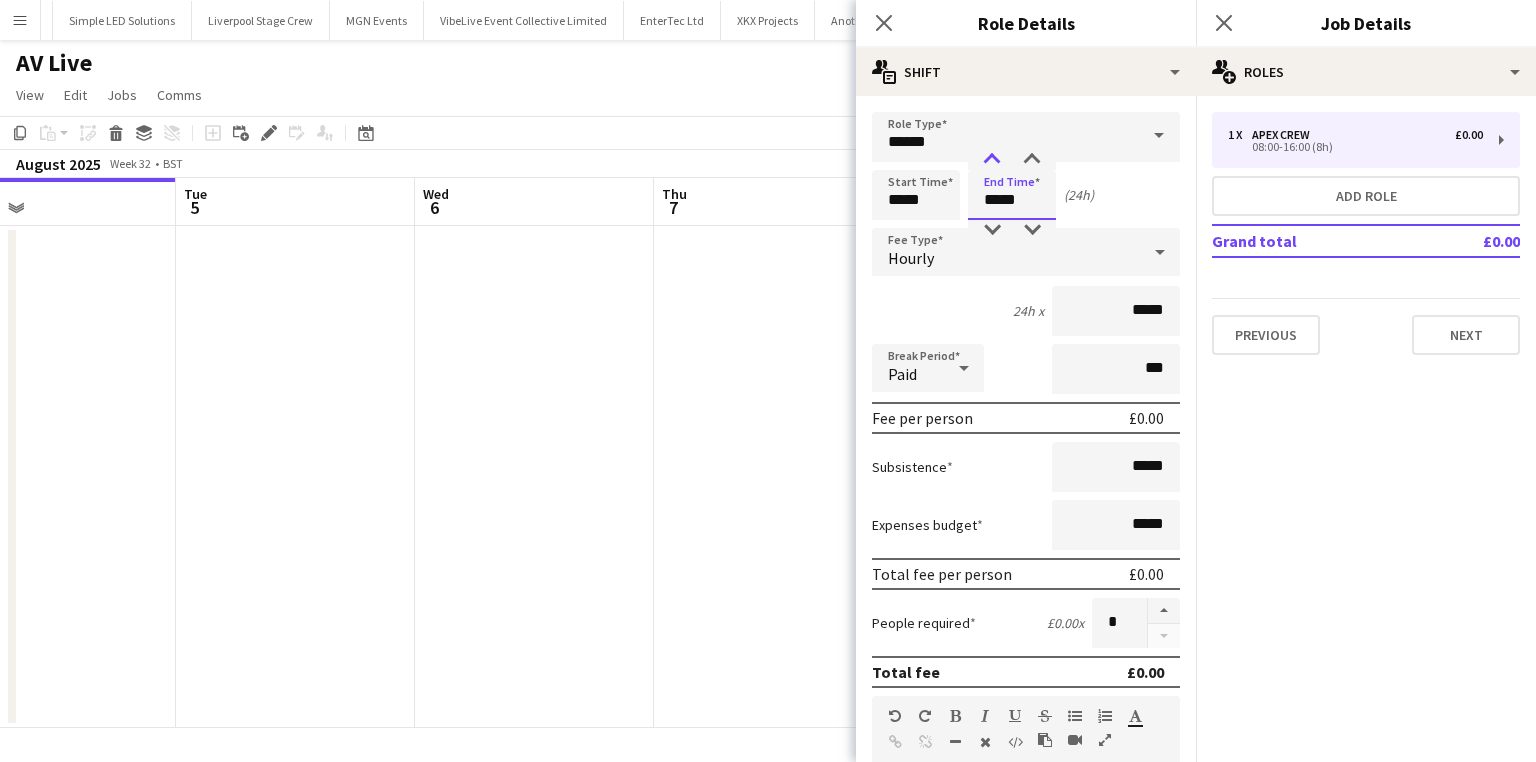 click at bounding box center (992, 160) 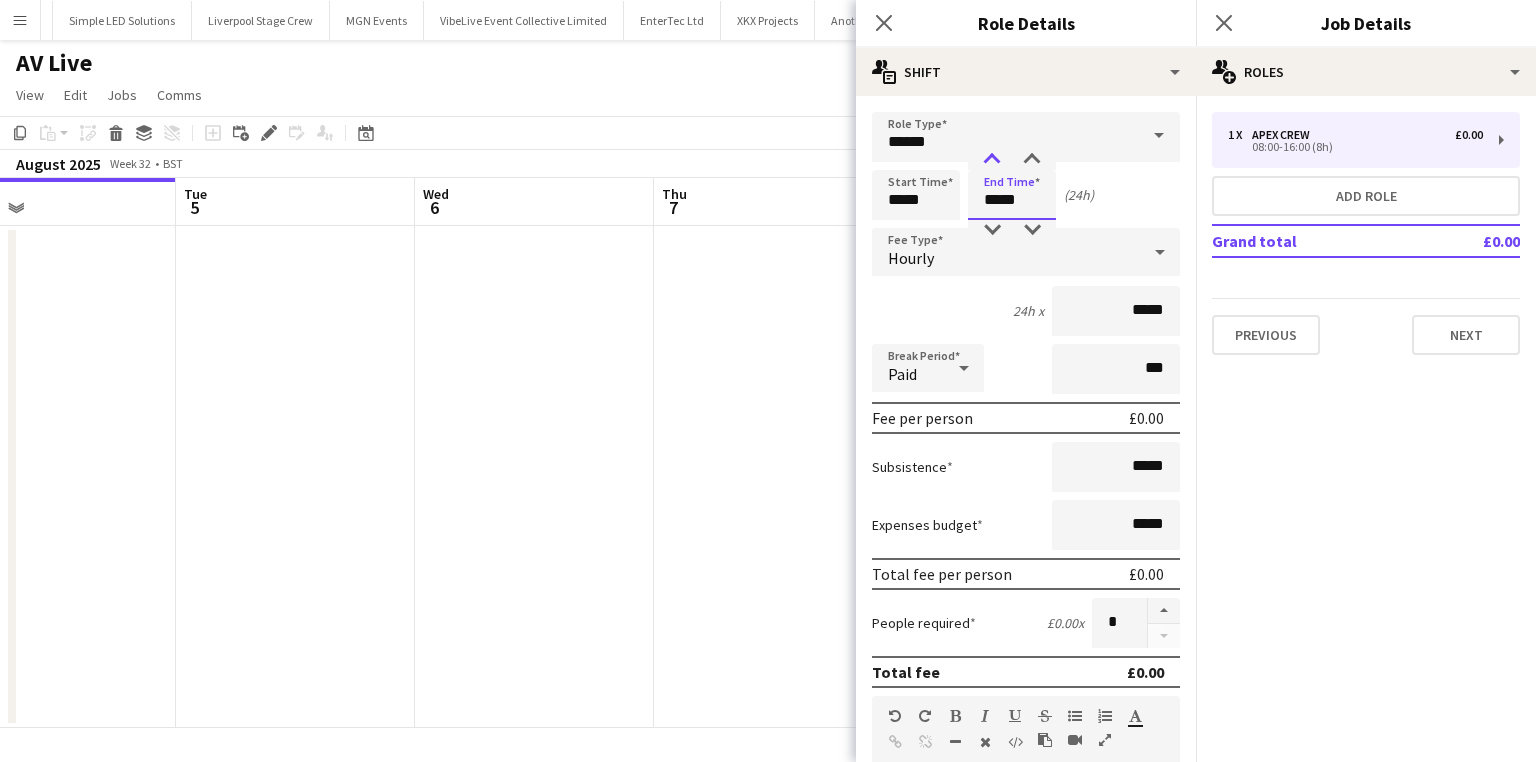 click at bounding box center (992, 160) 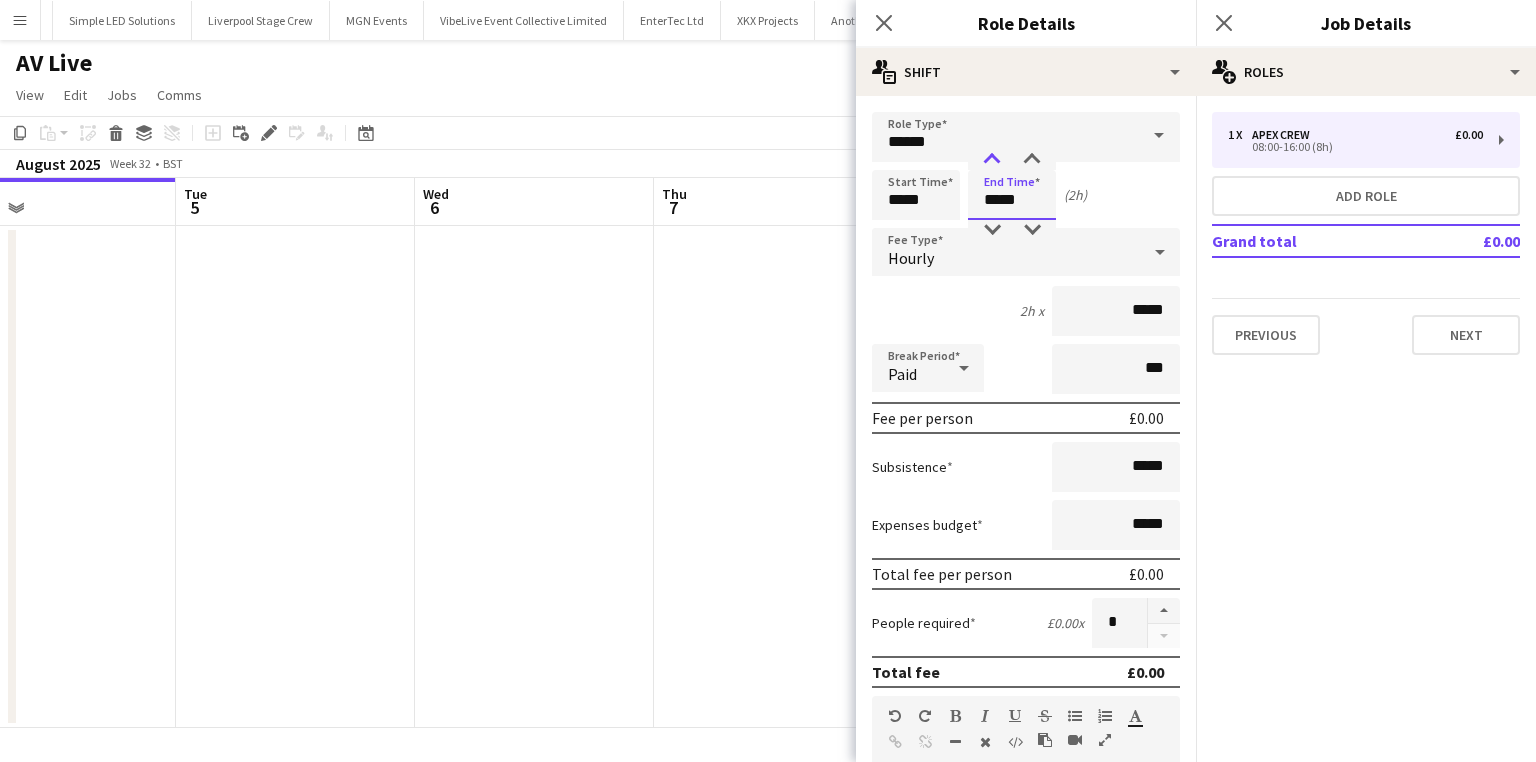 click at bounding box center (992, 160) 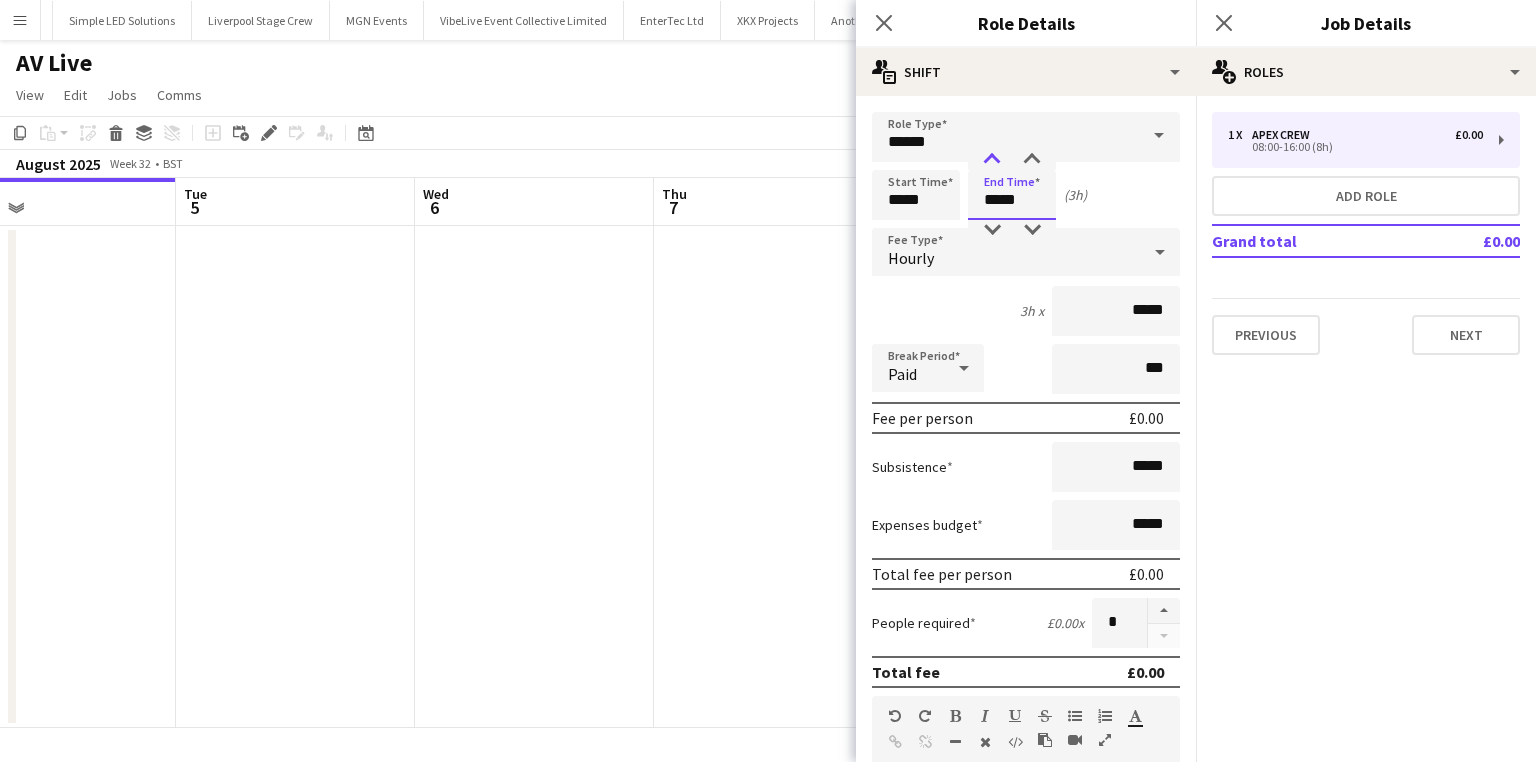 click at bounding box center (992, 160) 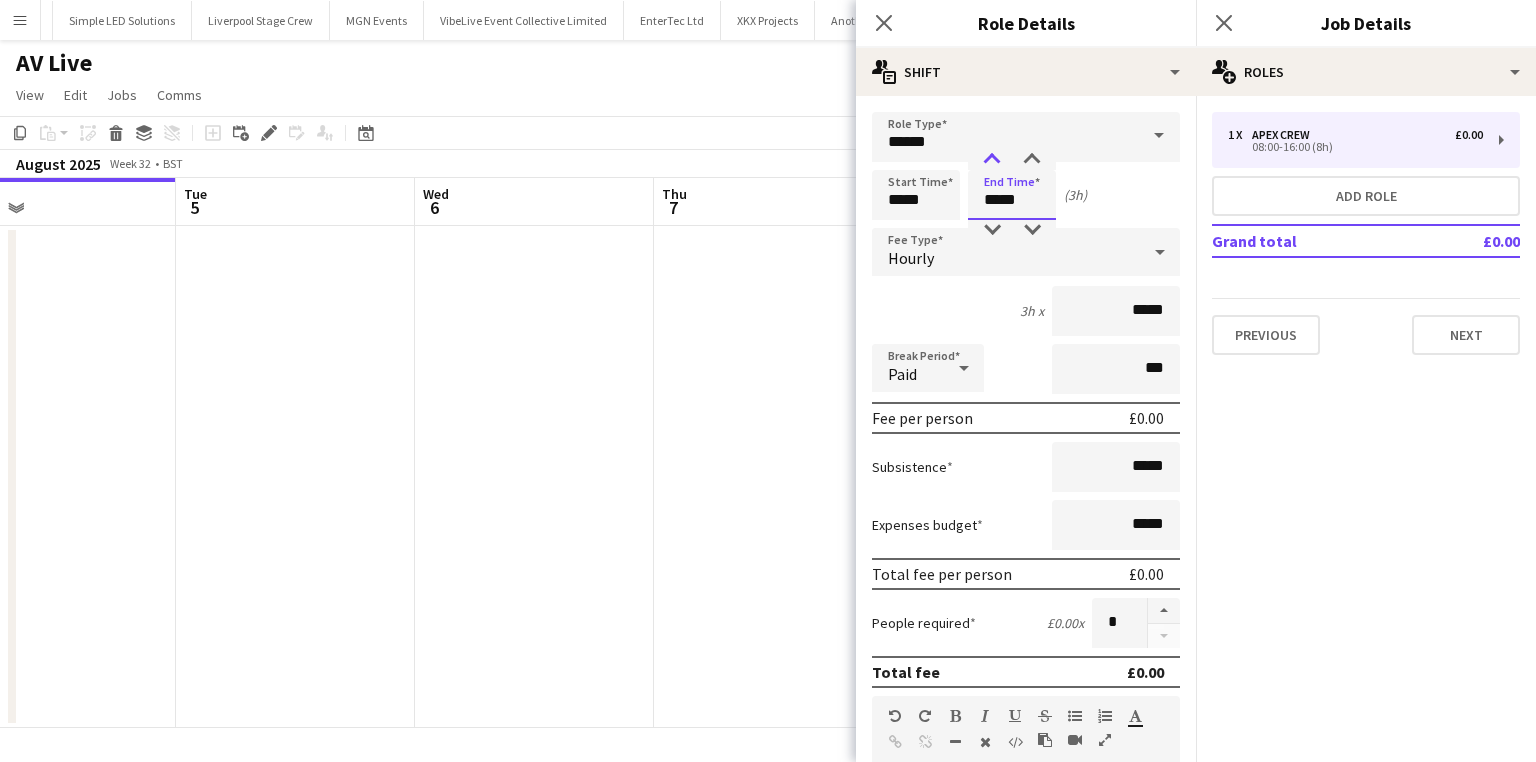 type on "*****" 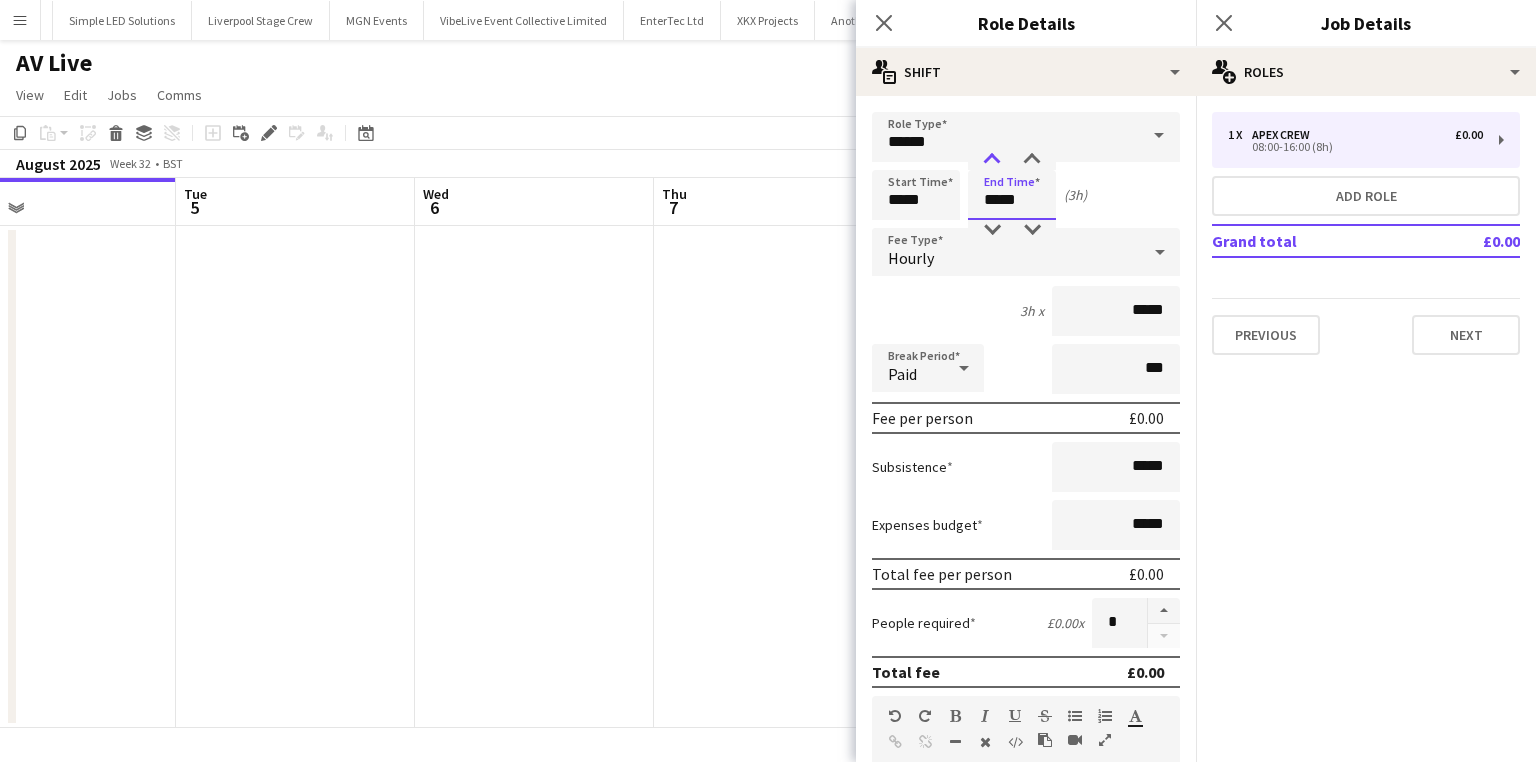 click at bounding box center (992, 160) 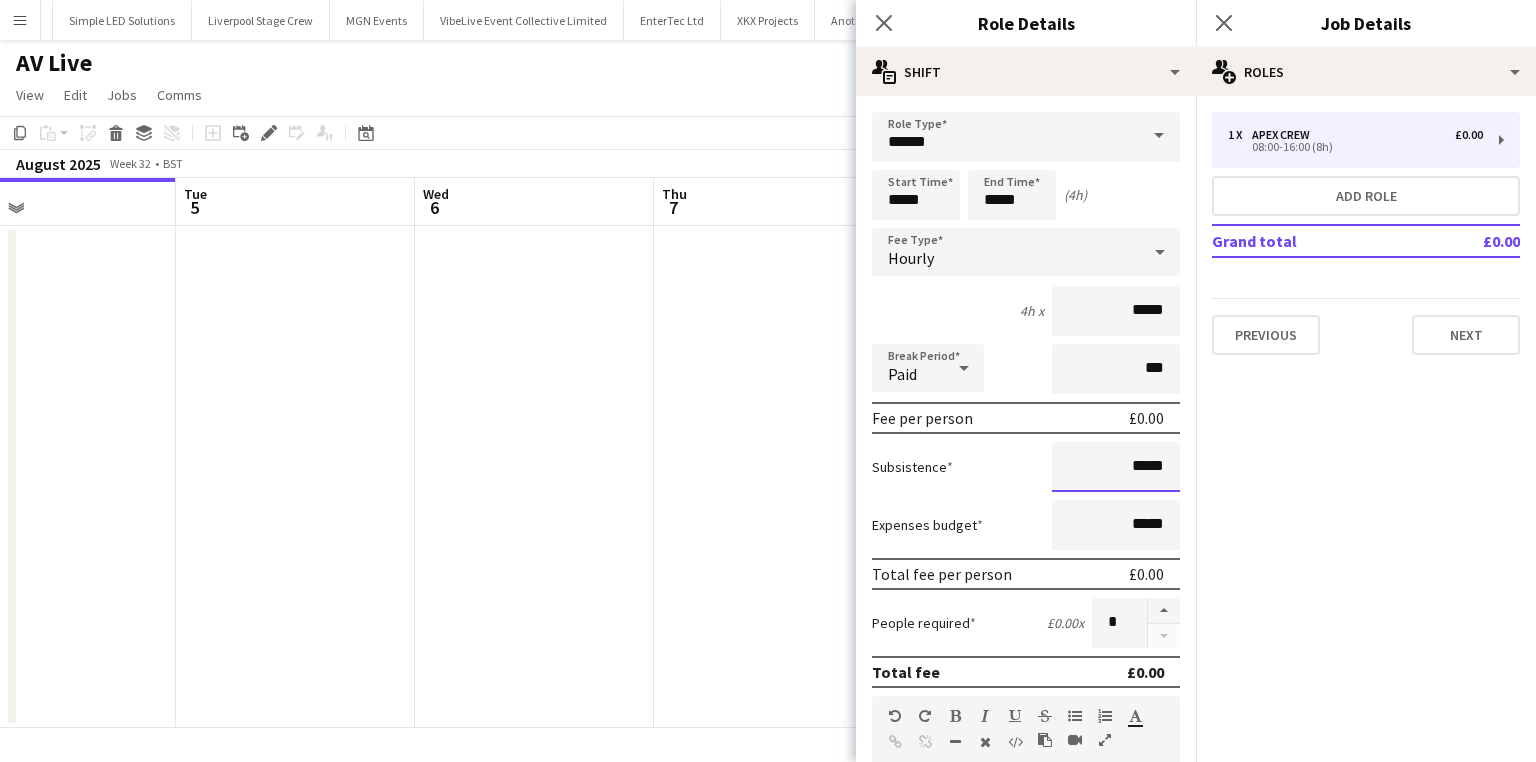 drag, startPoint x: 1100, startPoint y: 464, endPoint x: 1159, endPoint y: 464, distance: 59 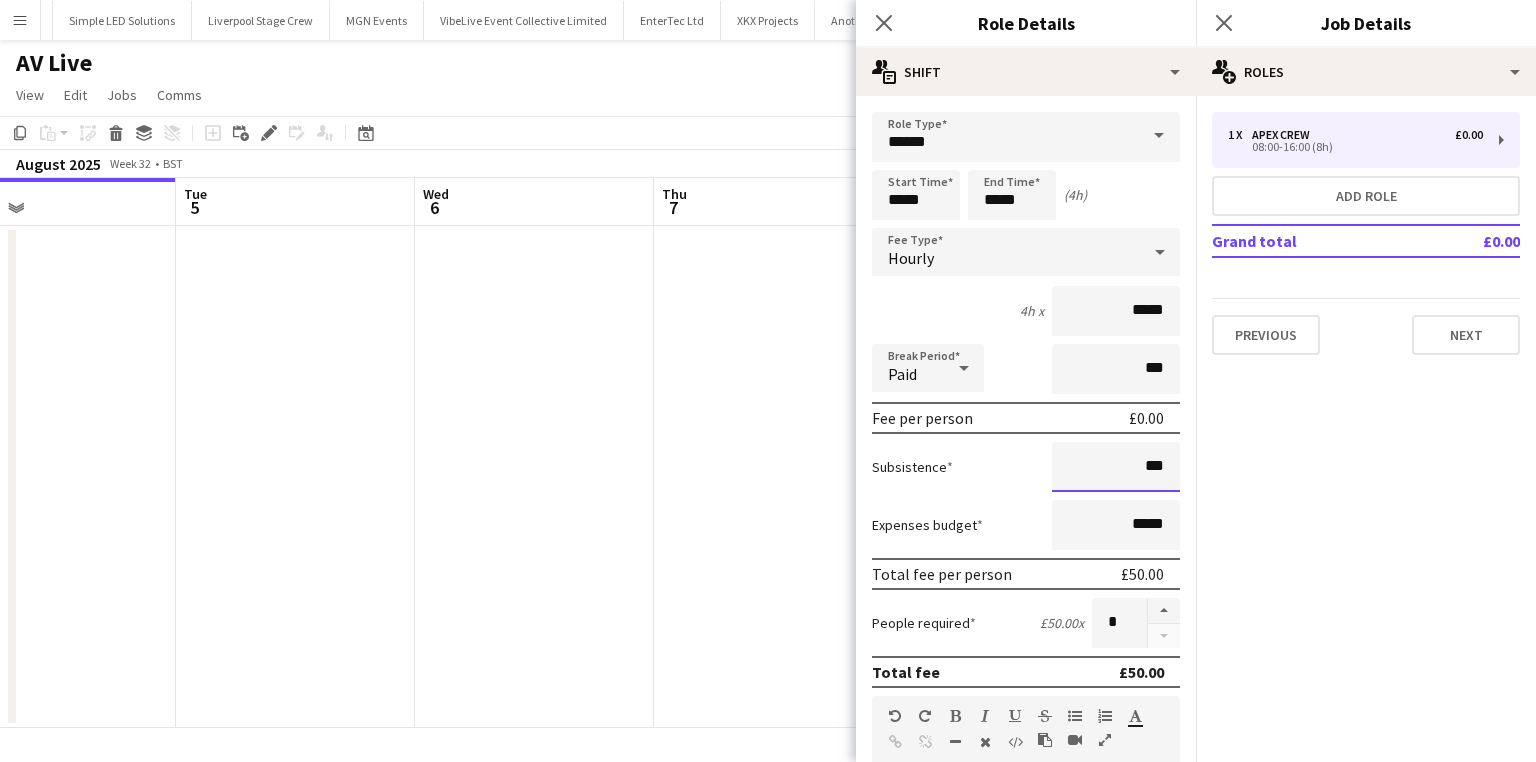 drag, startPoint x: 1100, startPoint y: 471, endPoint x: 1224, endPoint y: 470, distance: 124.004036 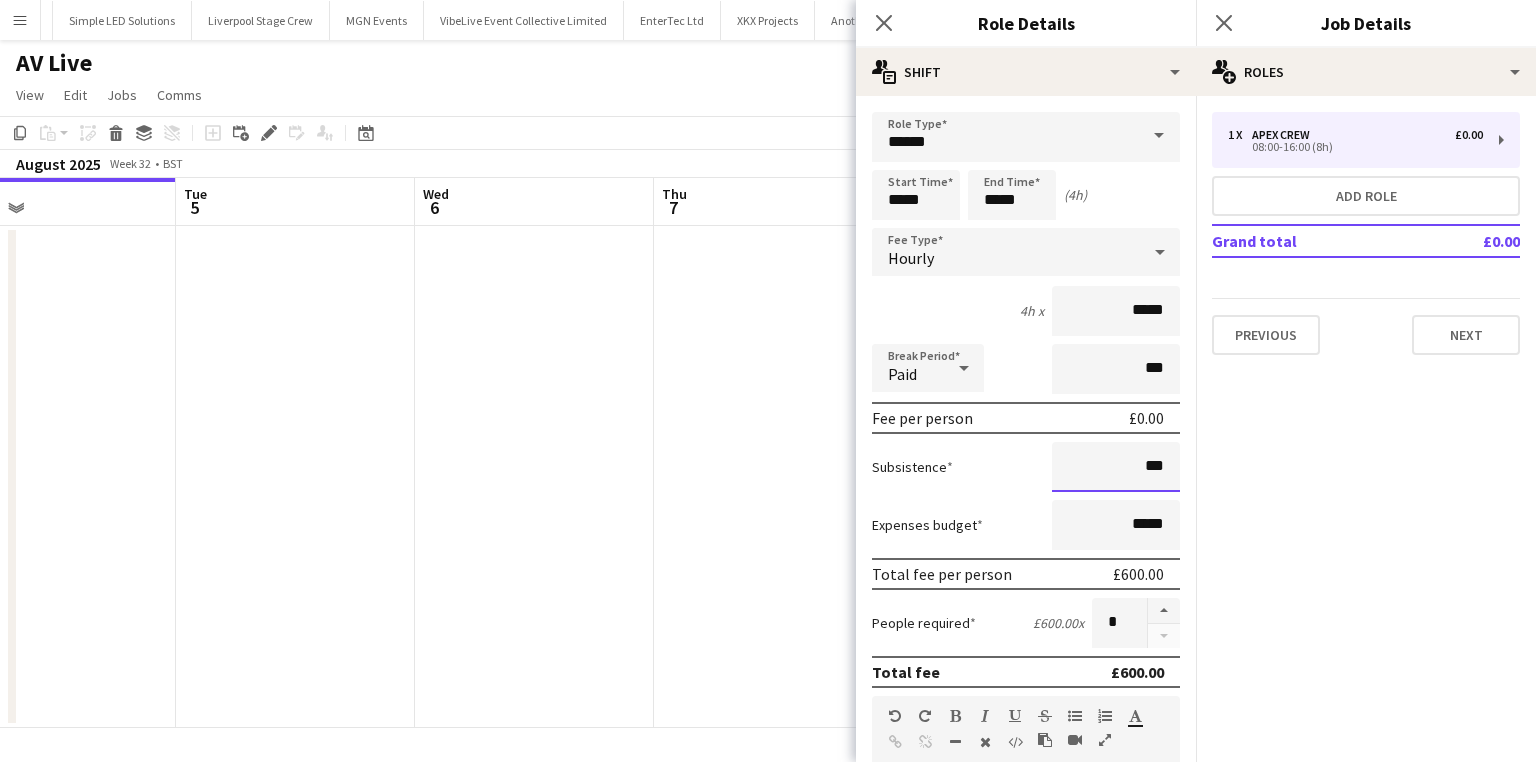 type on "**" 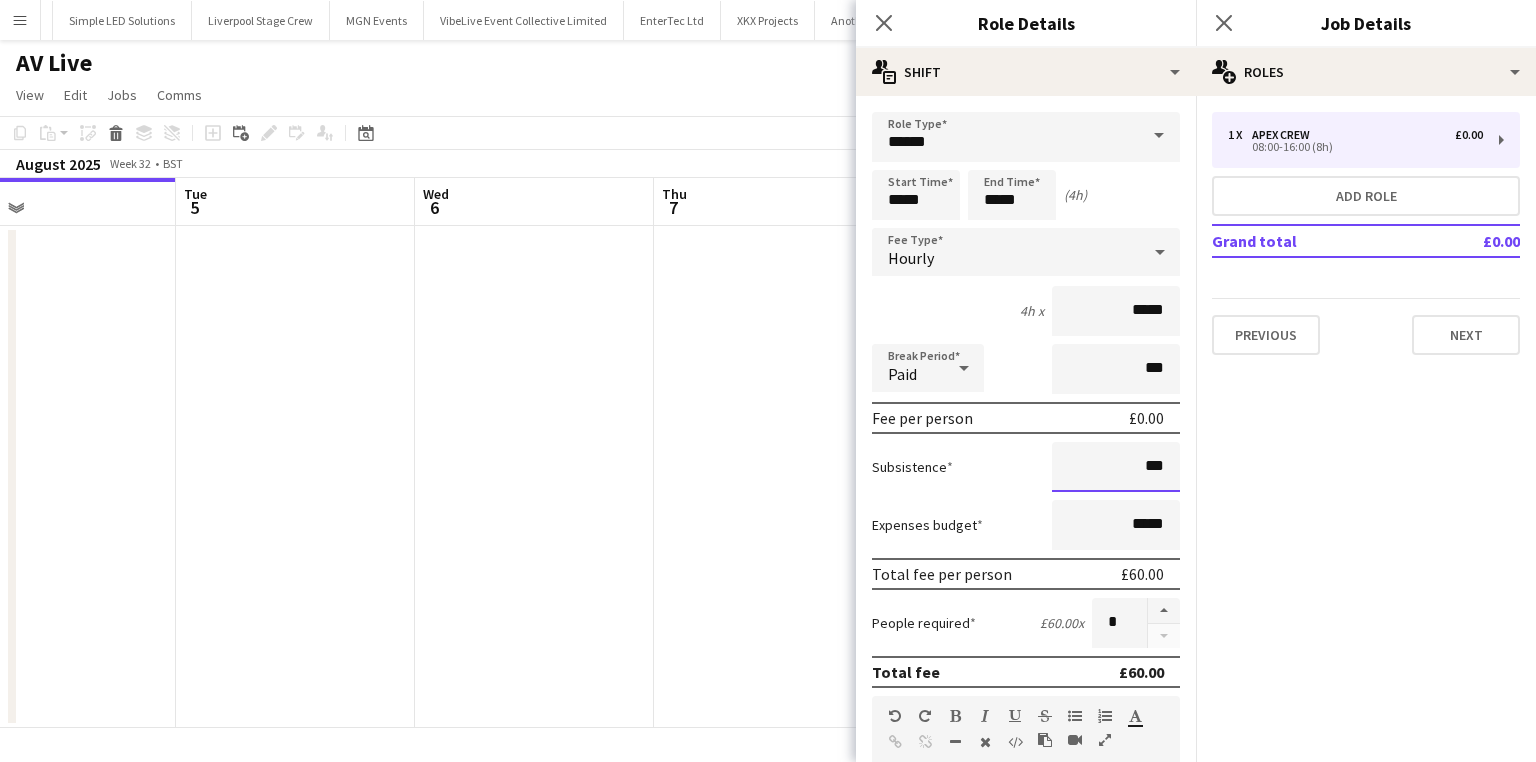 type on "***" 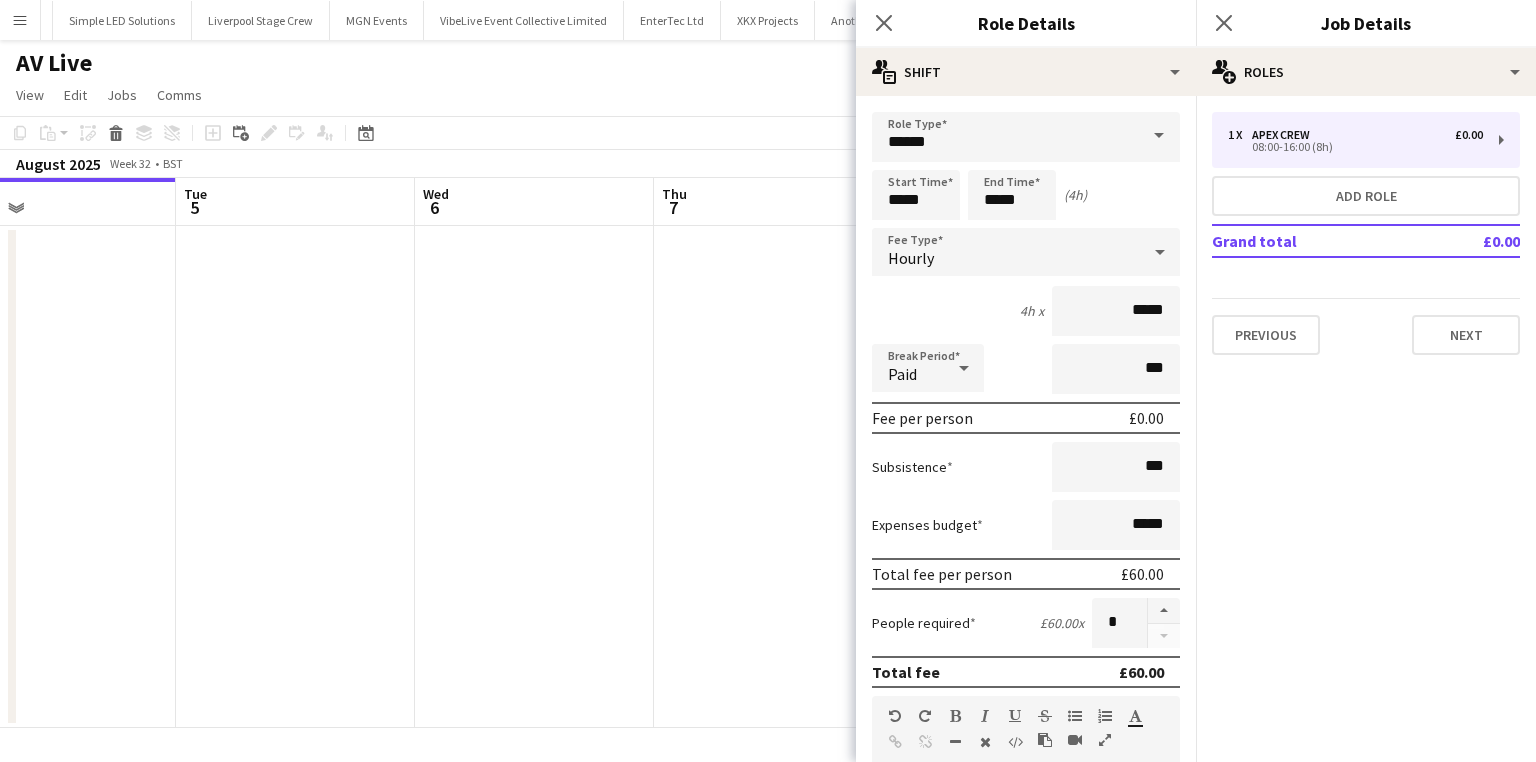 click on "Subsistence  ***" at bounding box center [1026, 467] 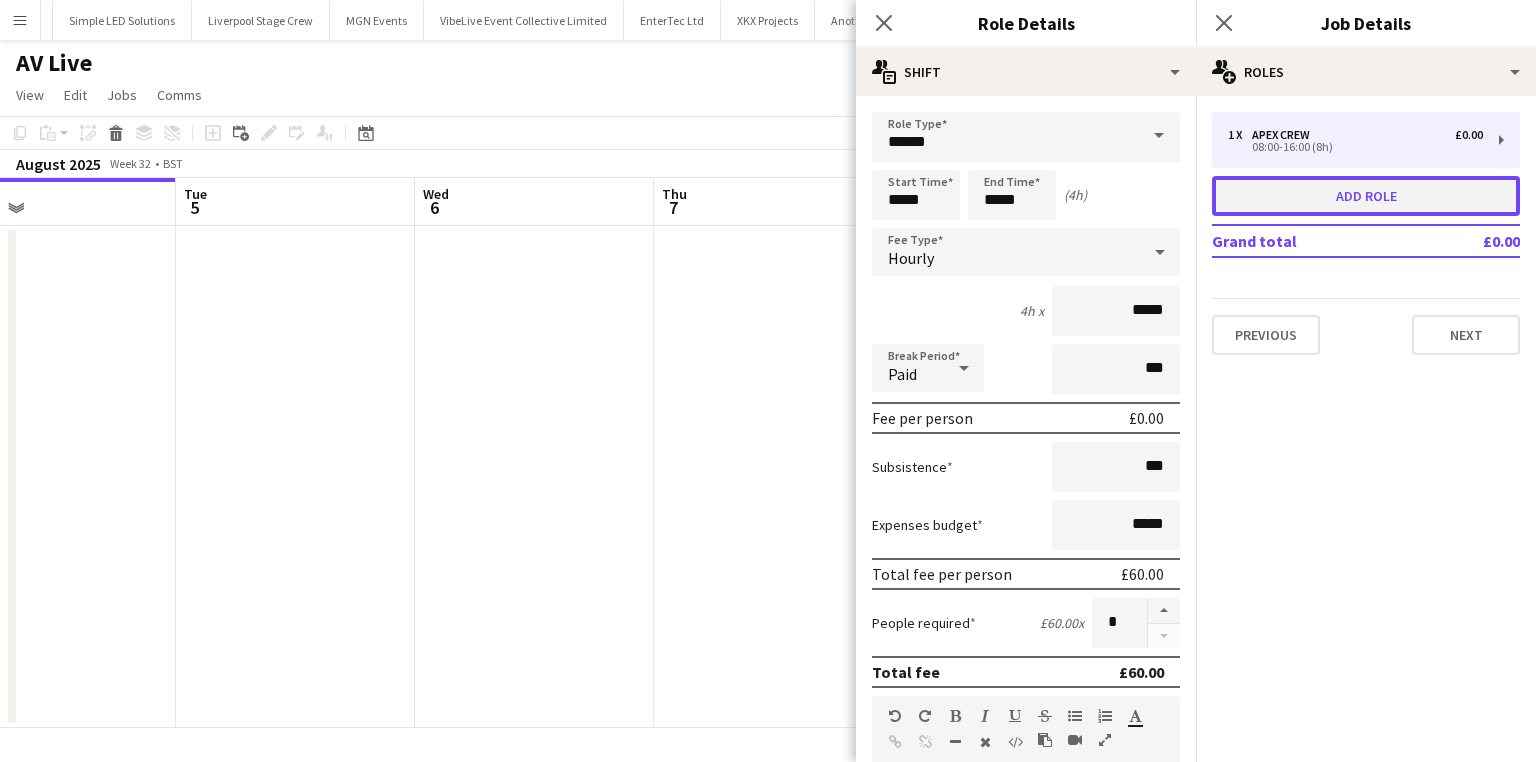 click on "Add role" at bounding box center (1366, 196) 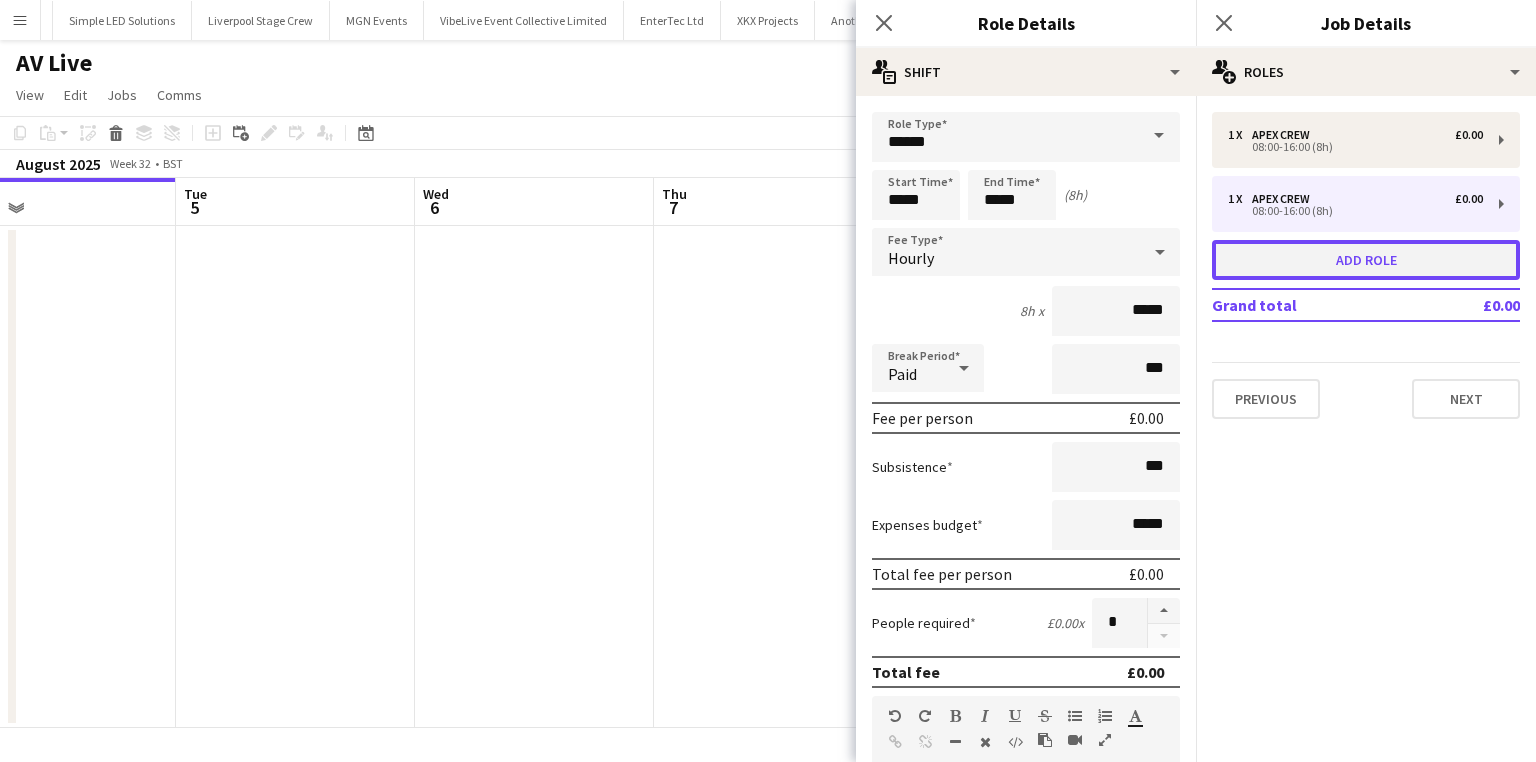type on "*********" 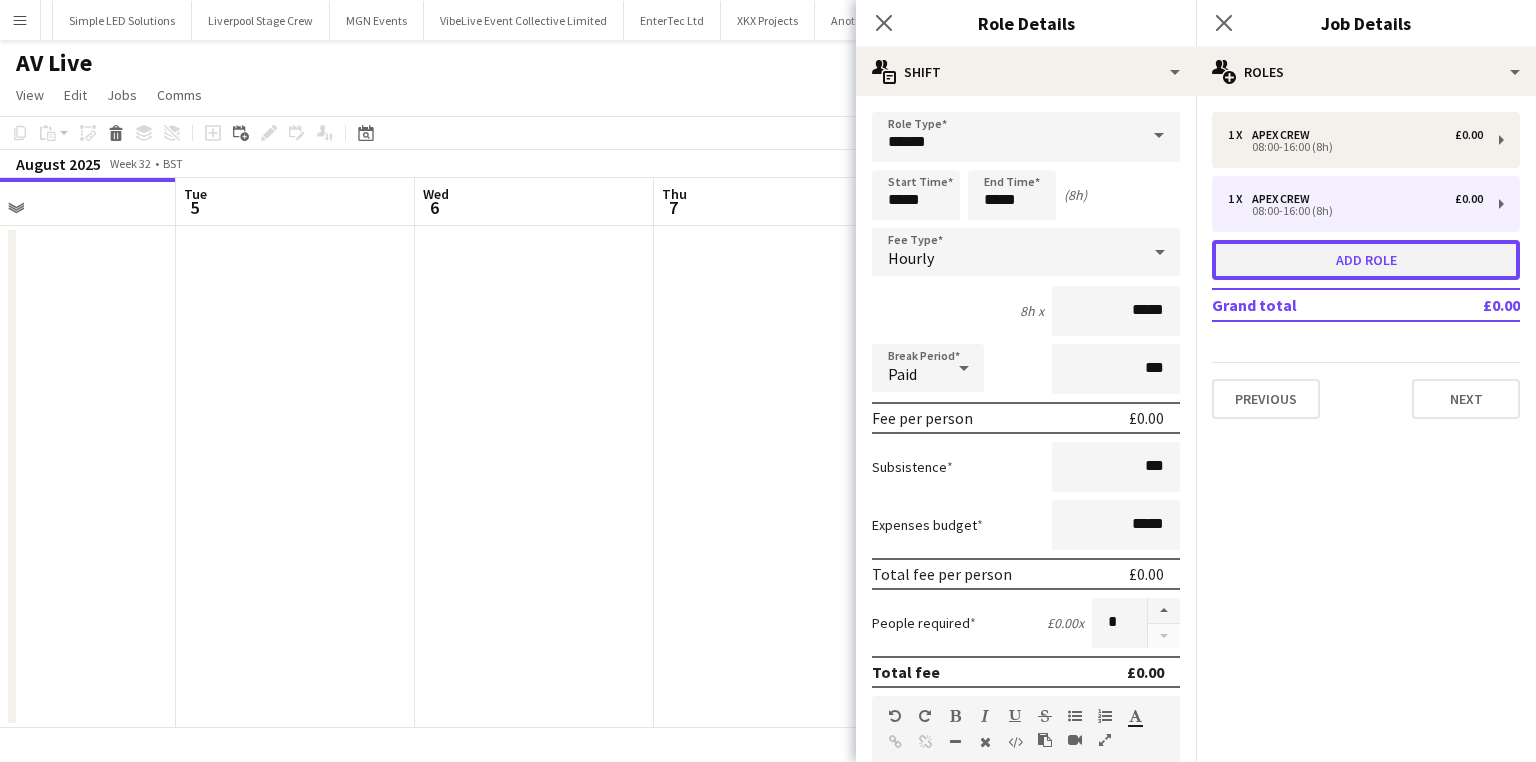 type on "*****" 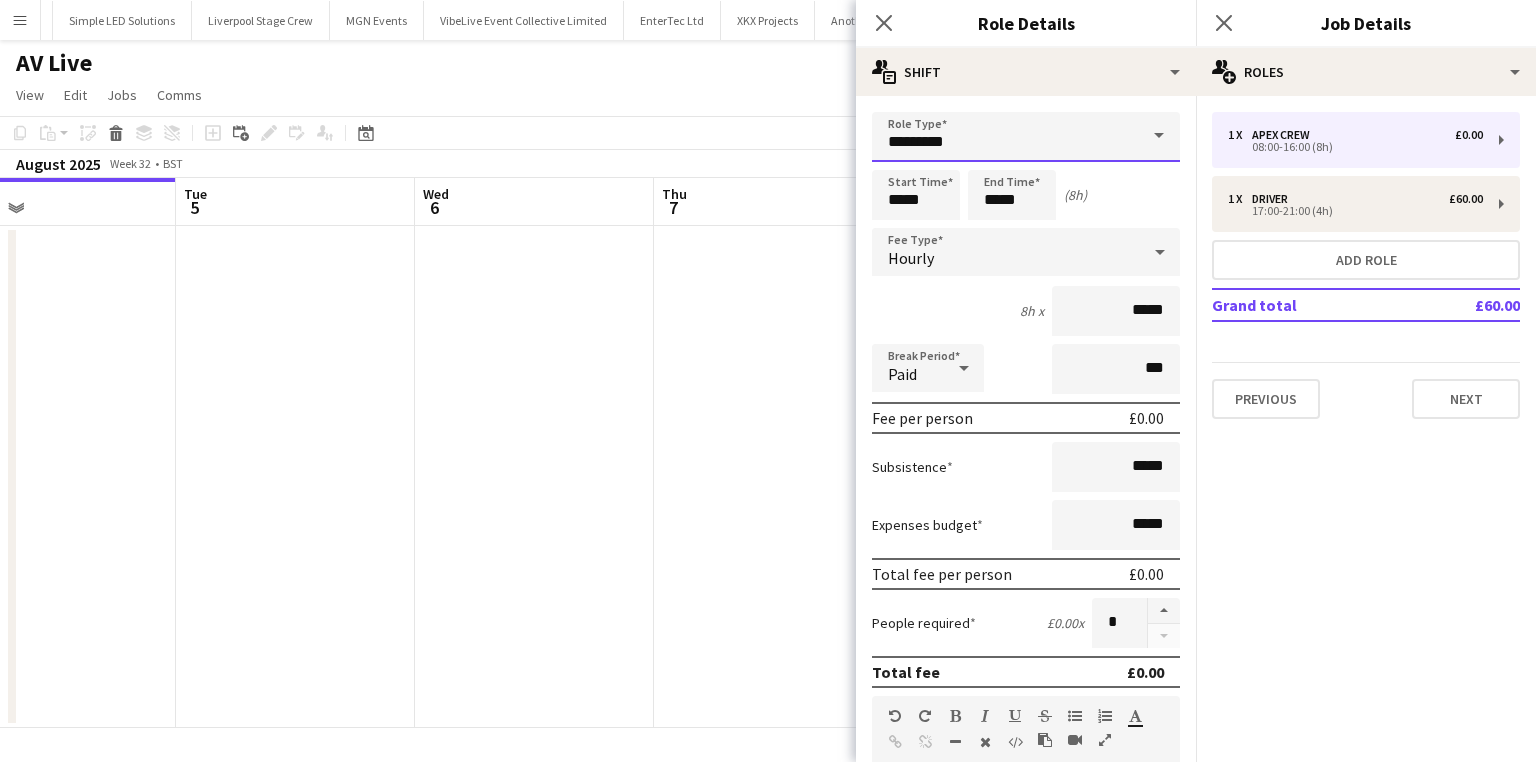 click on "*********" at bounding box center [1026, 137] 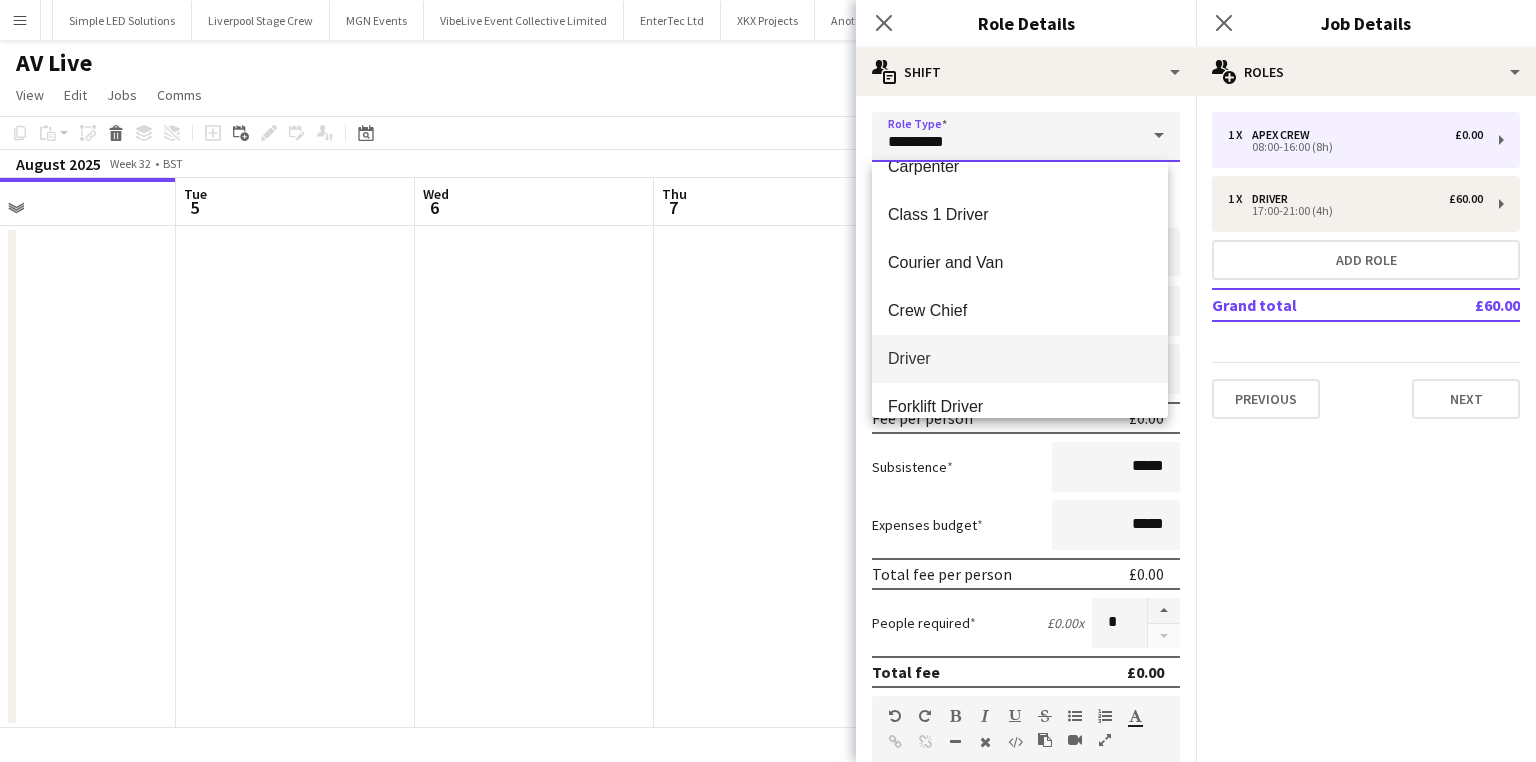 scroll, scrollTop: 160, scrollLeft: 0, axis: vertical 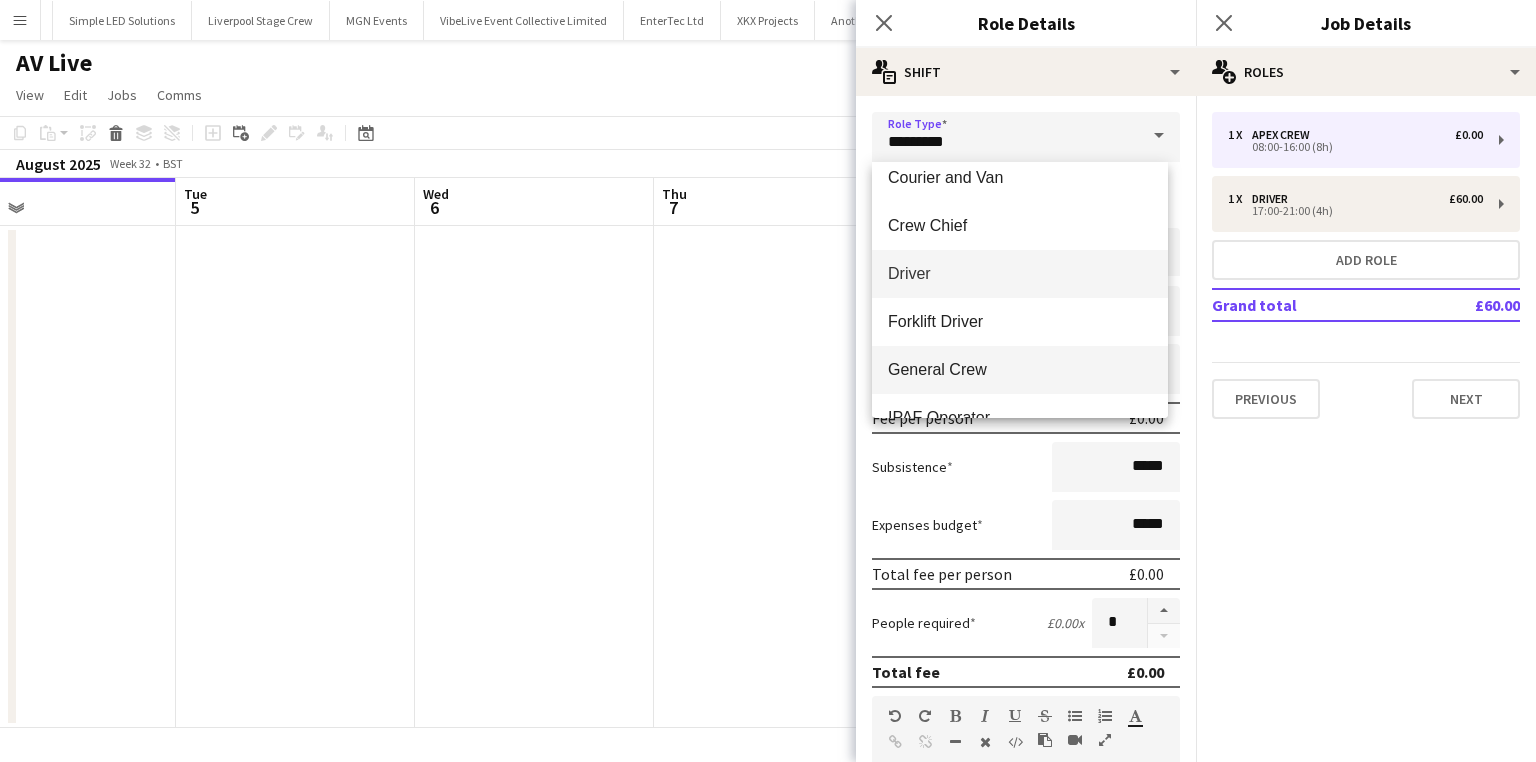 click on "General Crew" at bounding box center [1020, 369] 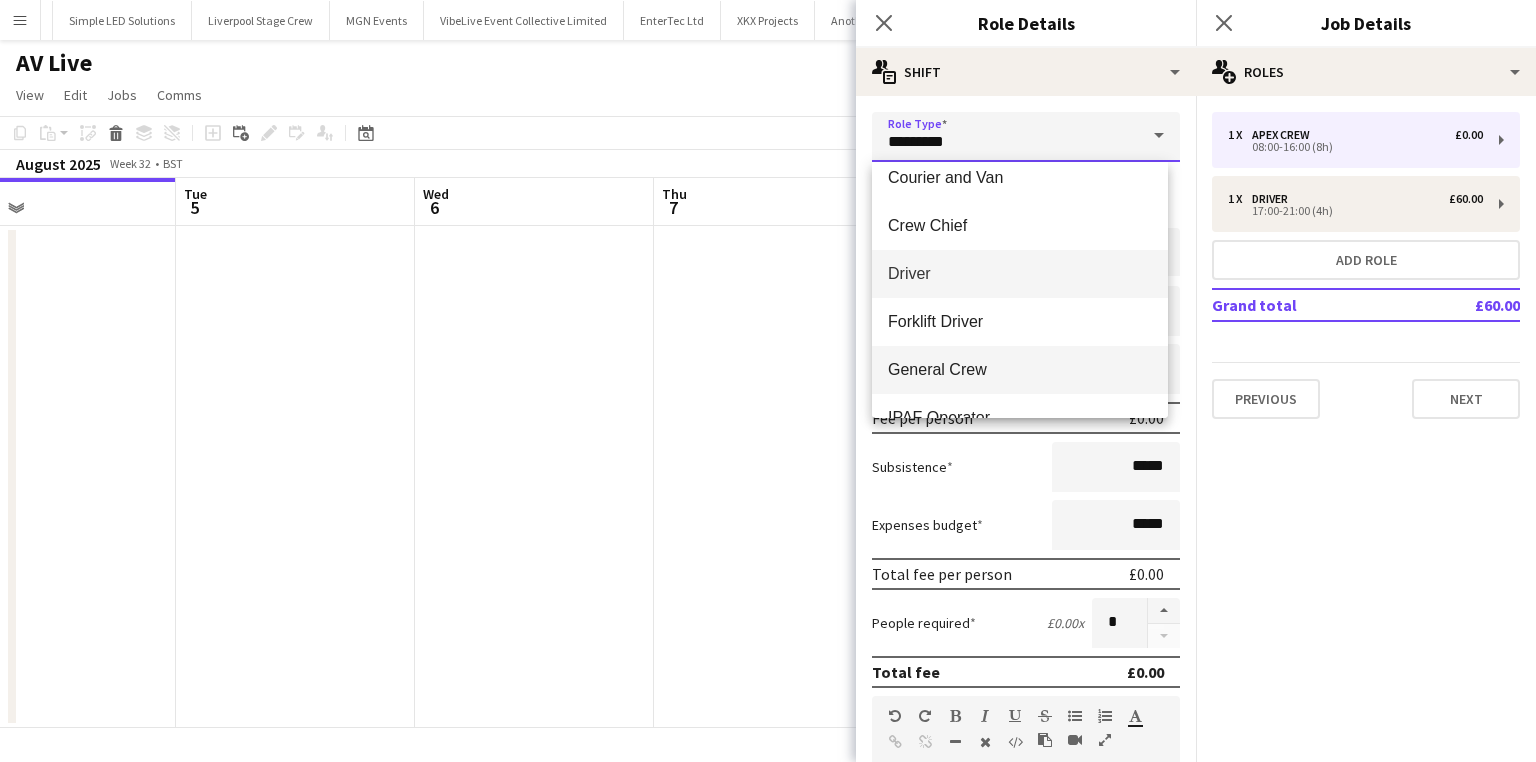 type on "**********" 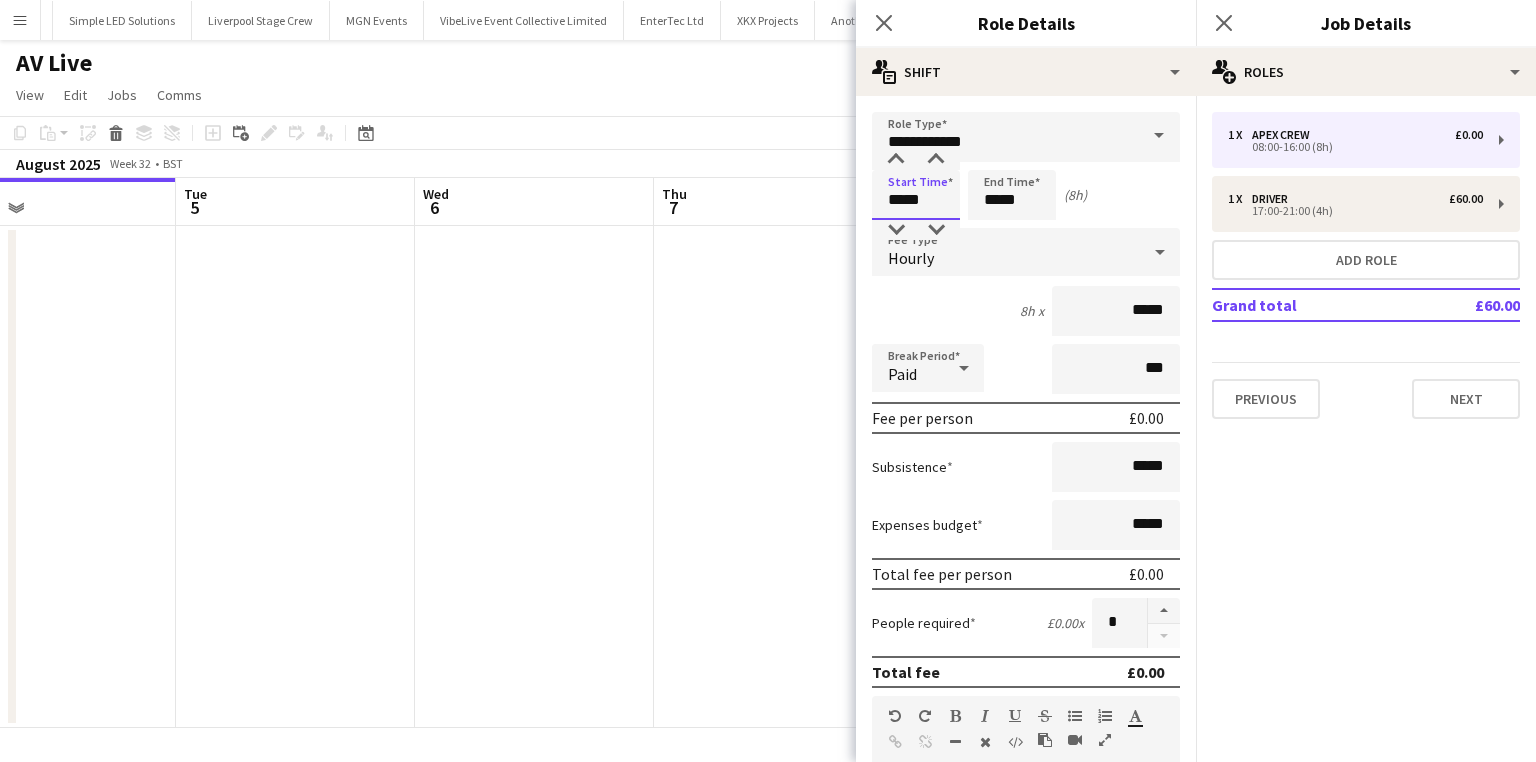 click on "*****" at bounding box center (916, 195) 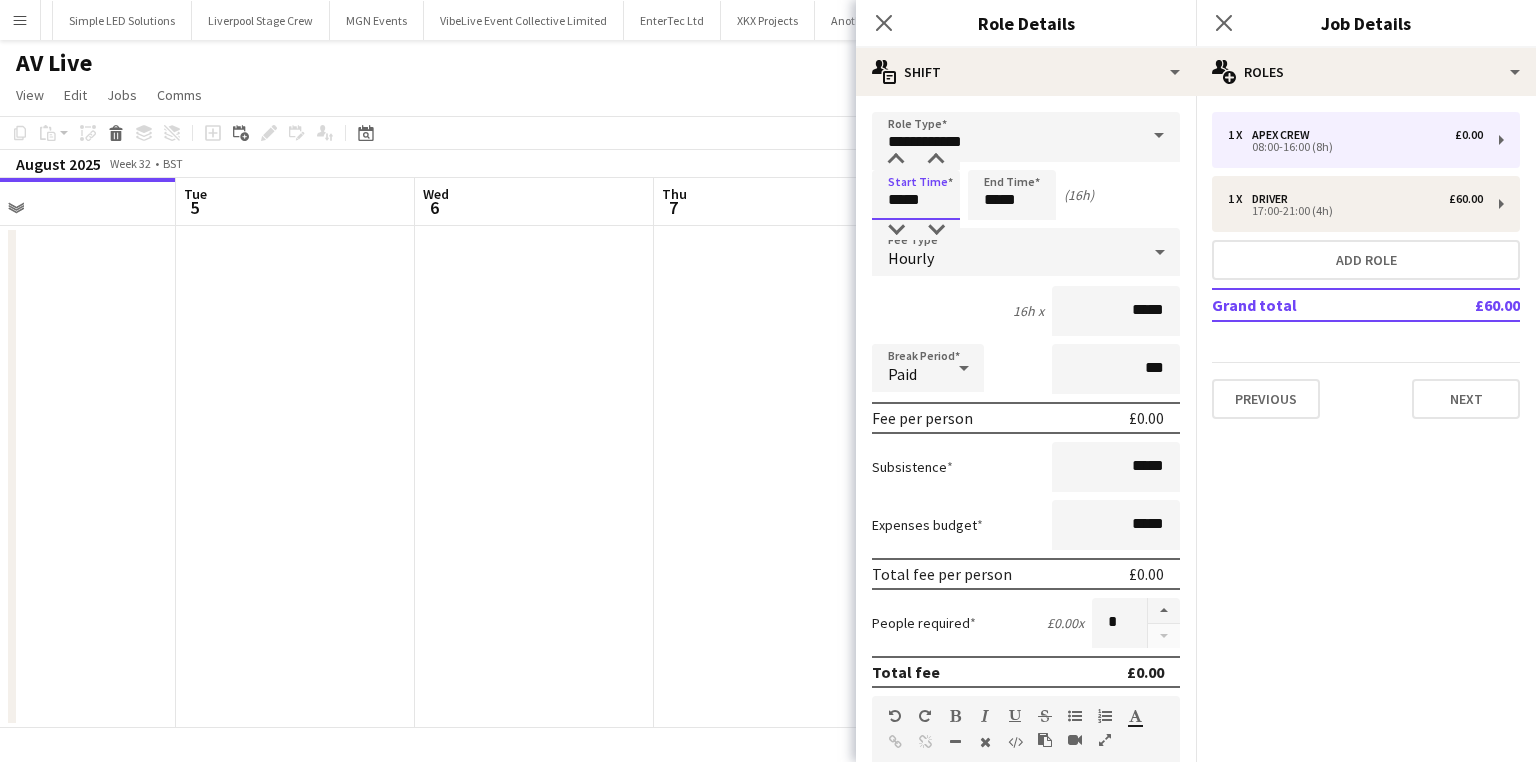 type on "*****" 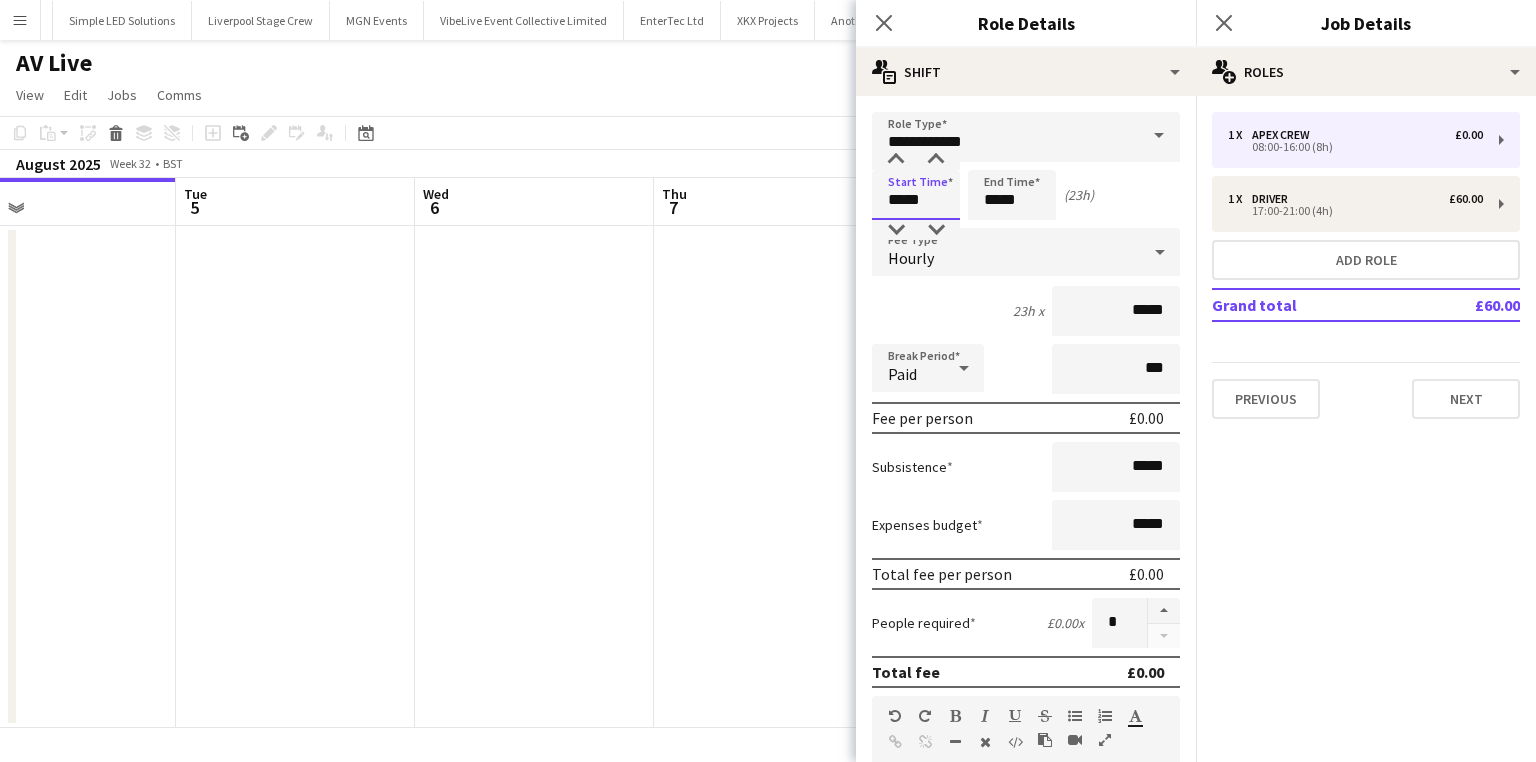 type on "*****" 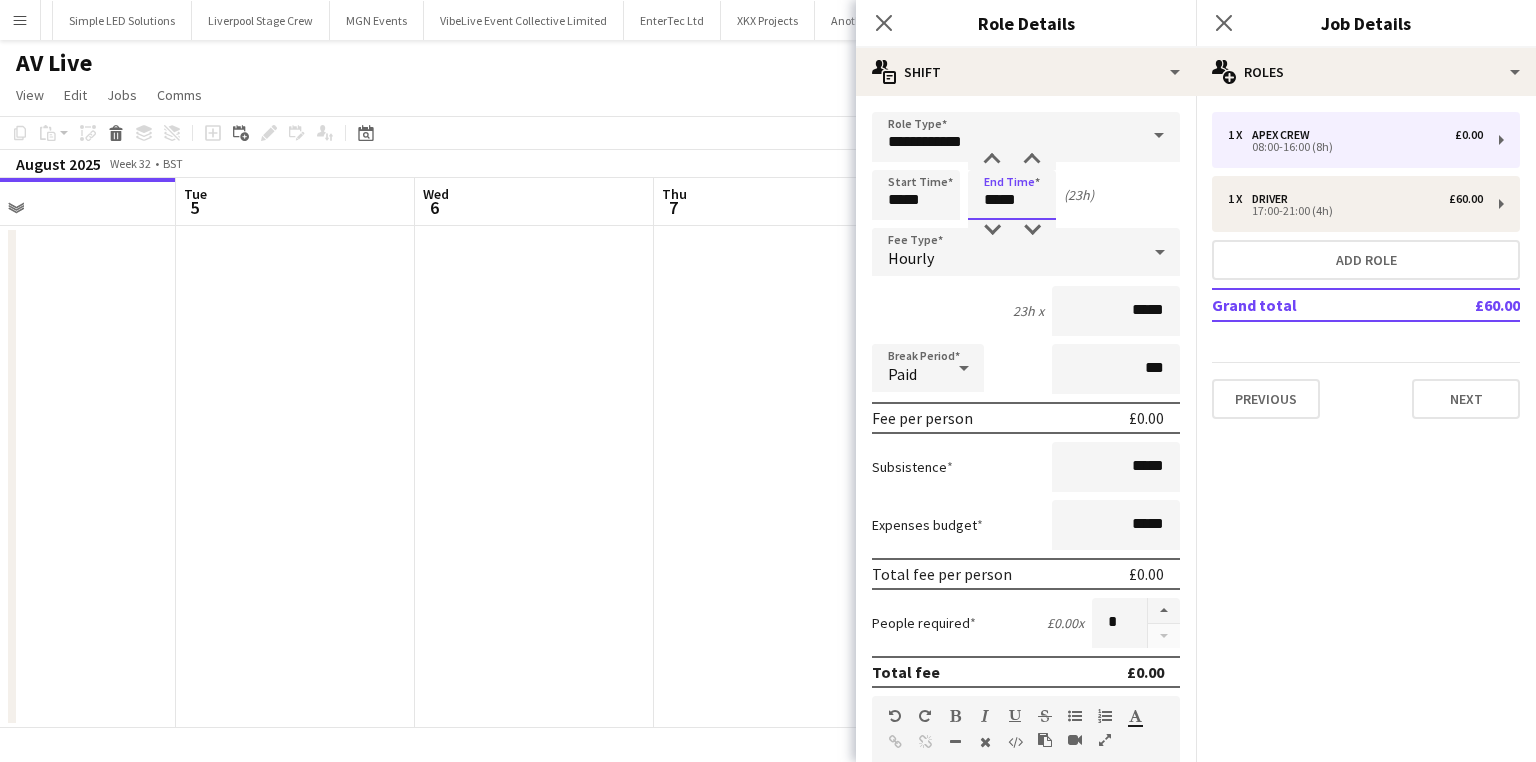 drag, startPoint x: 1036, startPoint y: 195, endPoint x: 952, endPoint y: 195, distance: 84 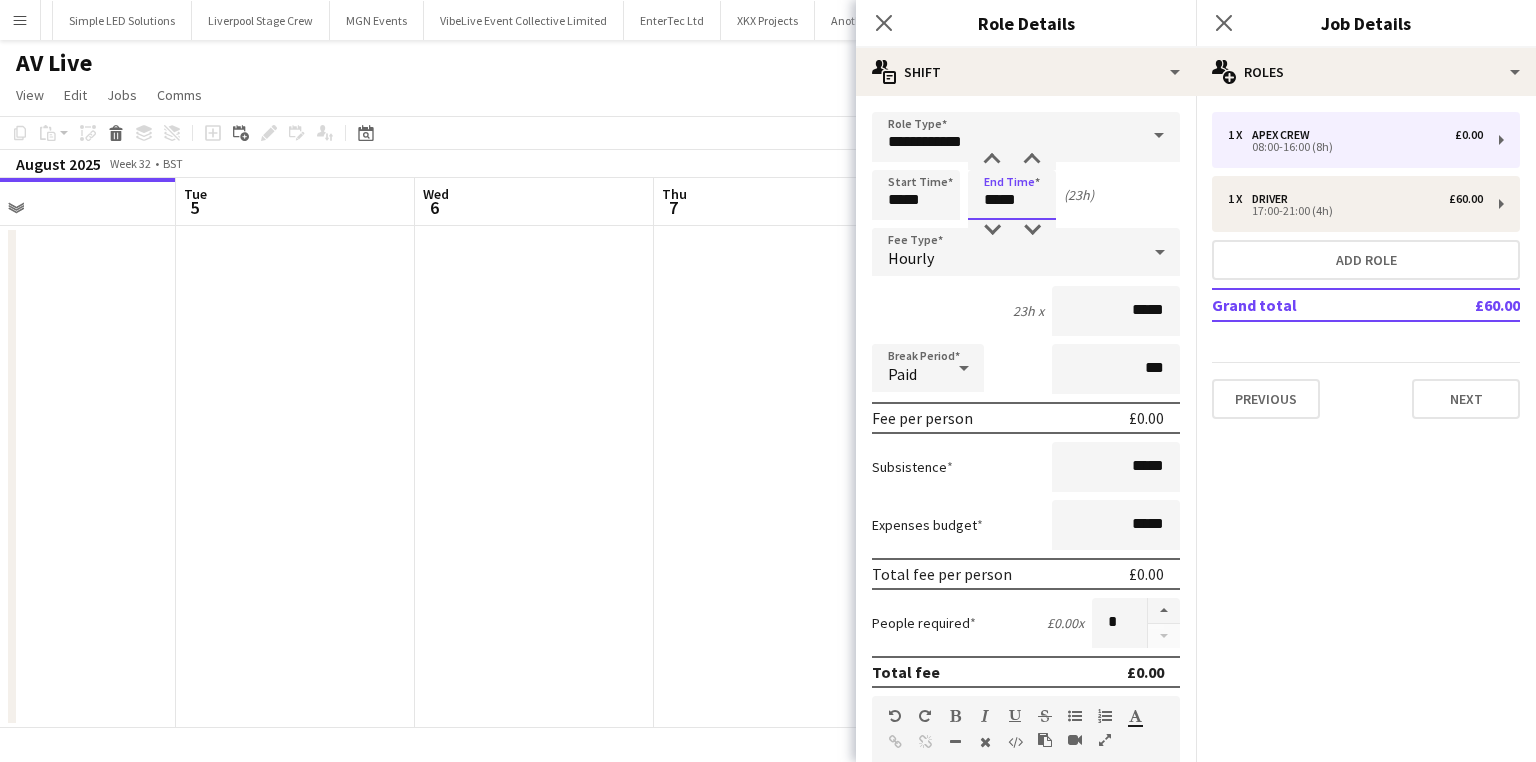 click on "Start Time  *****  End Time  *****  (23h)" at bounding box center [1026, 195] 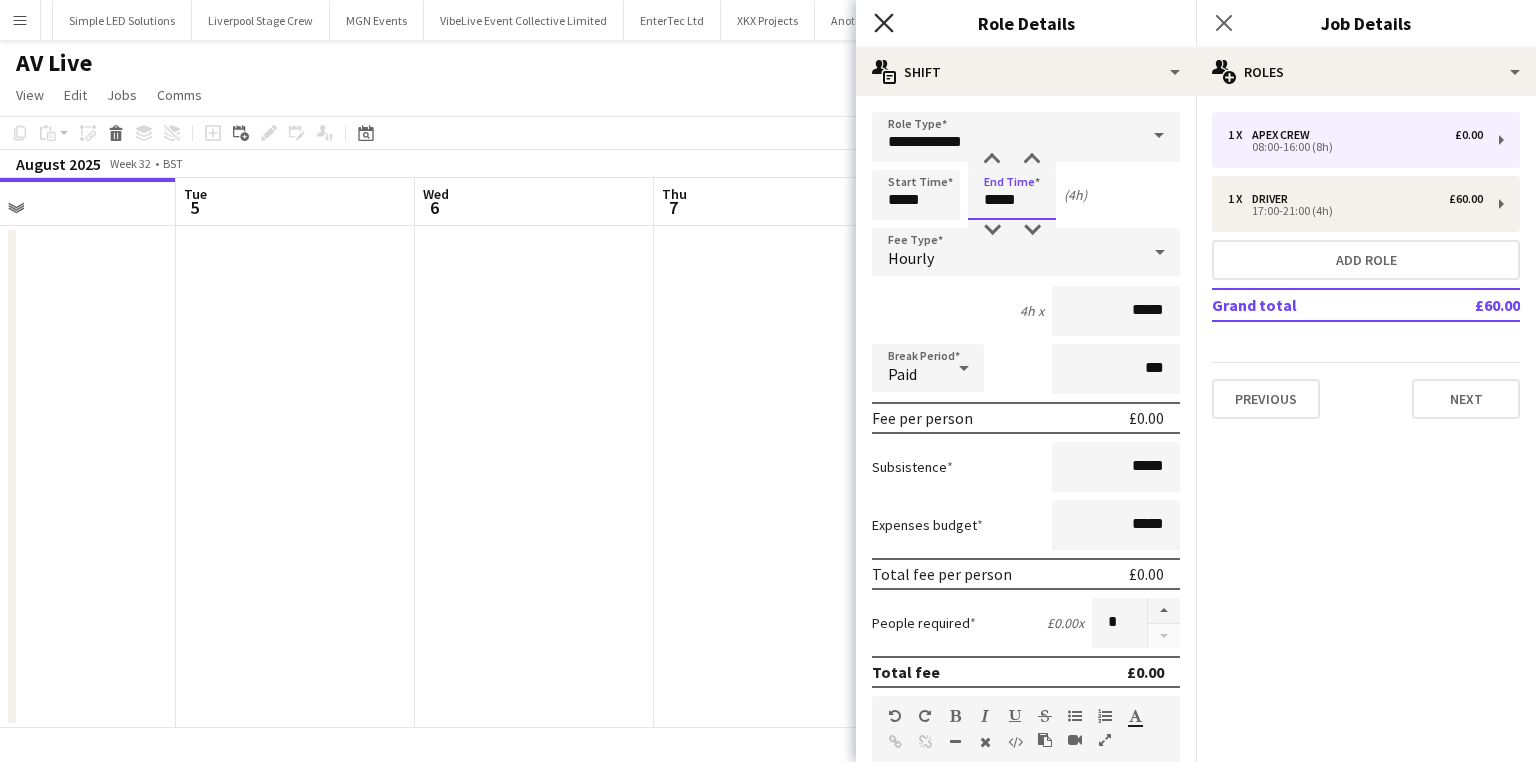 type on "*****" 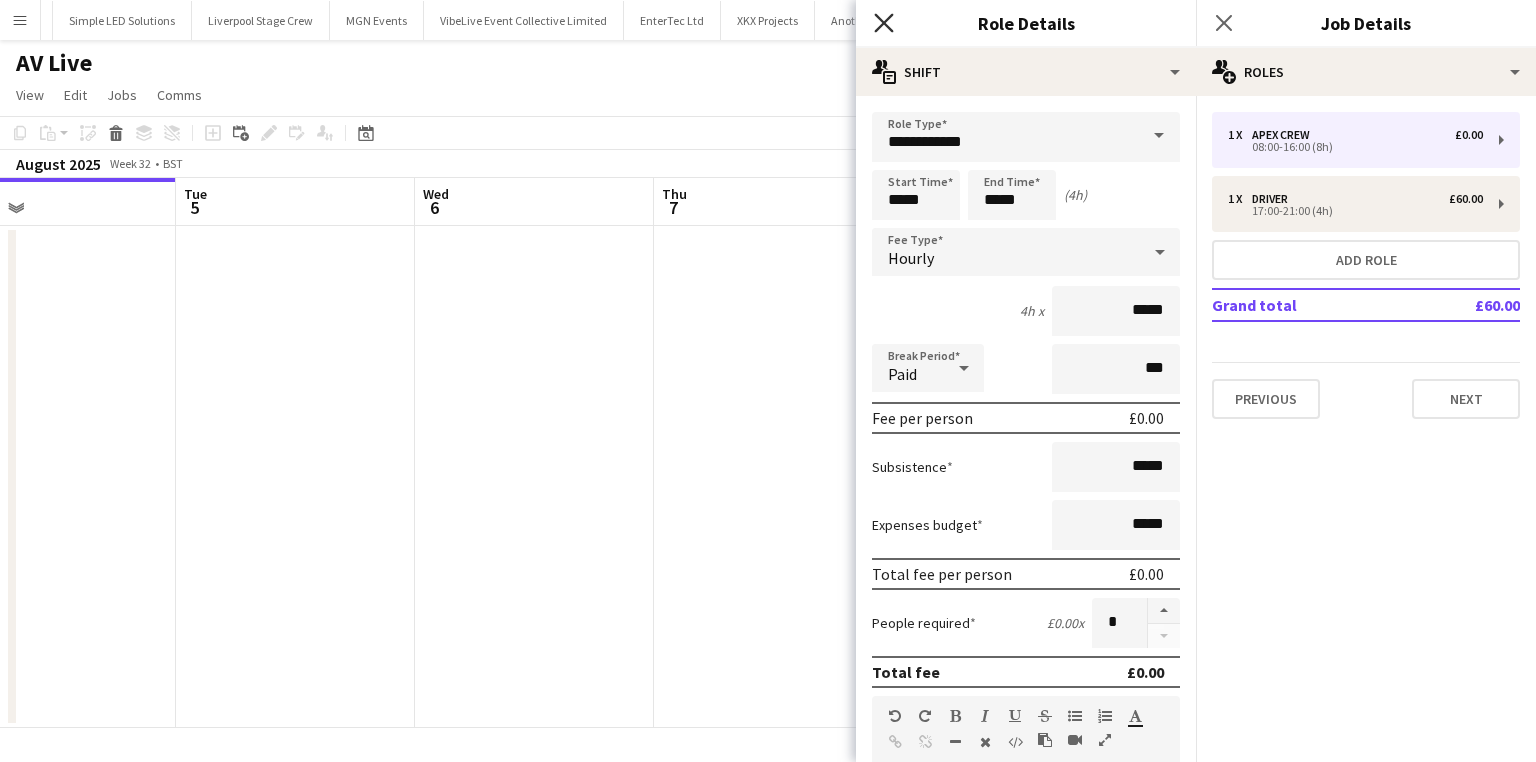 click on "Close pop-in" 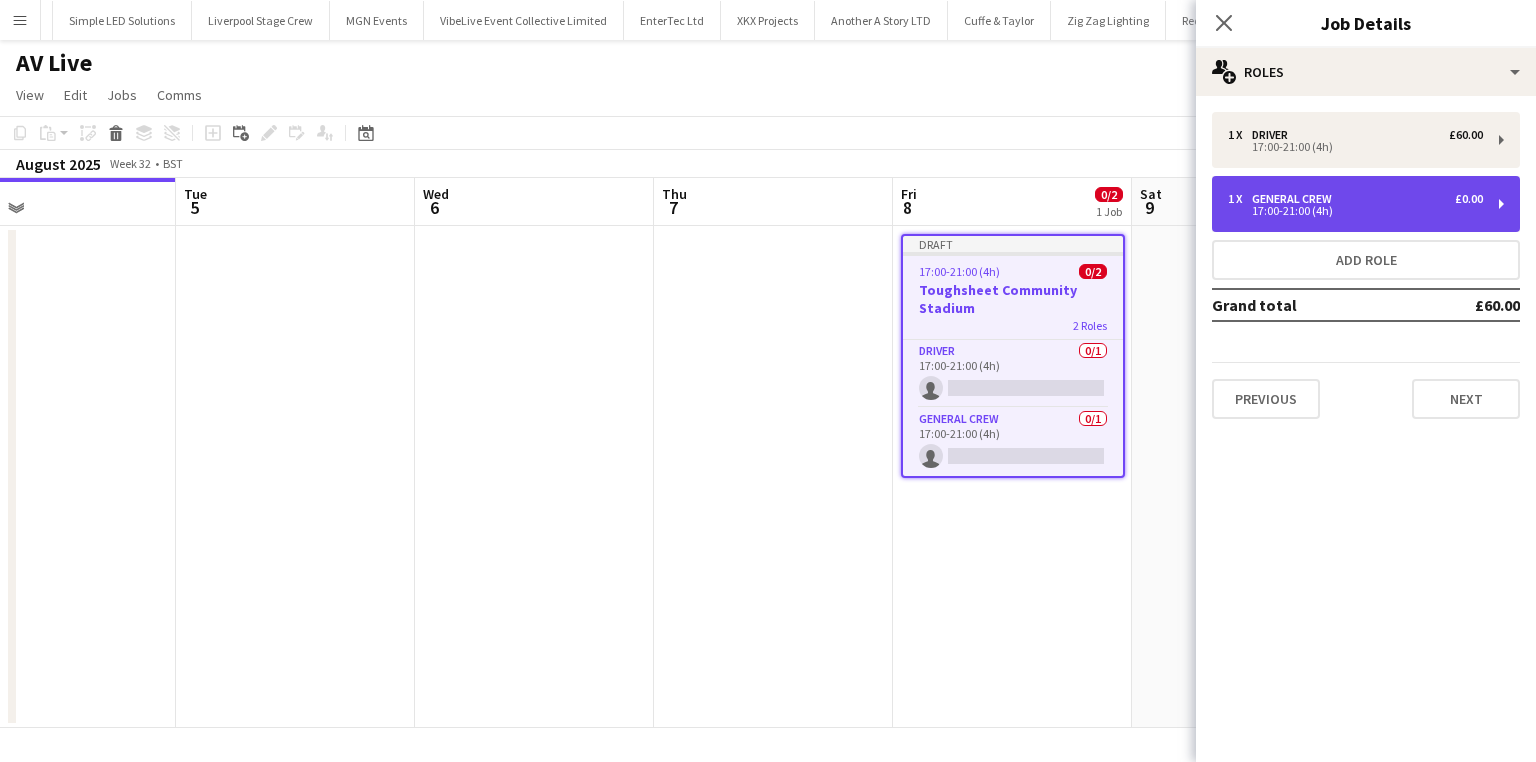 click on "General Crew" at bounding box center (1296, 199) 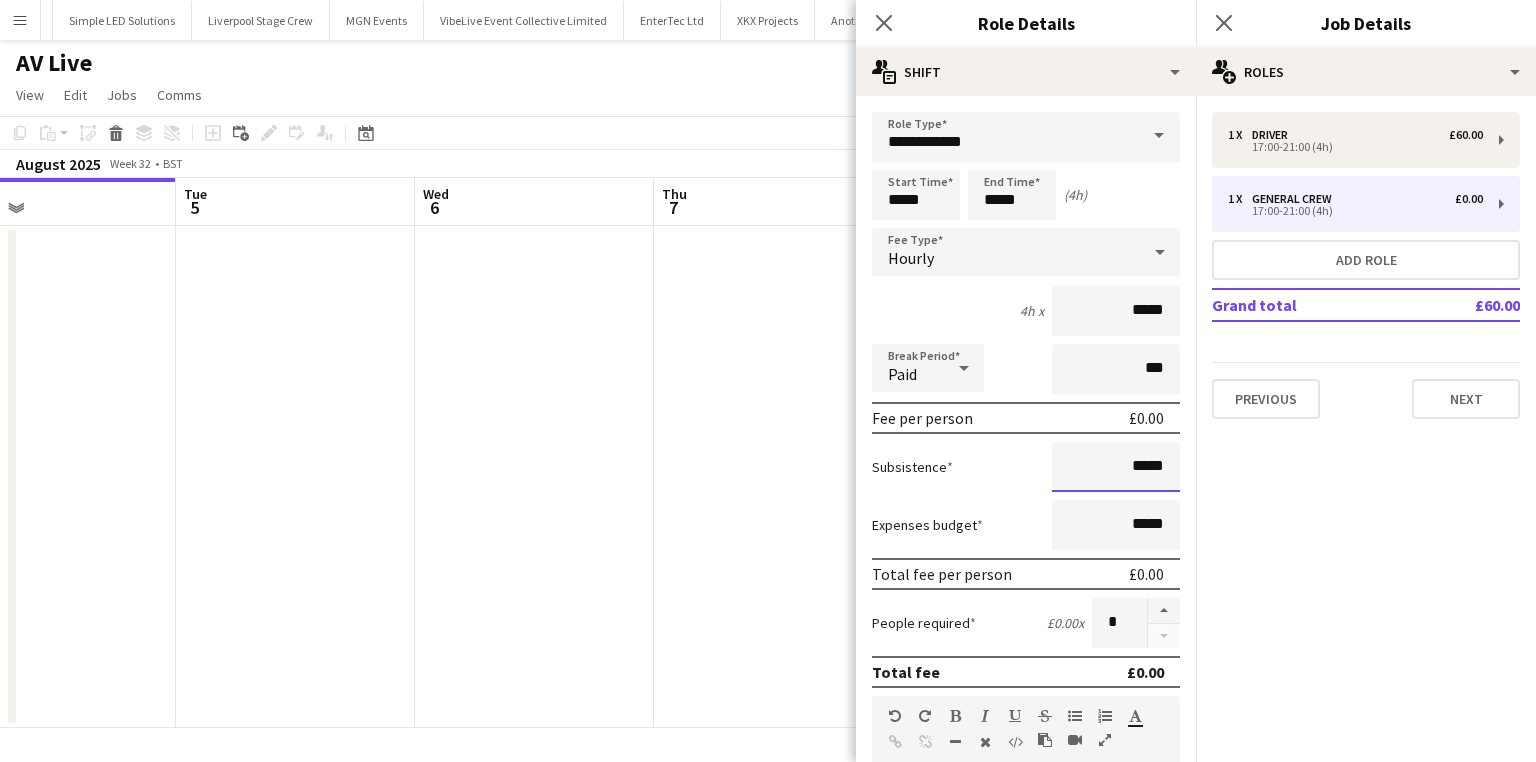 drag, startPoint x: 1104, startPoint y: 459, endPoint x: 1220, endPoint y: 459, distance: 116 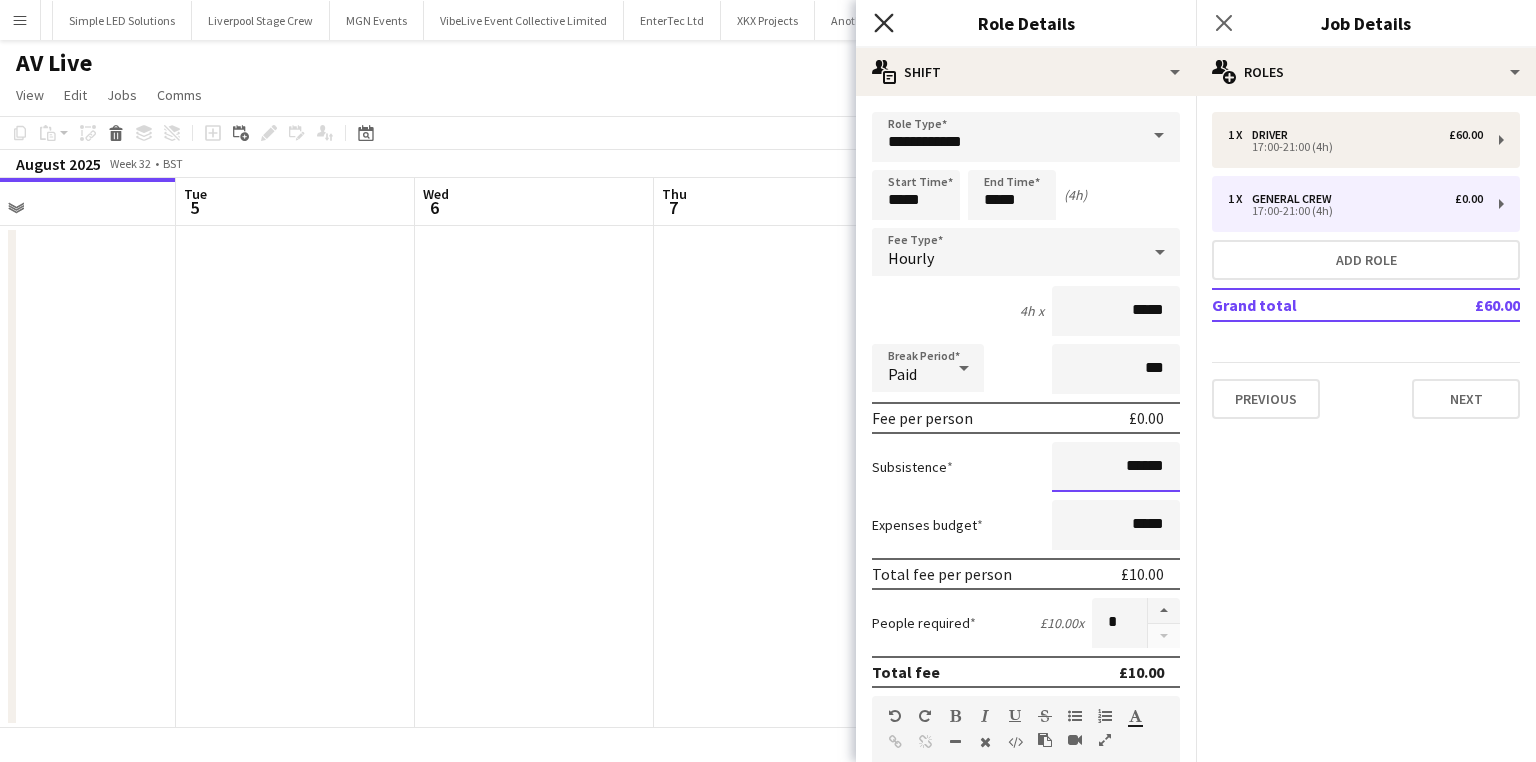 type on "******" 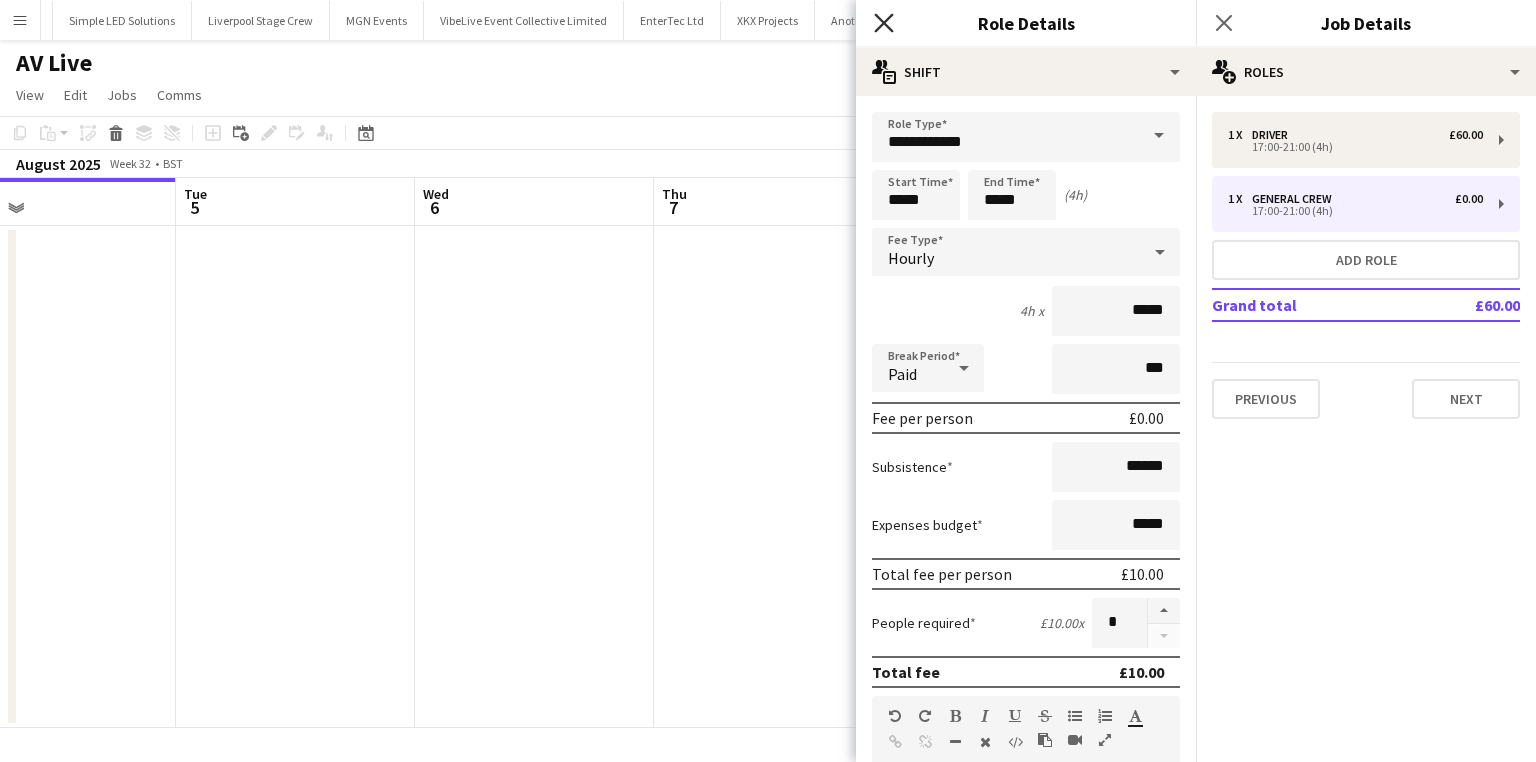 click on "Close pop-in" 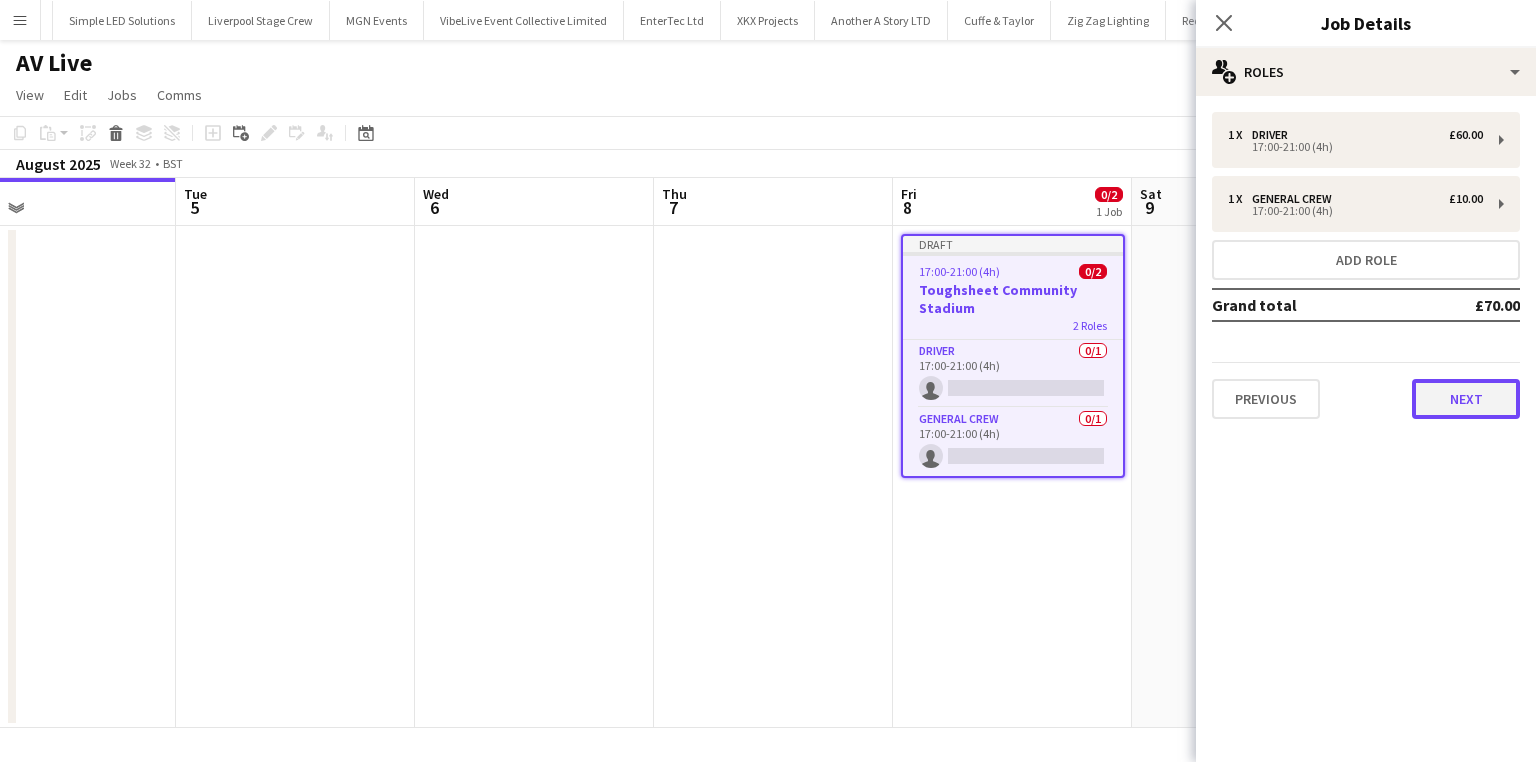 click on "Next" at bounding box center [1466, 399] 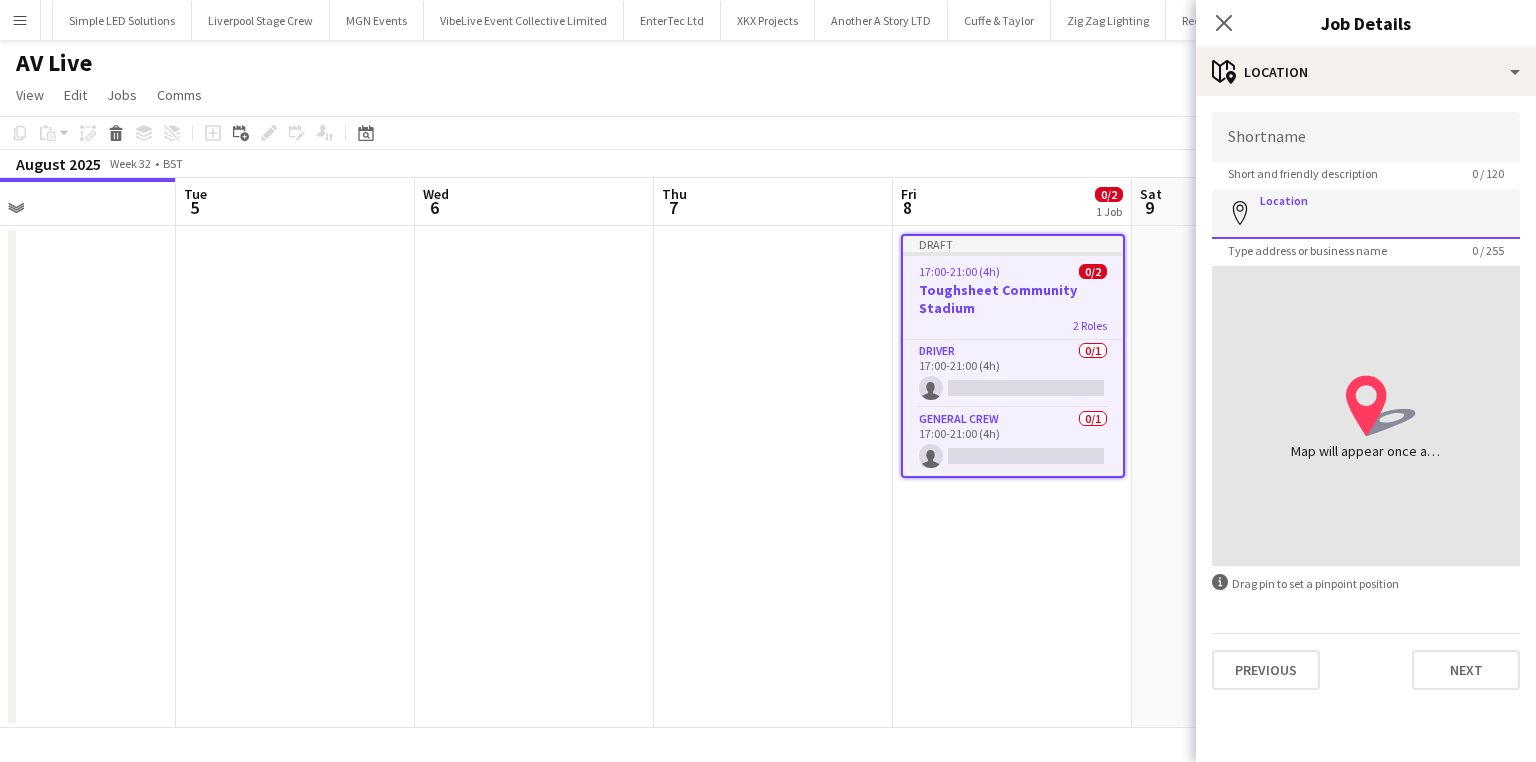 click on "Location" at bounding box center (1366, 214) 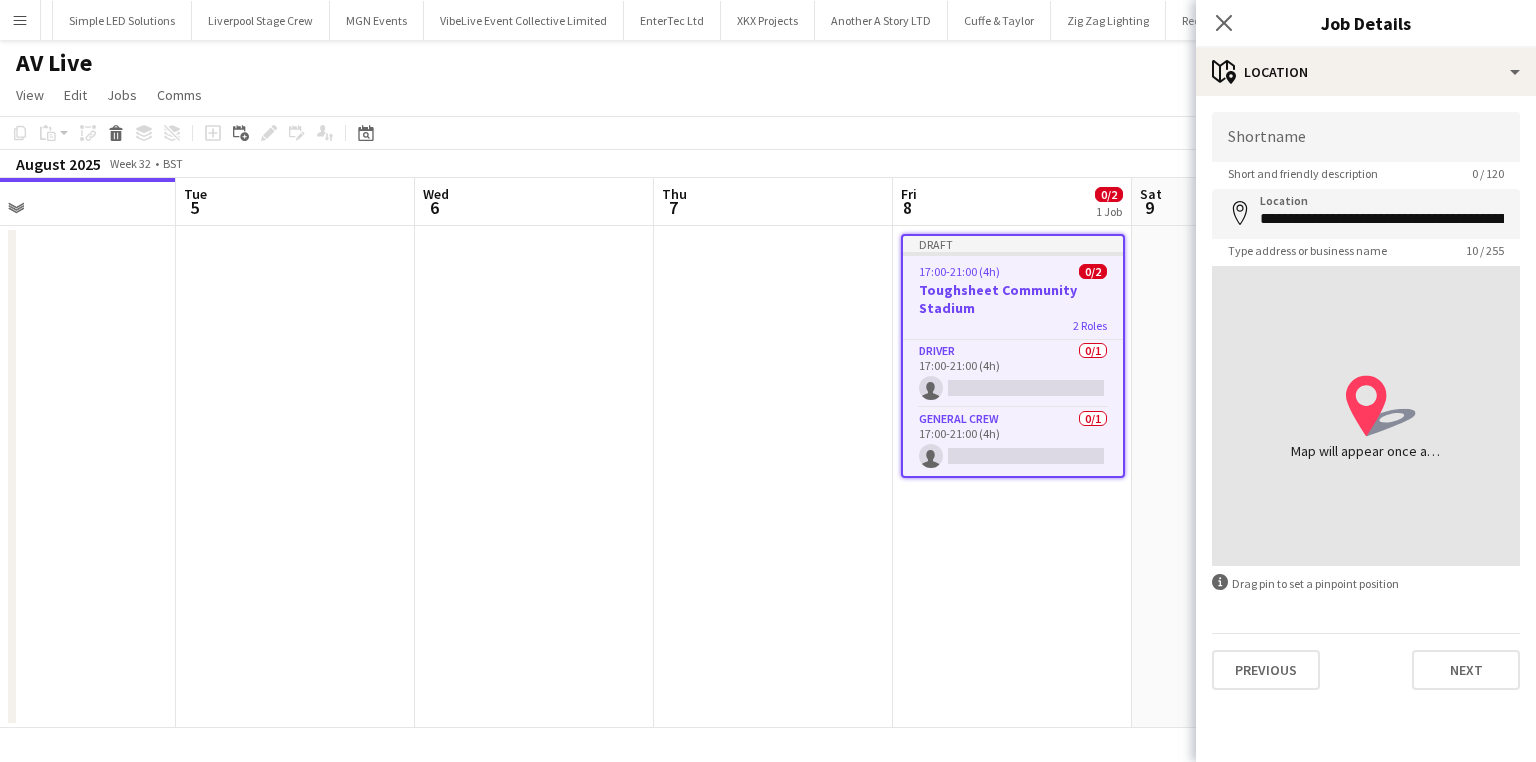 type on "**********" 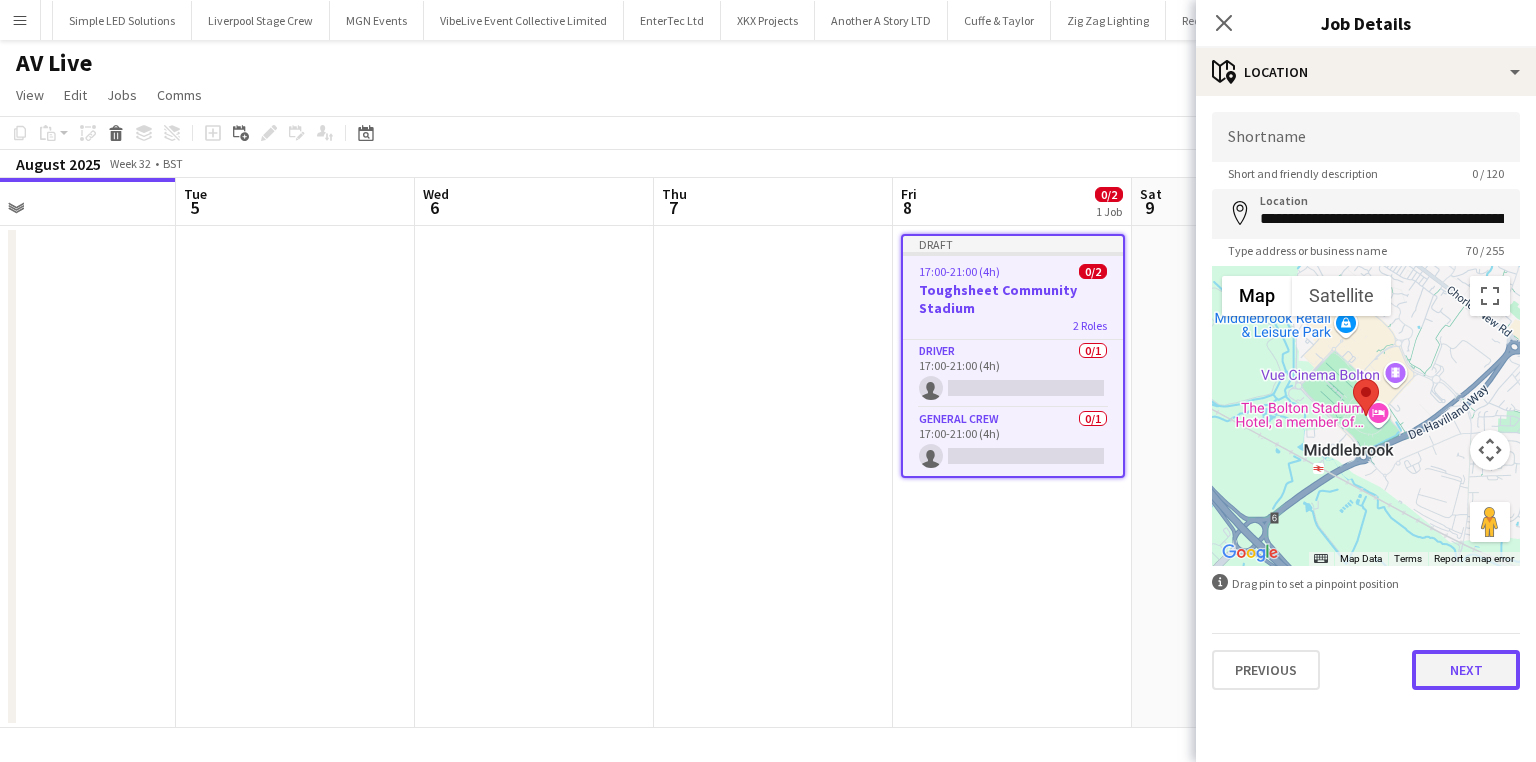 click on "Next" at bounding box center (1466, 670) 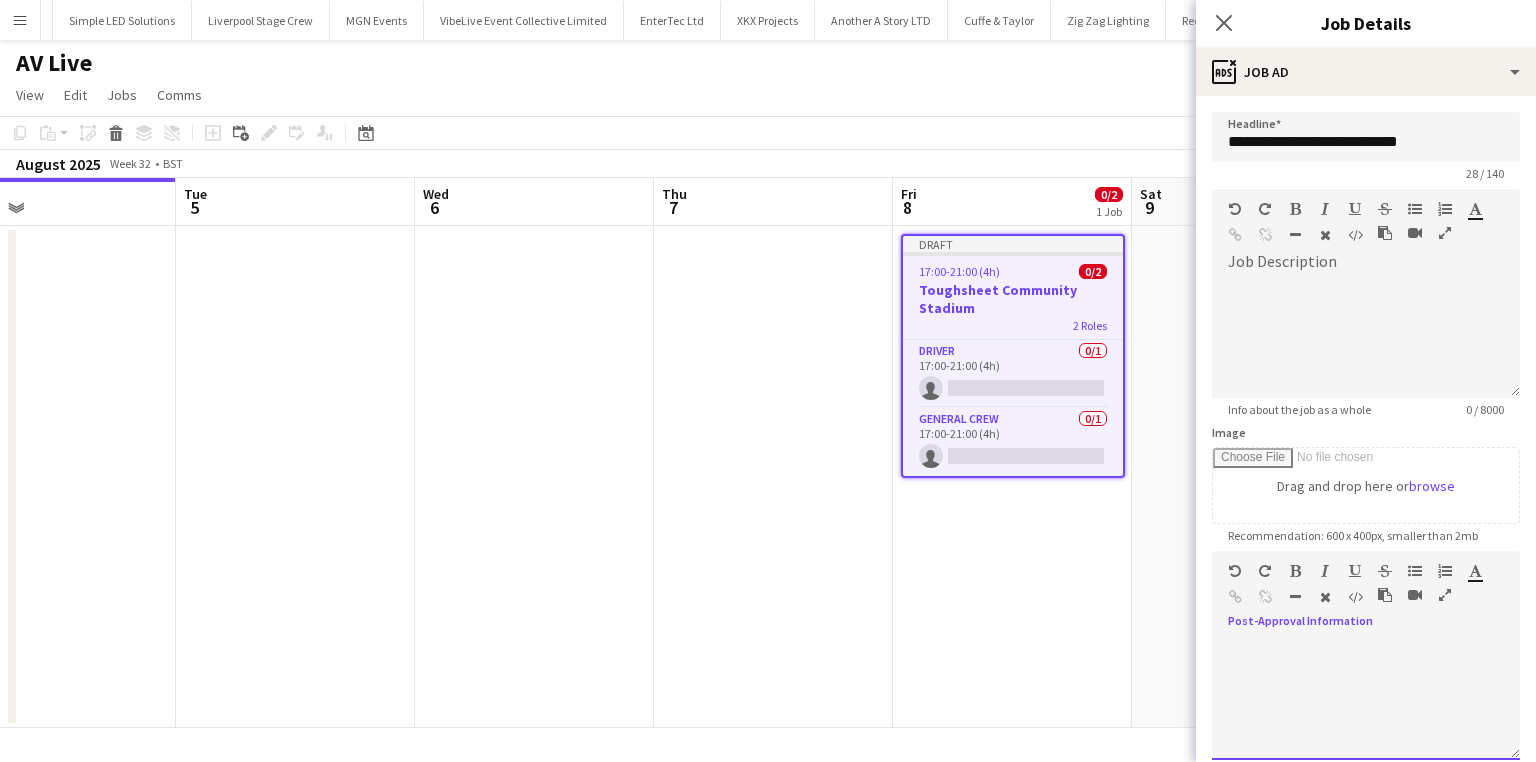 click at bounding box center [1366, 700] 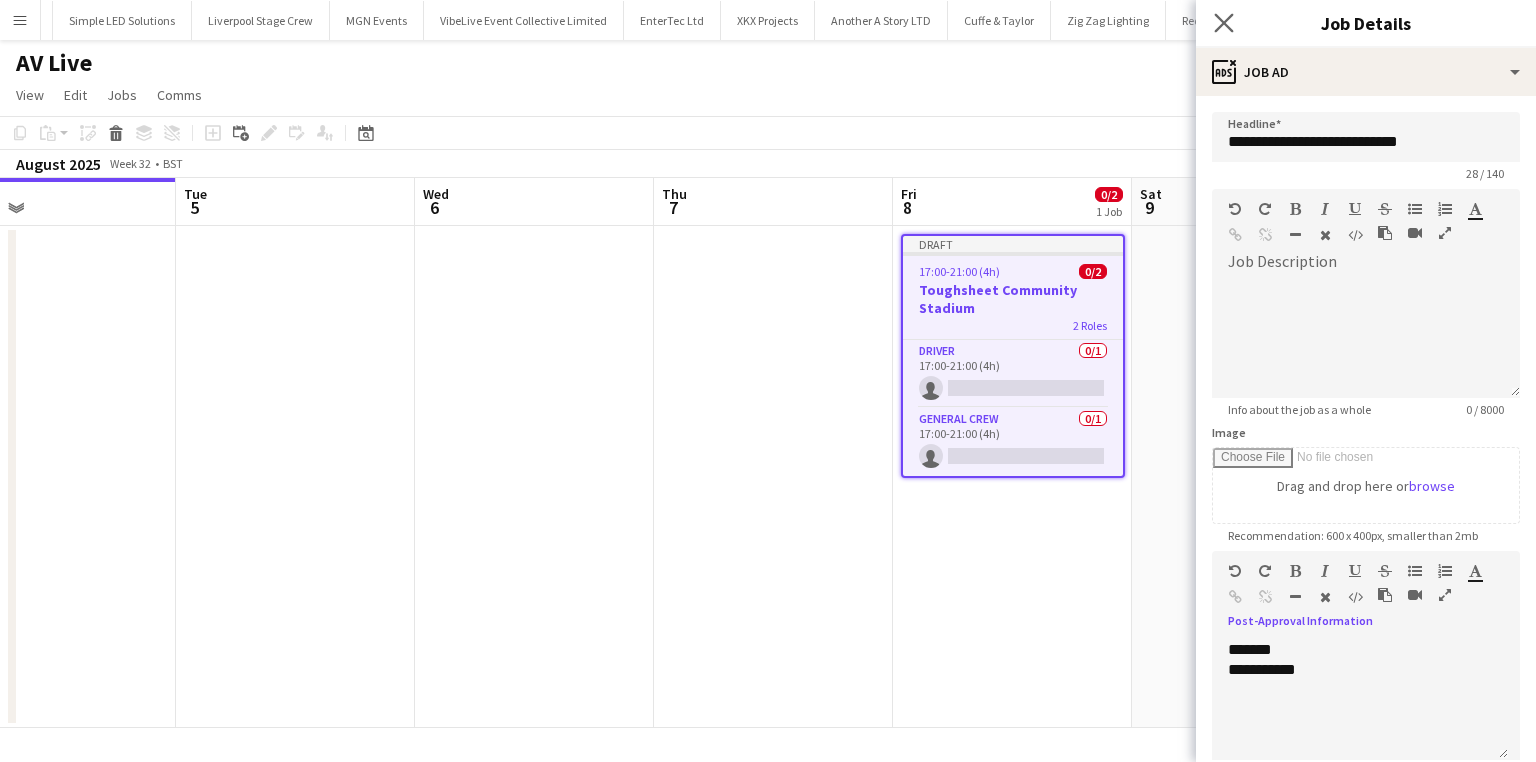 click on "Close pop-in" 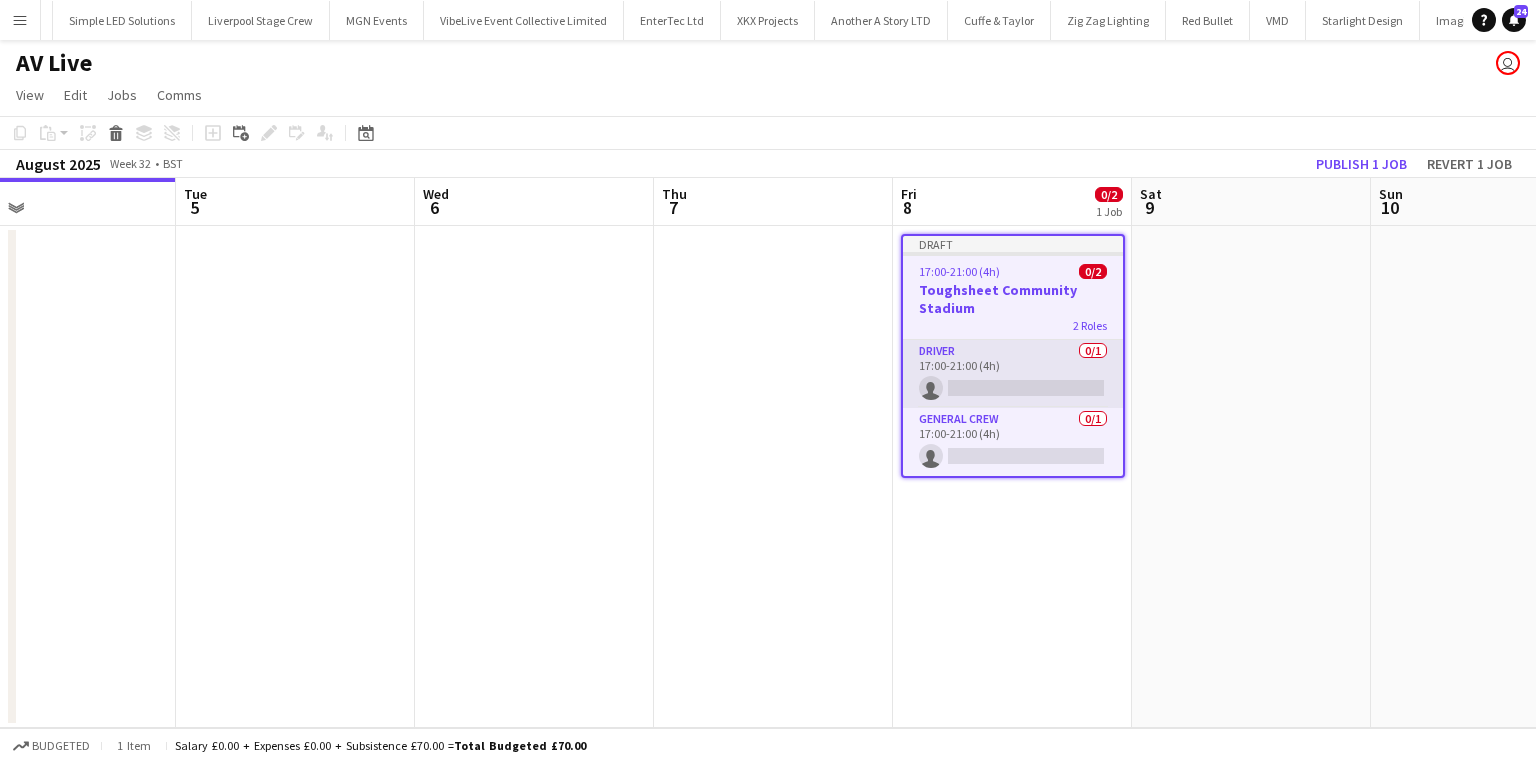 click on "Driver   0/1   17:00-21:00 (4h)
single-neutral-actions" at bounding box center (1013, 374) 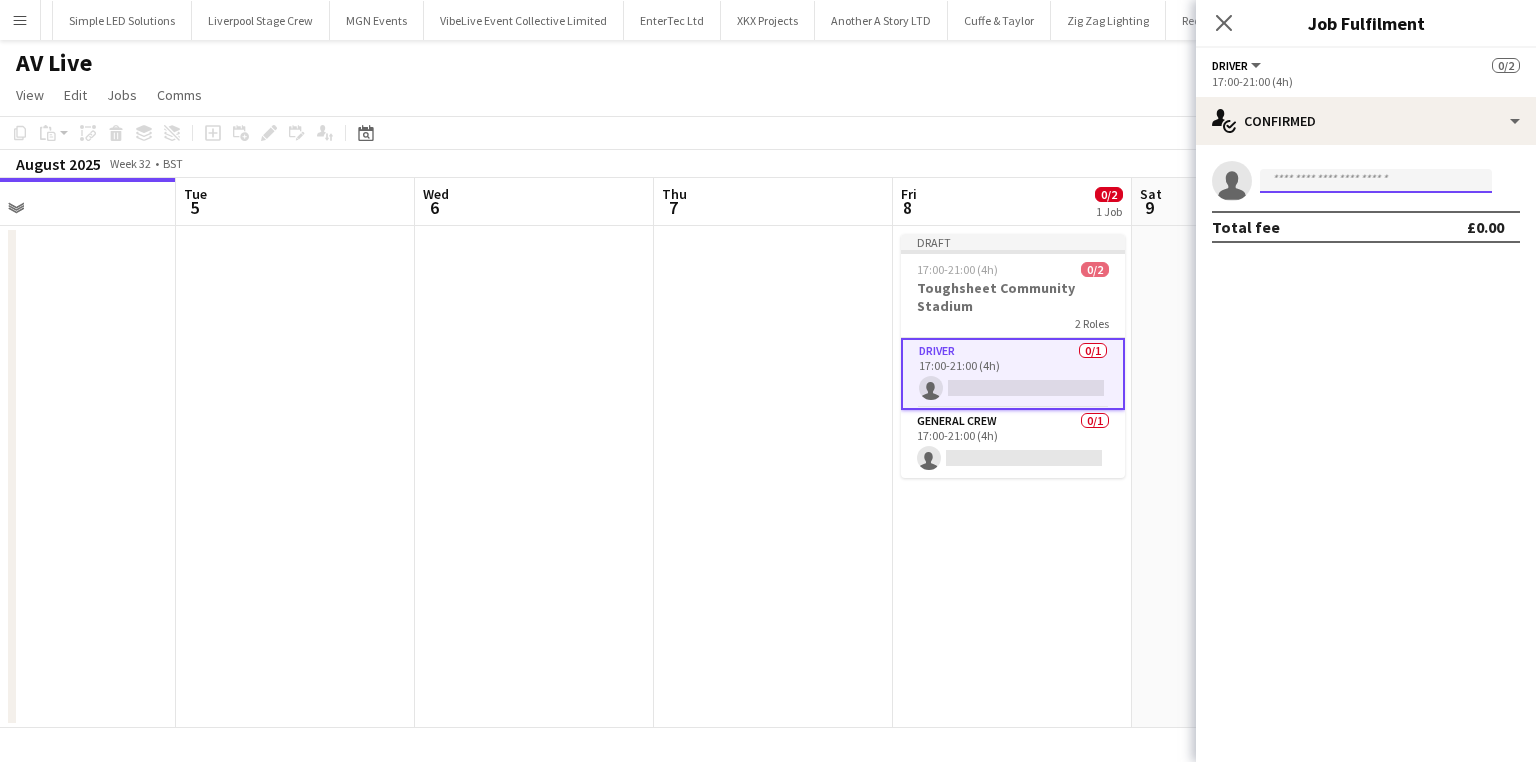 click at bounding box center (1376, 181) 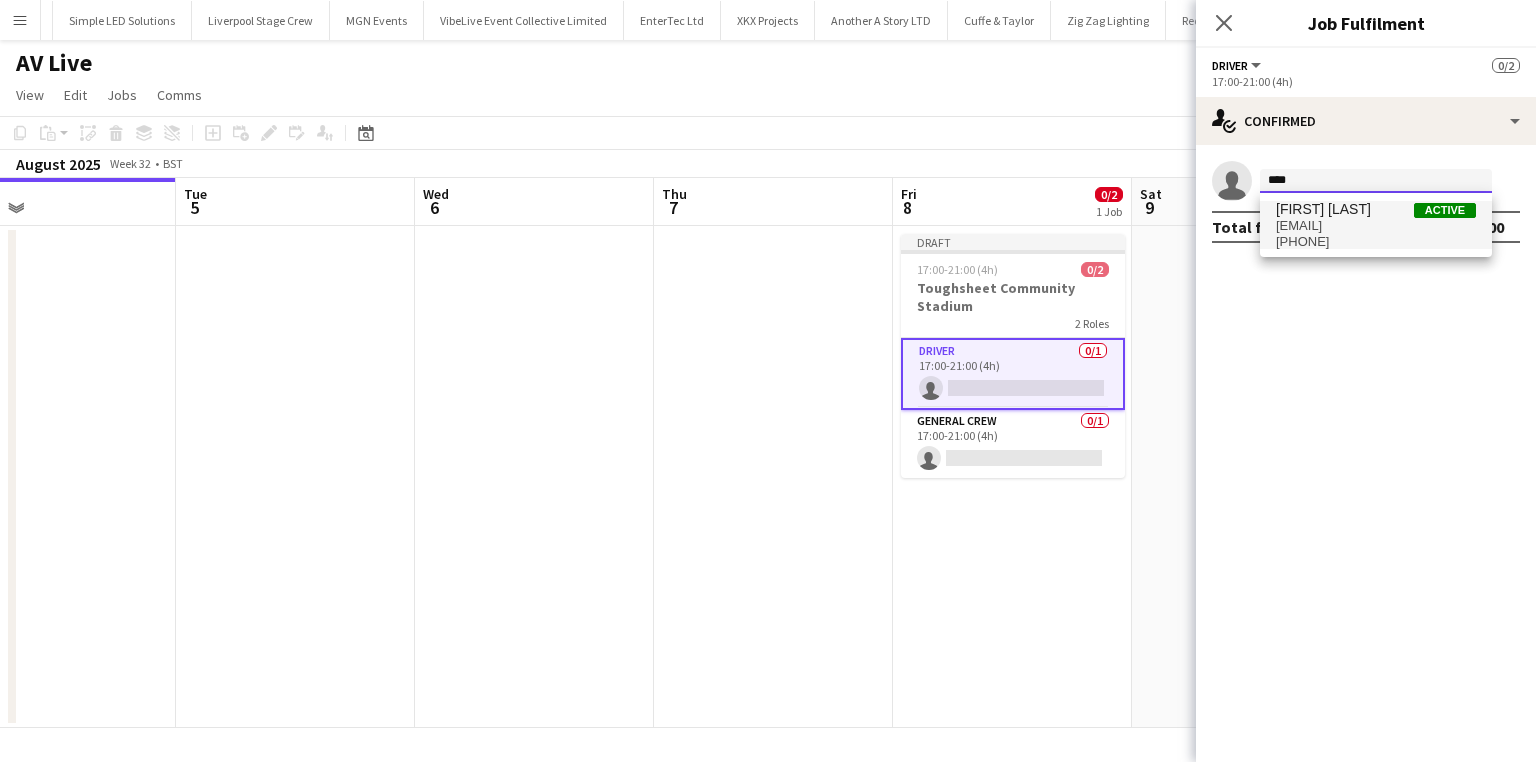 type on "****" 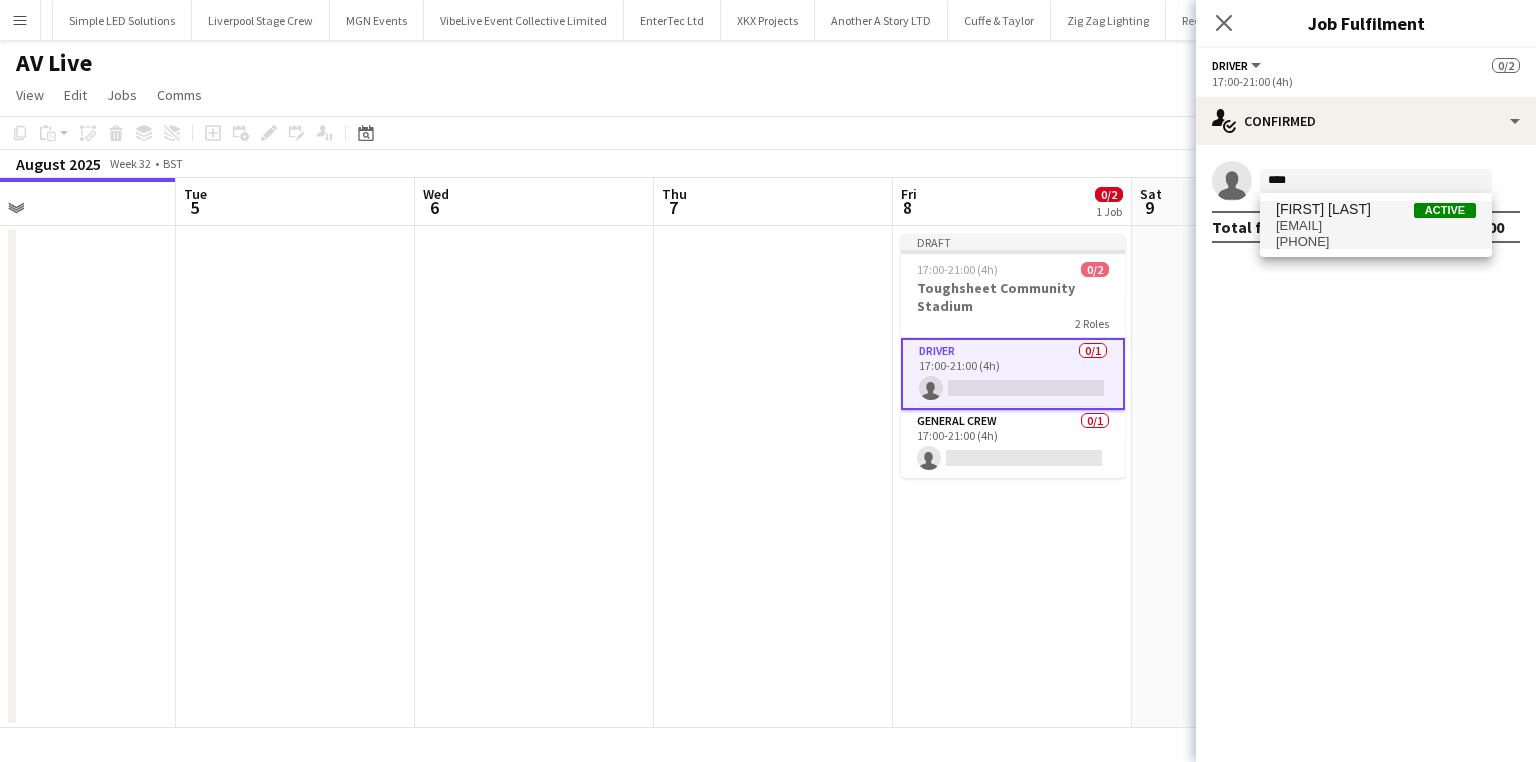 click on "[FIRST] [LAST]" at bounding box center [1323, 209] 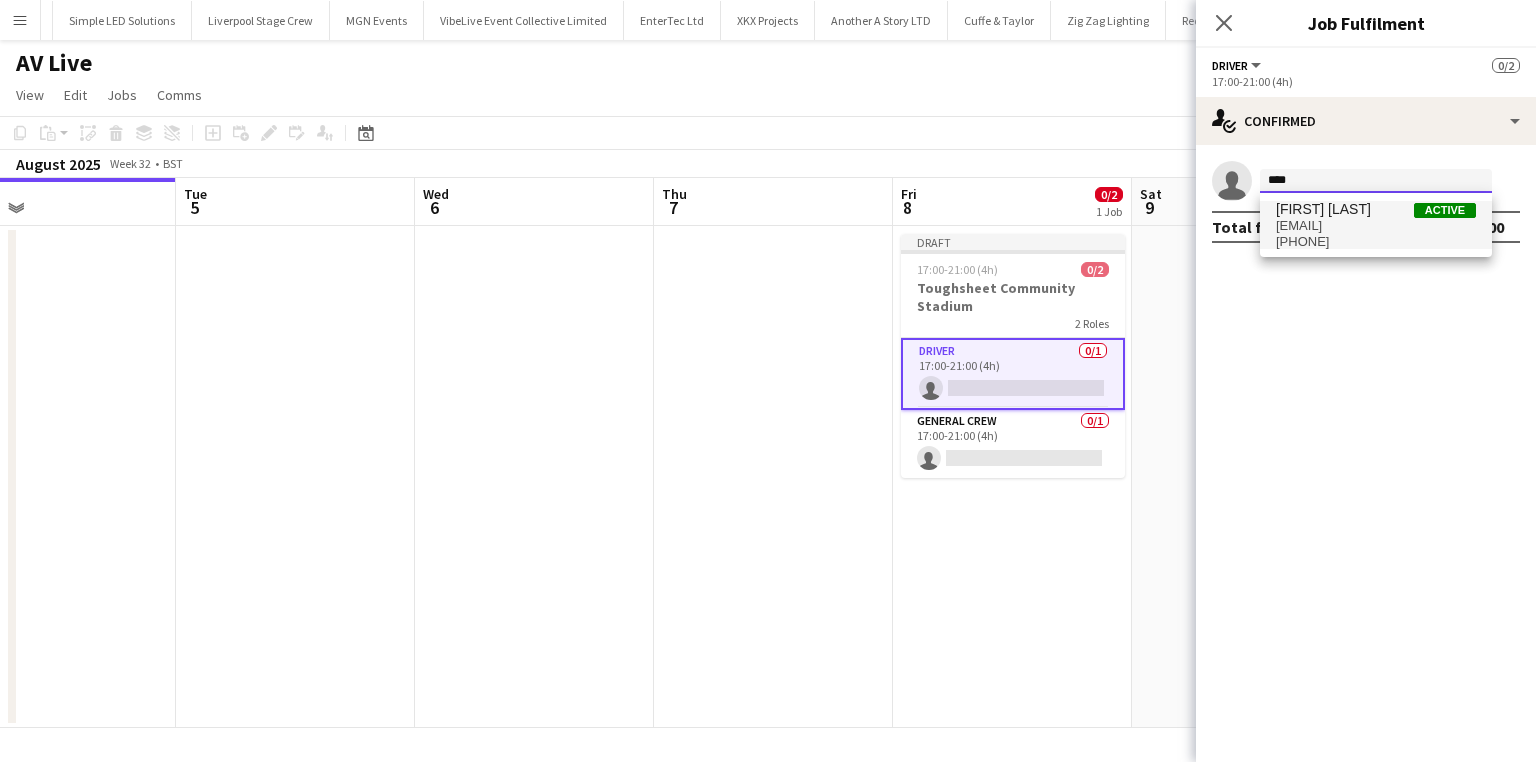 type 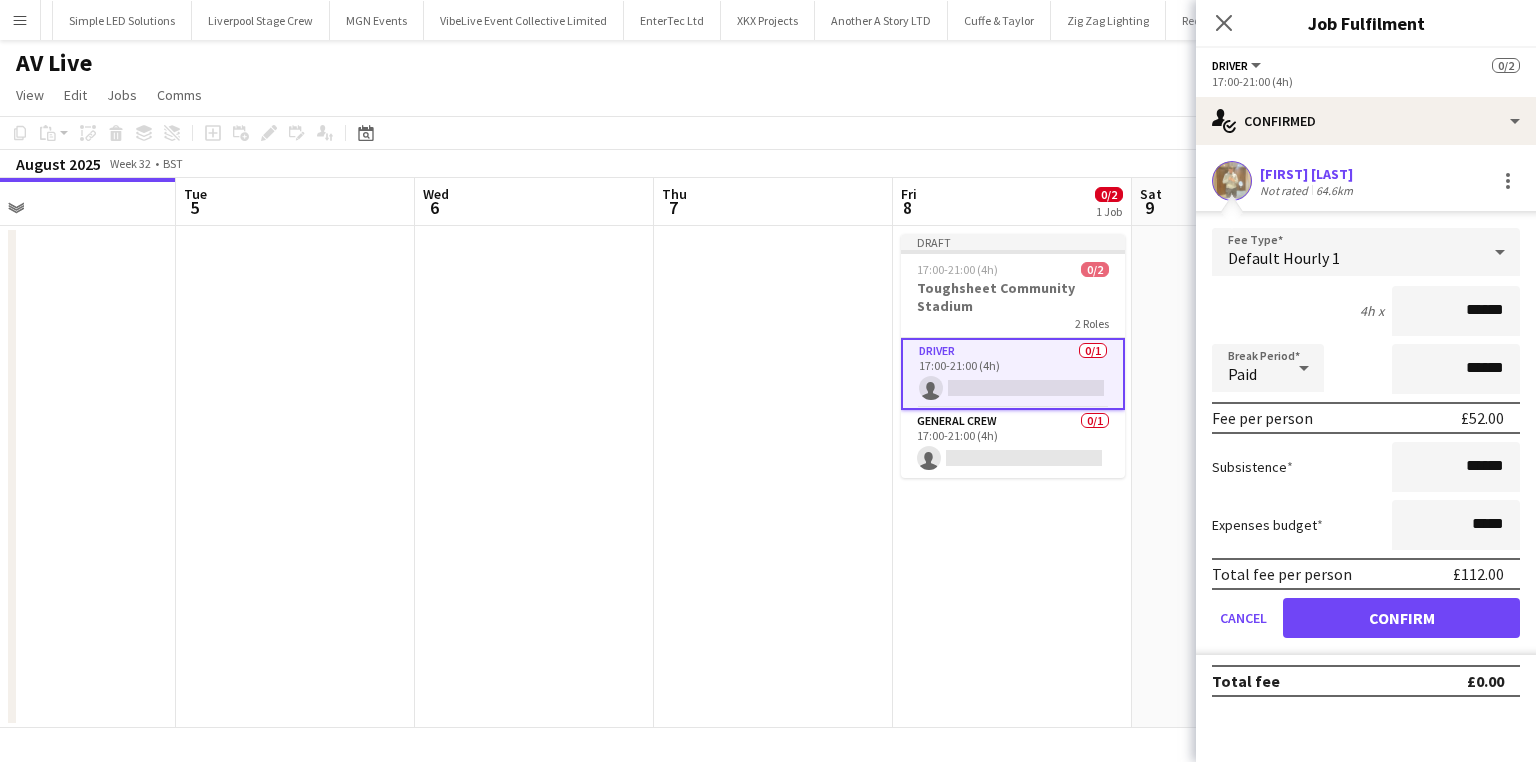 drag, startPoint x: 1420, startPoint y: 292, endPoint x: 1560, endPoint y: 308, distance: 140.91132 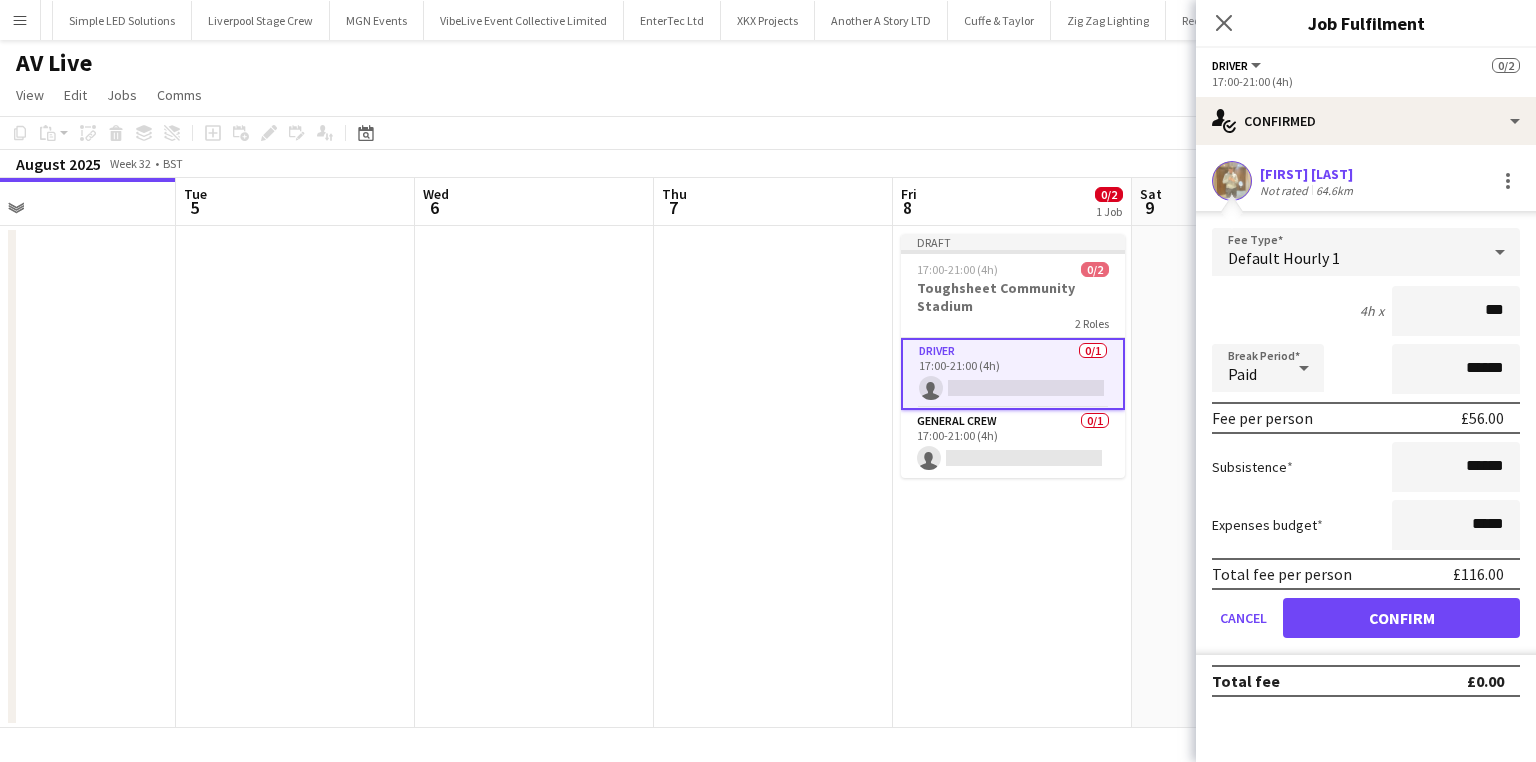 type on "***" 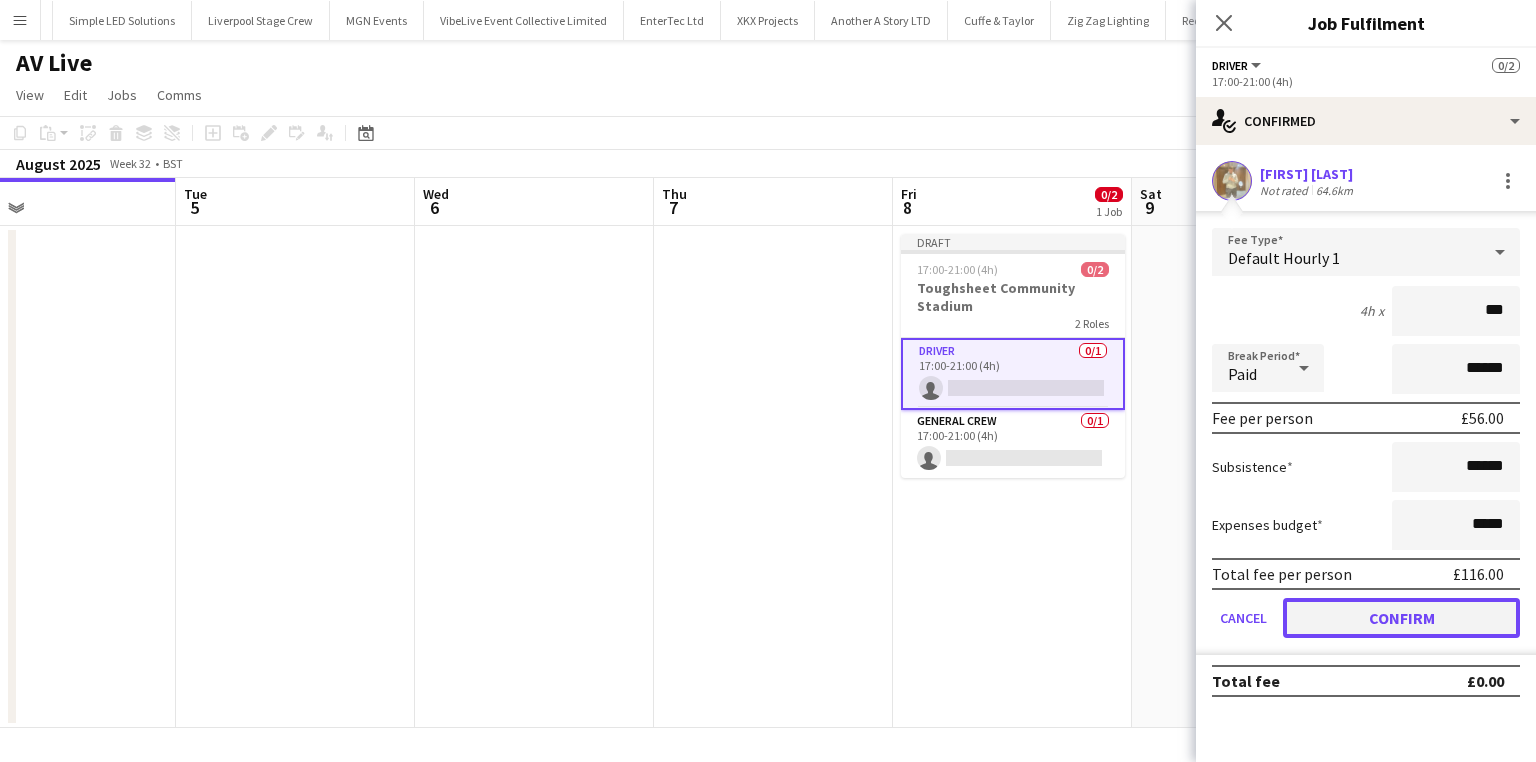 click on "Confirm" at bounding box center (1401, 618) 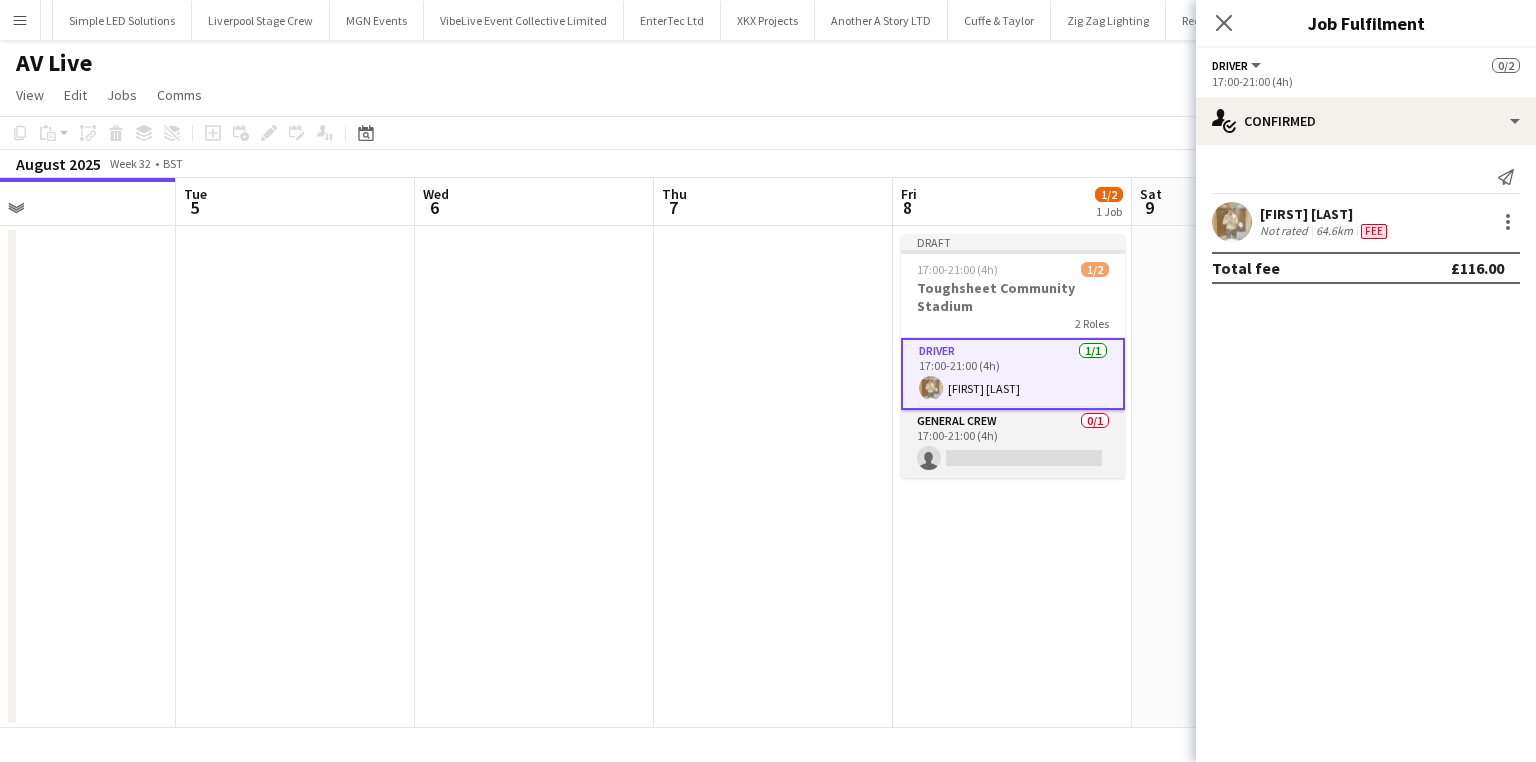 click on "General Crew   0/1   17:00-21:00 (4h)
single-neutral-actions" at bounding box center (1013, 444) 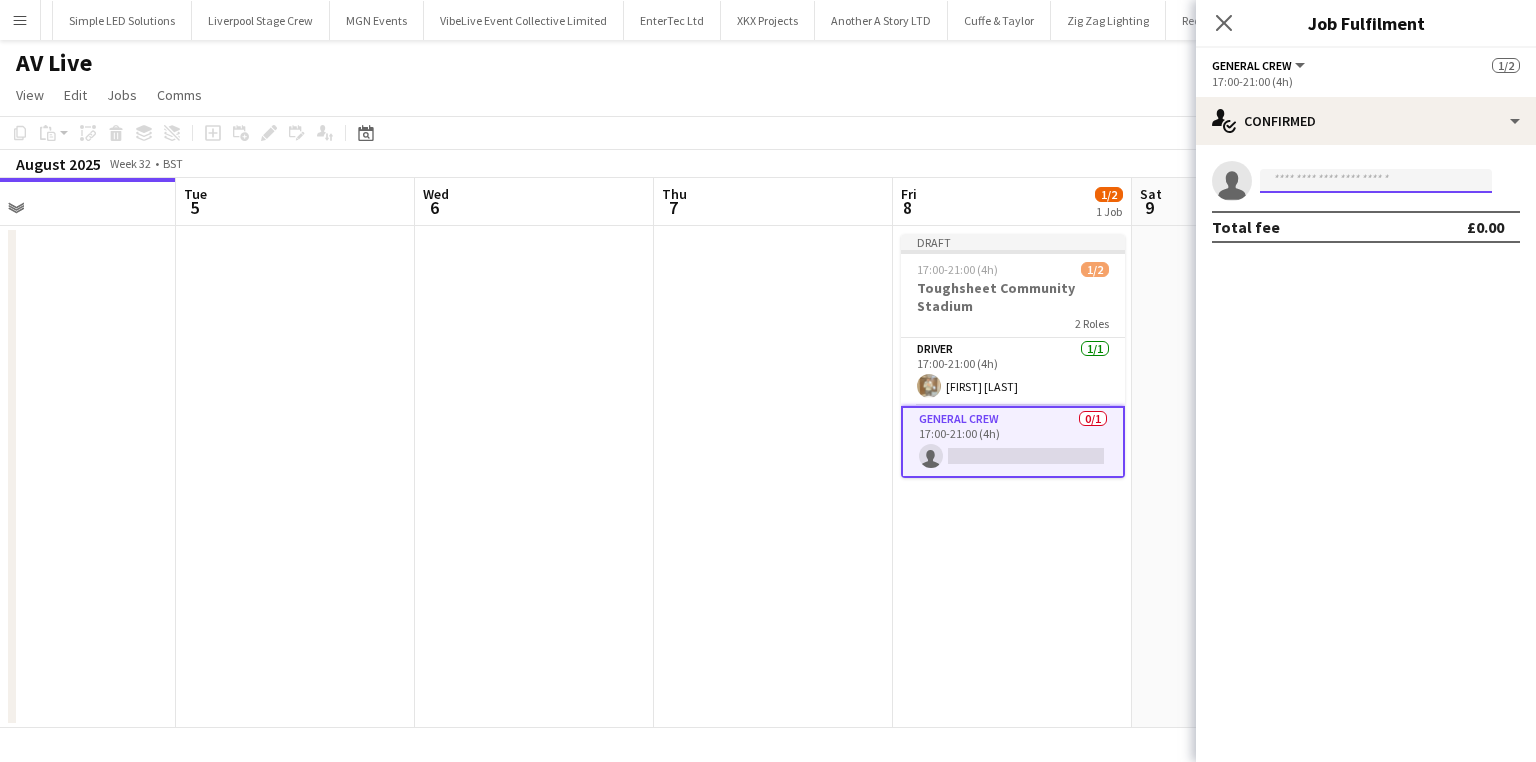 click at bounding box center [1376, 181] 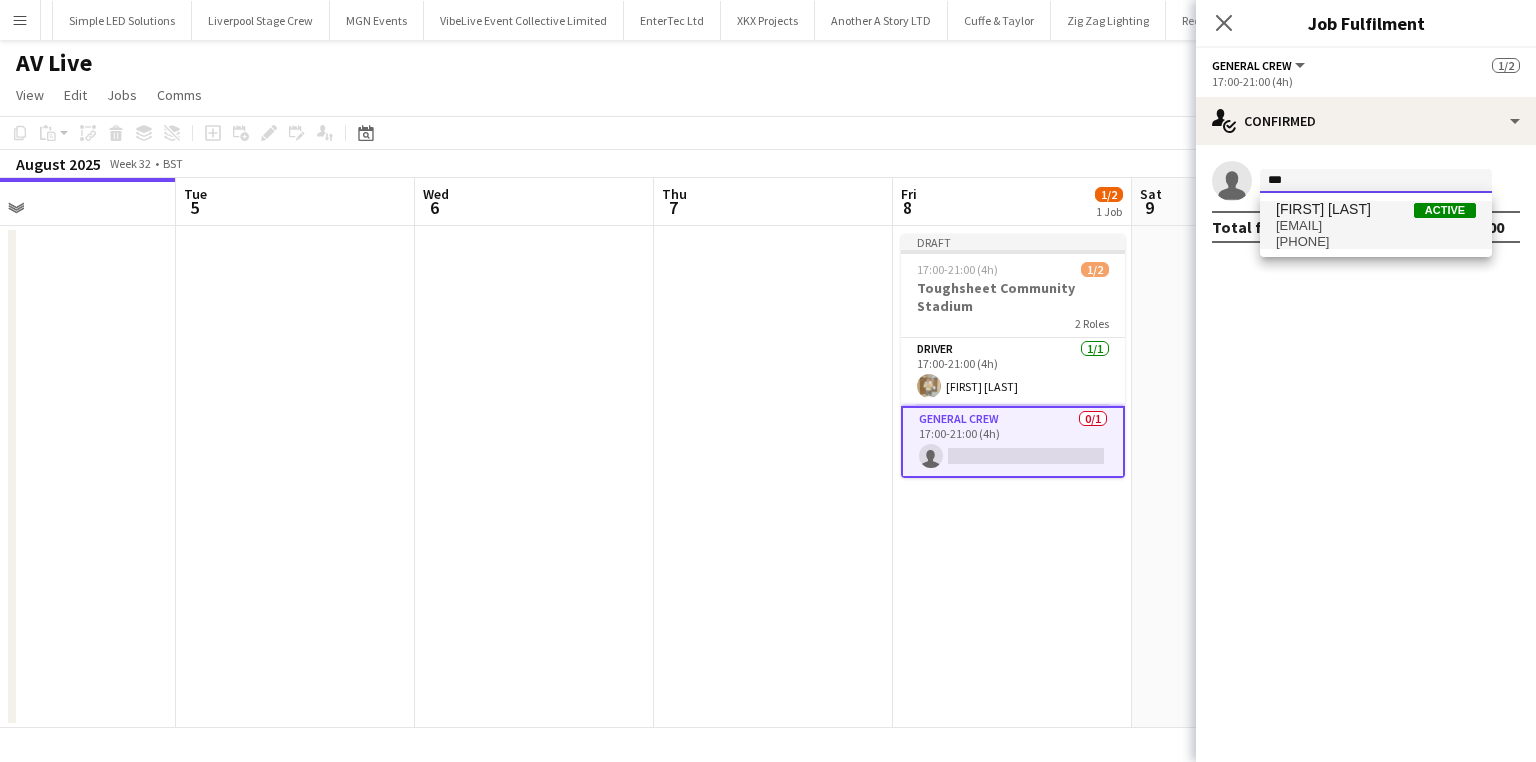 type on "***" 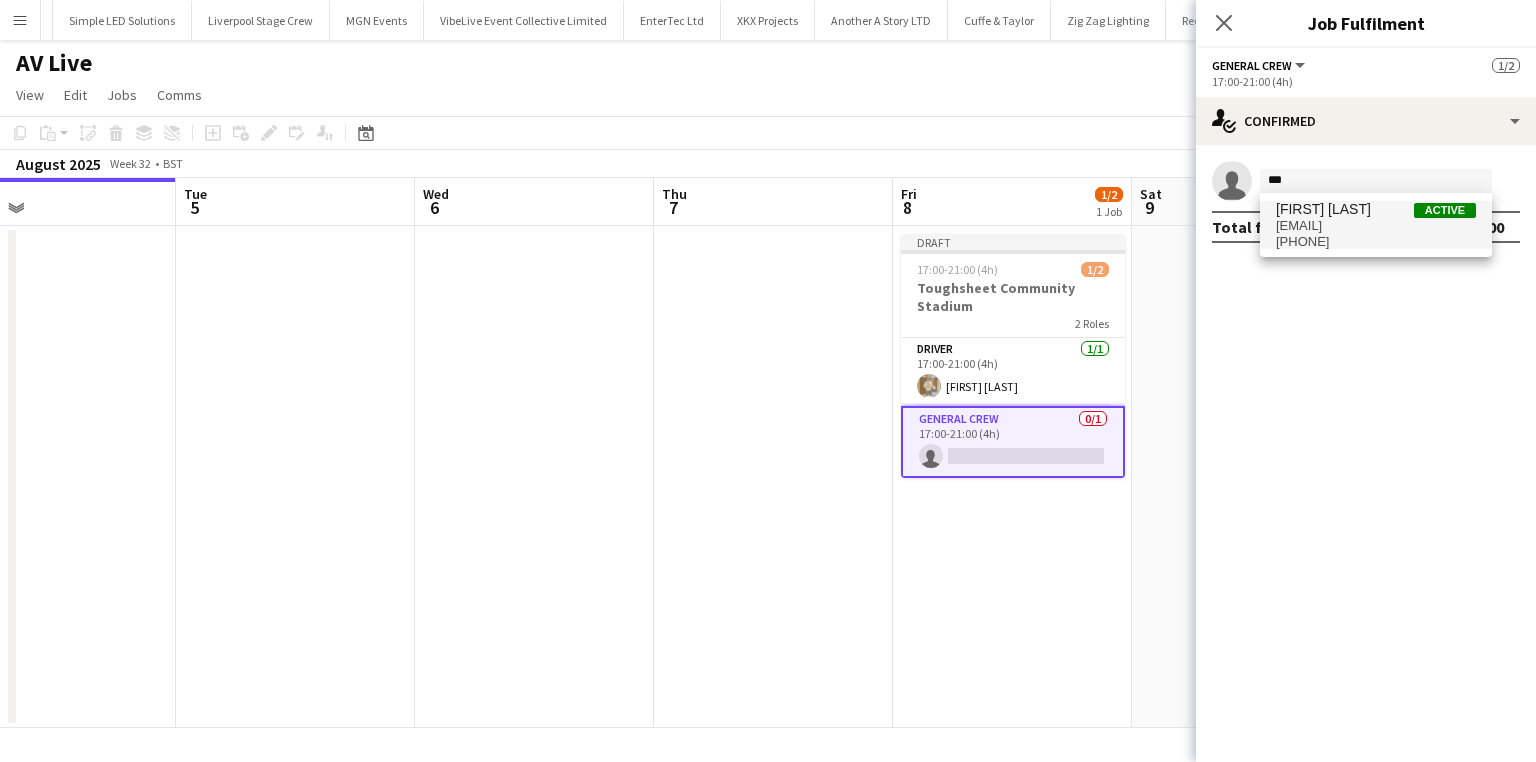 click on "[EMAIL]" at bounding box center (1376, 226) 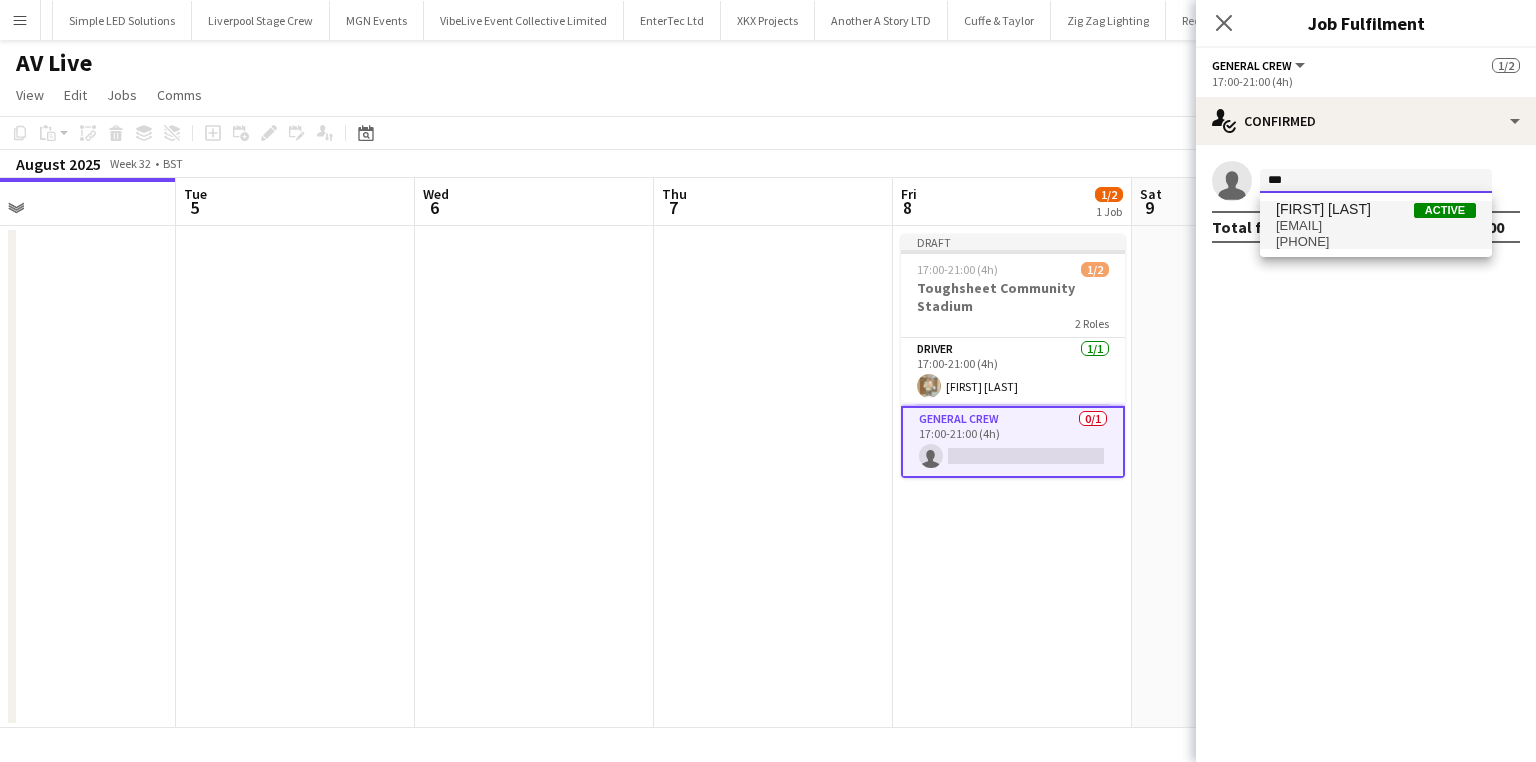 type 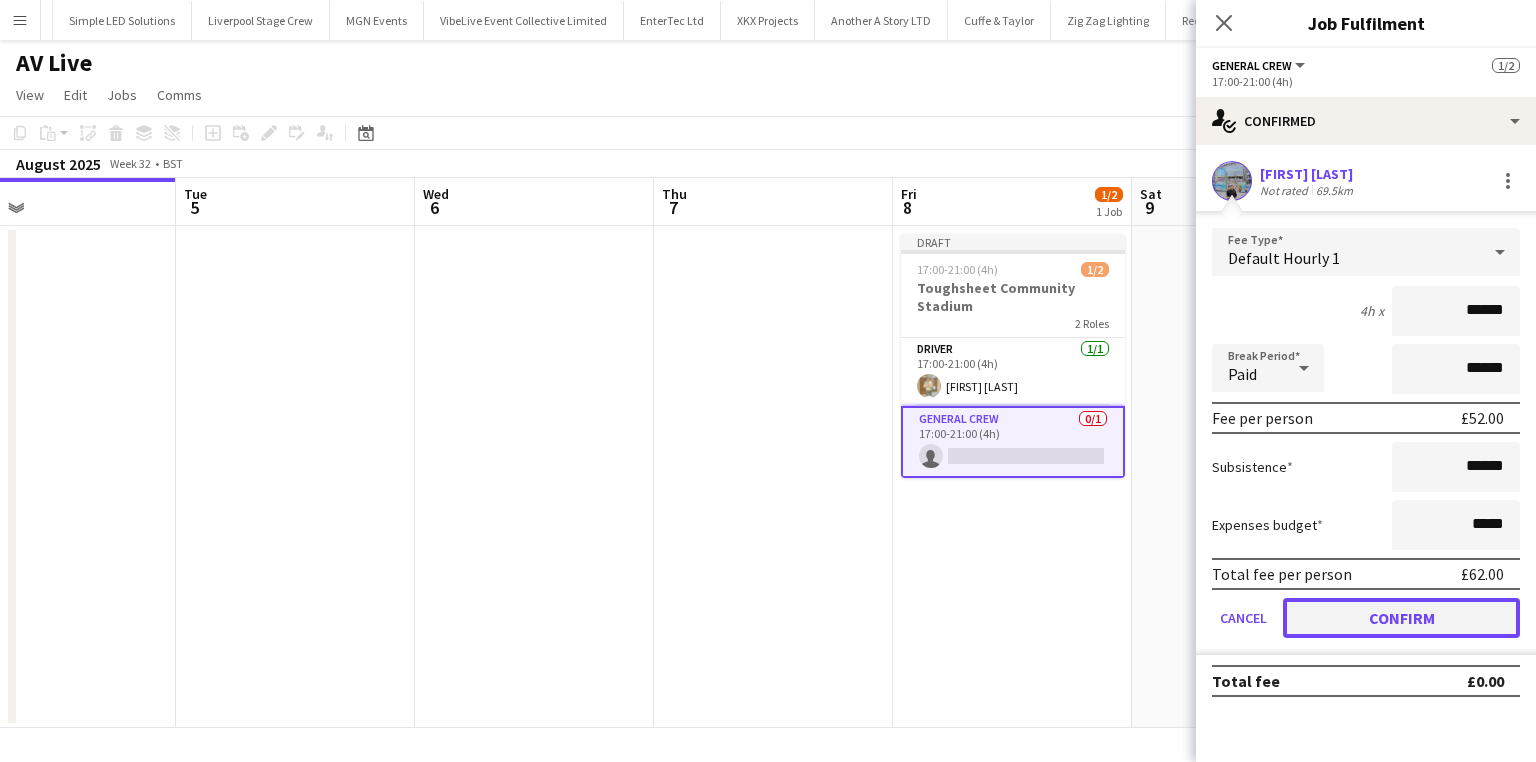 click on "Confirm" at bounding box center [1401, 618] 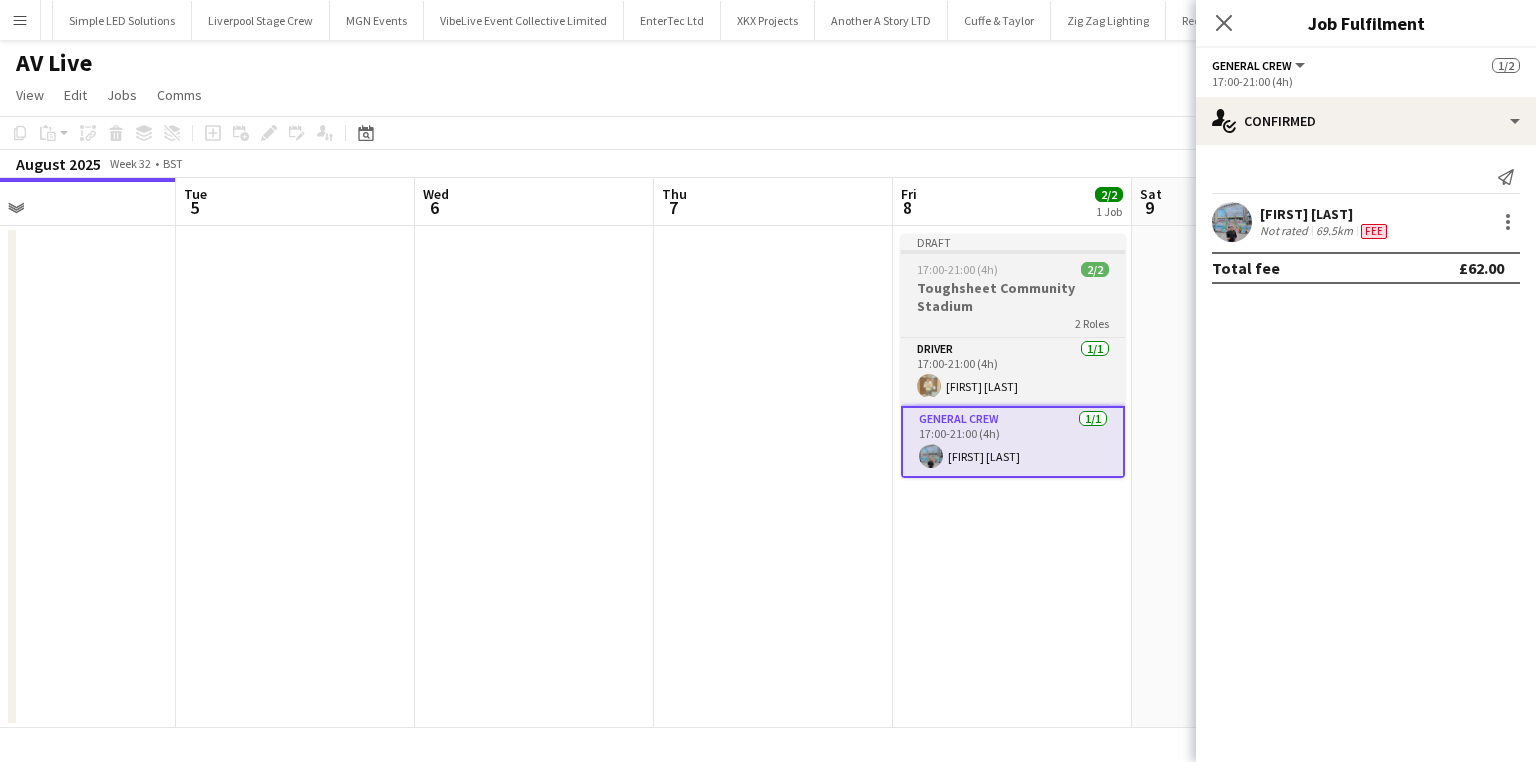click on "Draft   17:00-21:00 (4h)    2/2   Toughsheet Community Stadium   2 Roles   Driver   1/1   17:00-21:00 (4h)
[FIRST] [LAST]  General Crew   1/1   17:00-21:00 (4h)
[FIRST] [LAST]" at bounding box center (1013, 356) 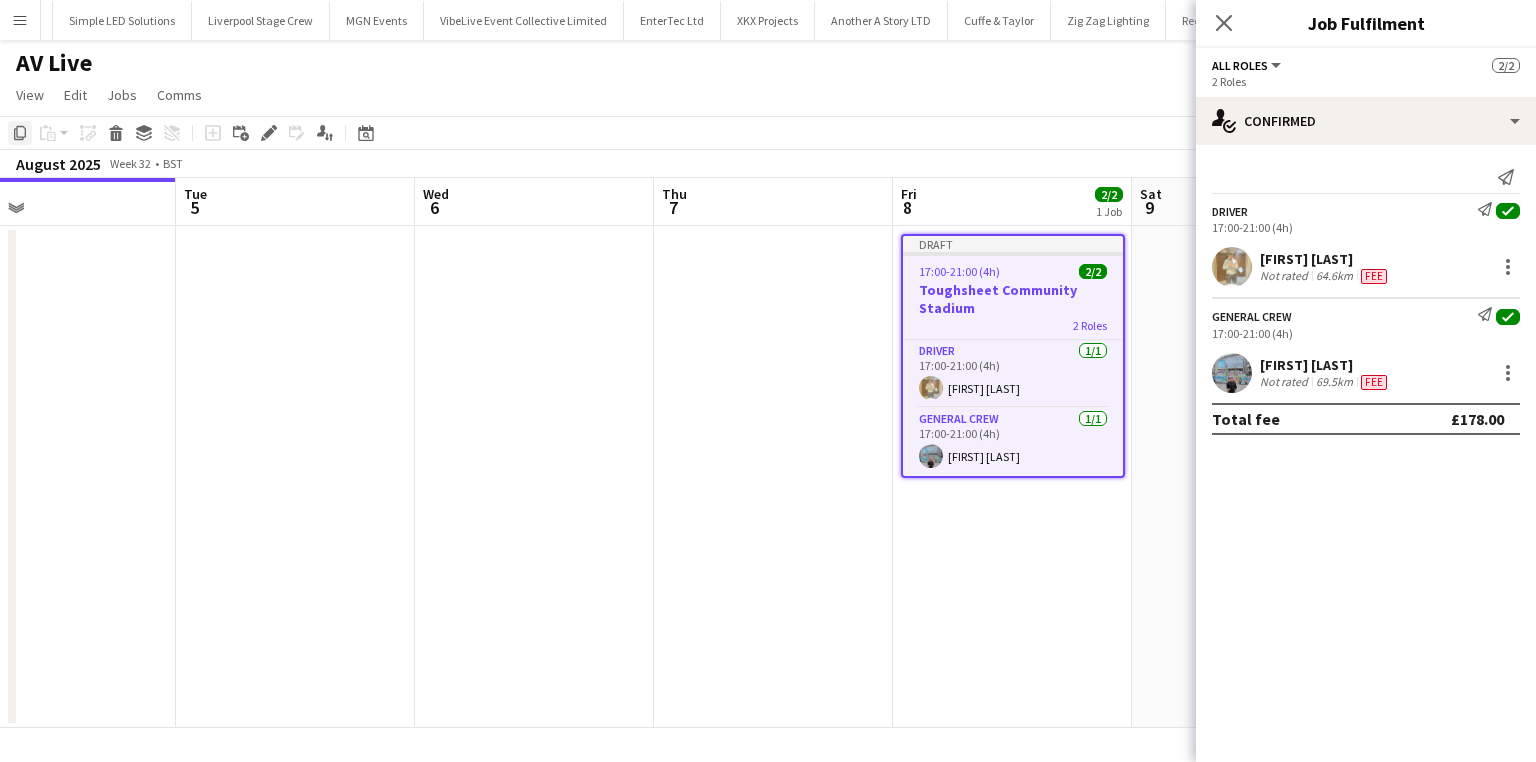 click on "Copy" 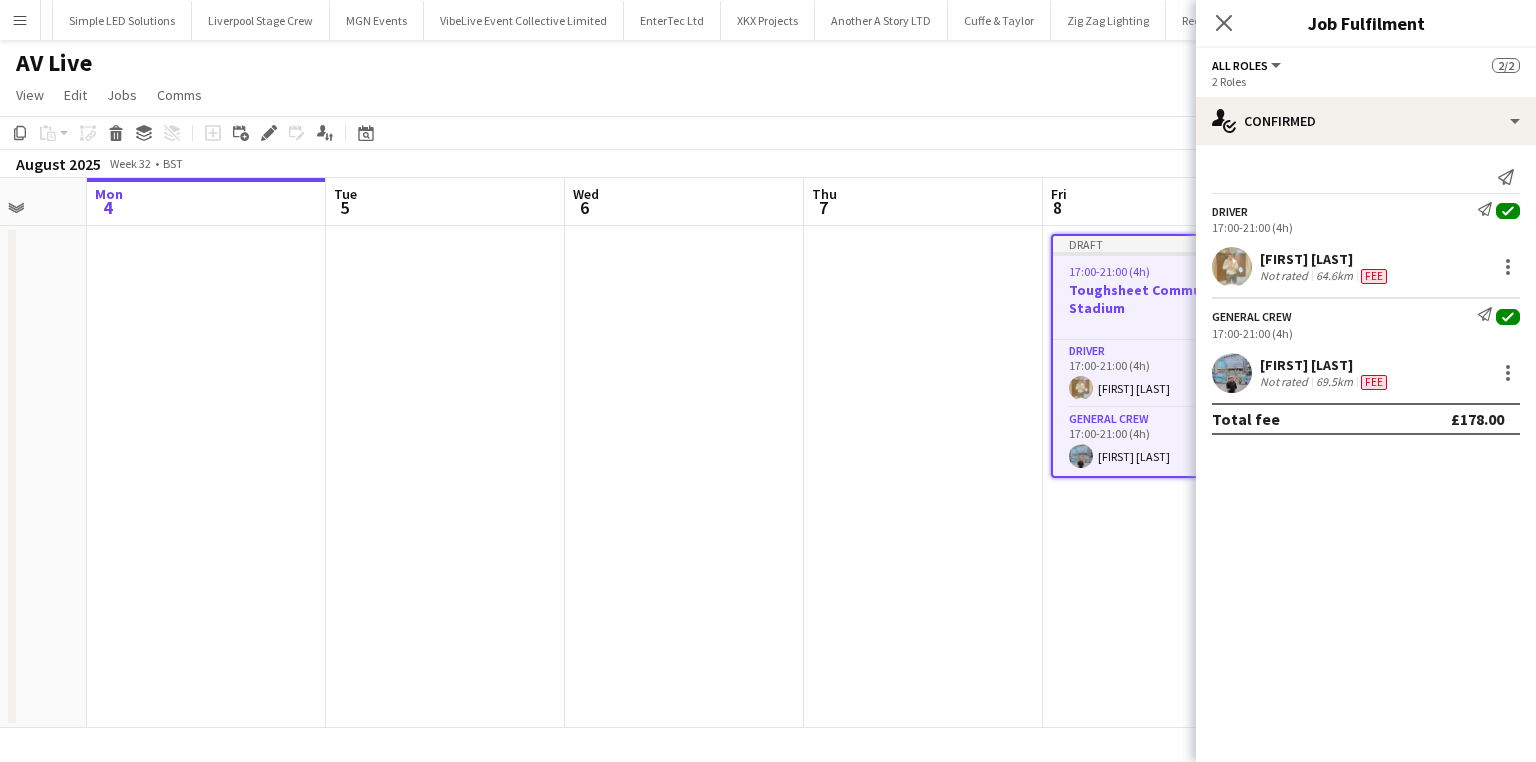 drag, startPoint x: 615, startPoint y: 620, endPoint x: 286, endPoint y: 612, distance: 329.09726 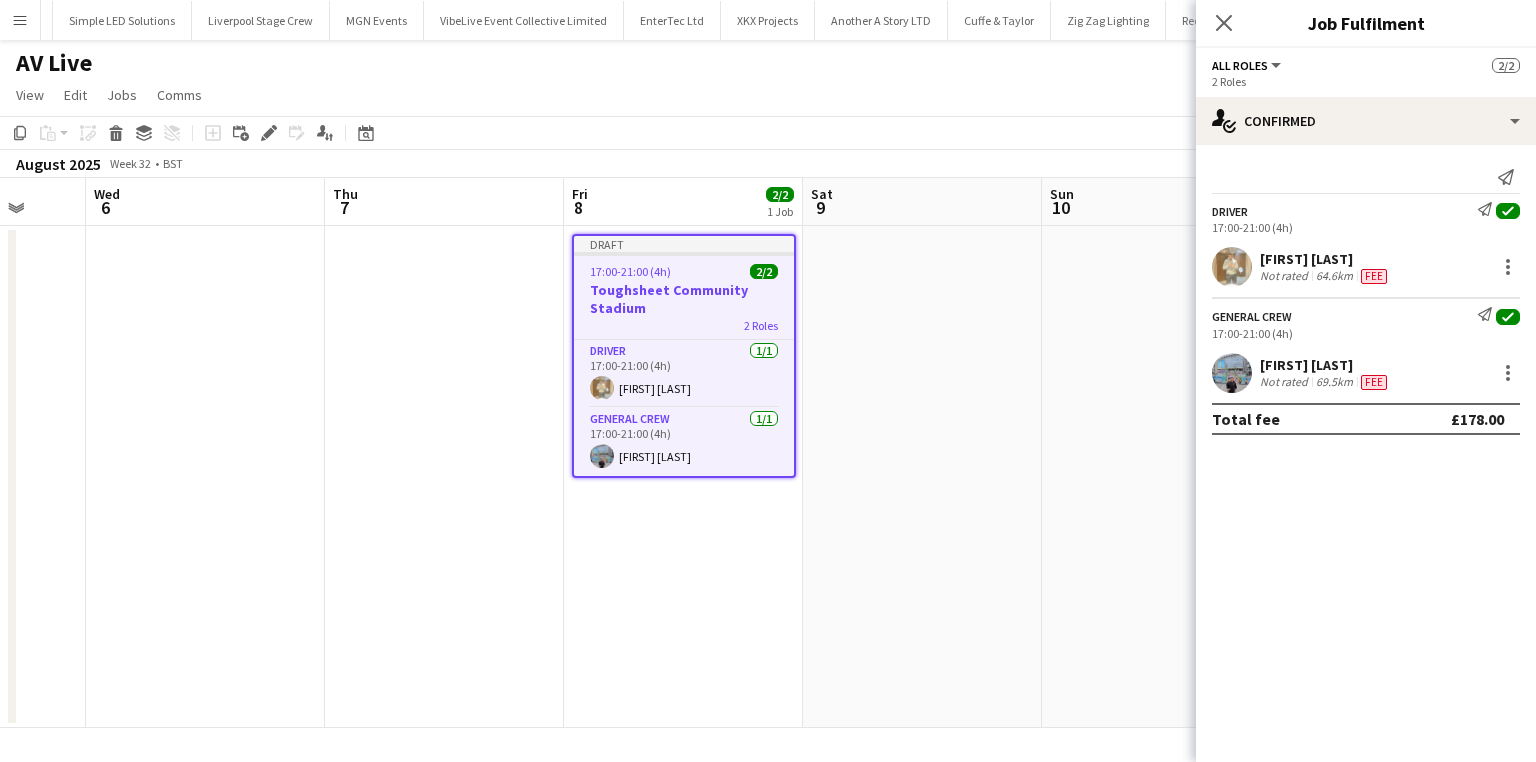click at bounding box center [922, 477] 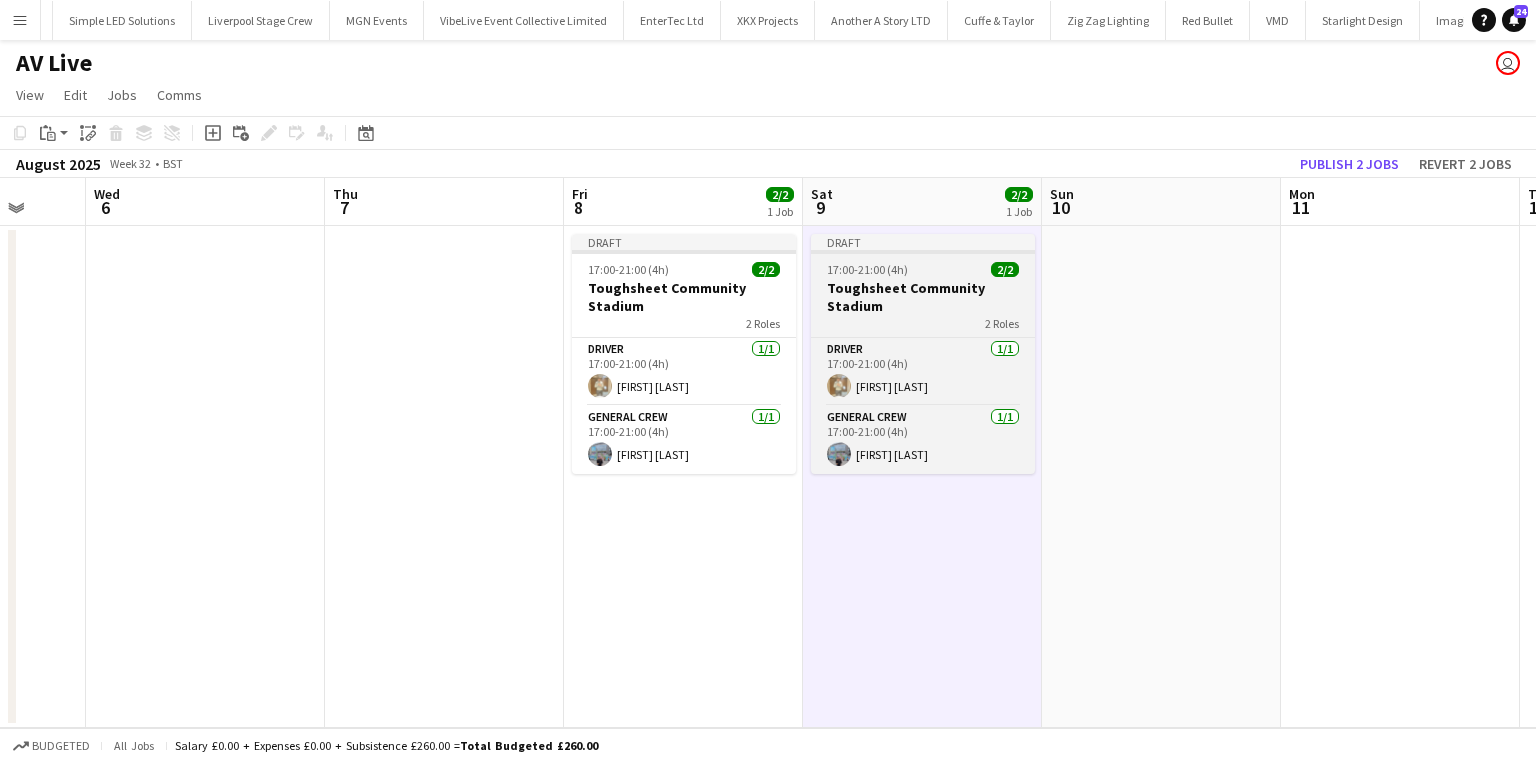 click on "Toughsheet Community Stadium" at bounding box center (923, 297) 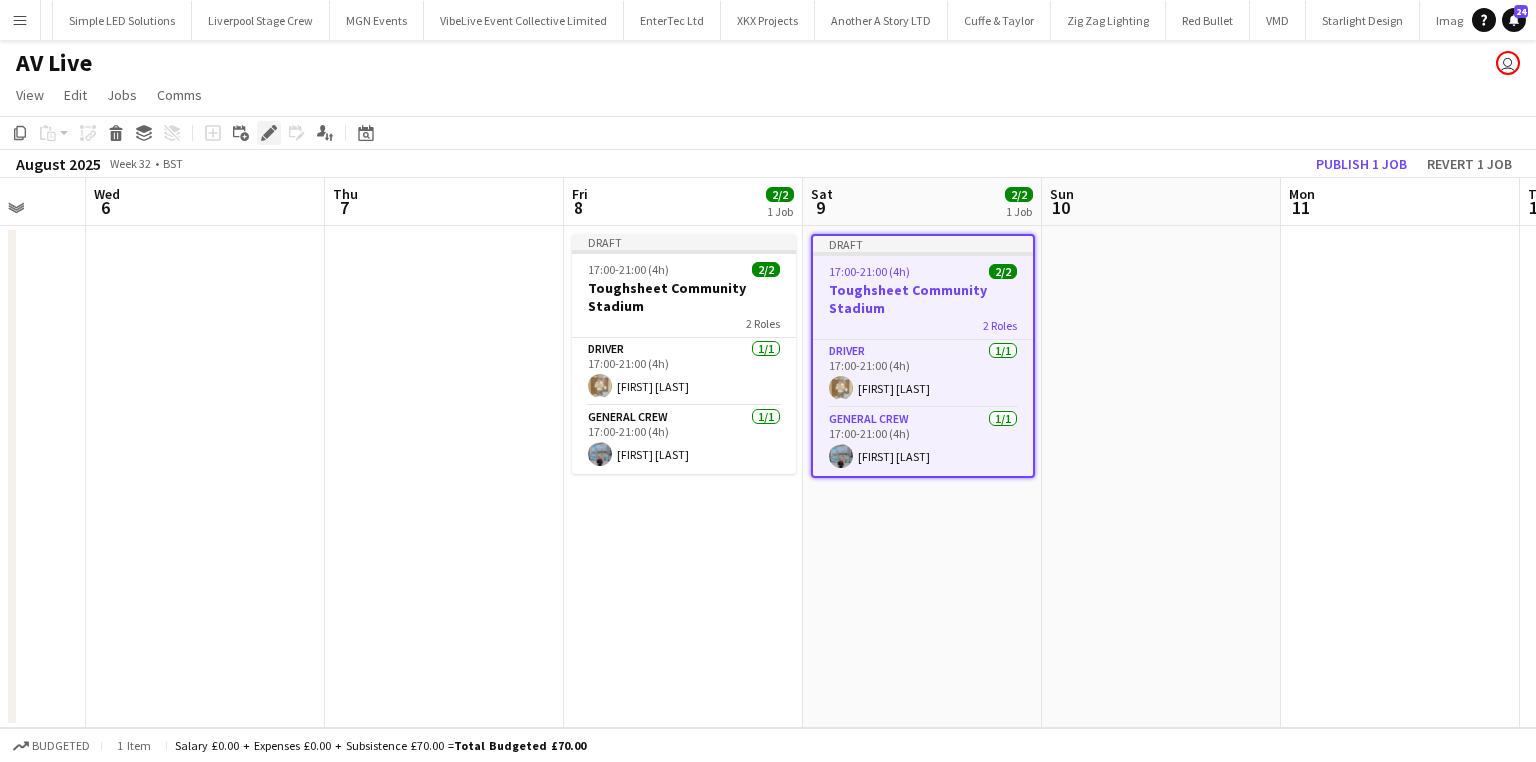 click on "Edit" 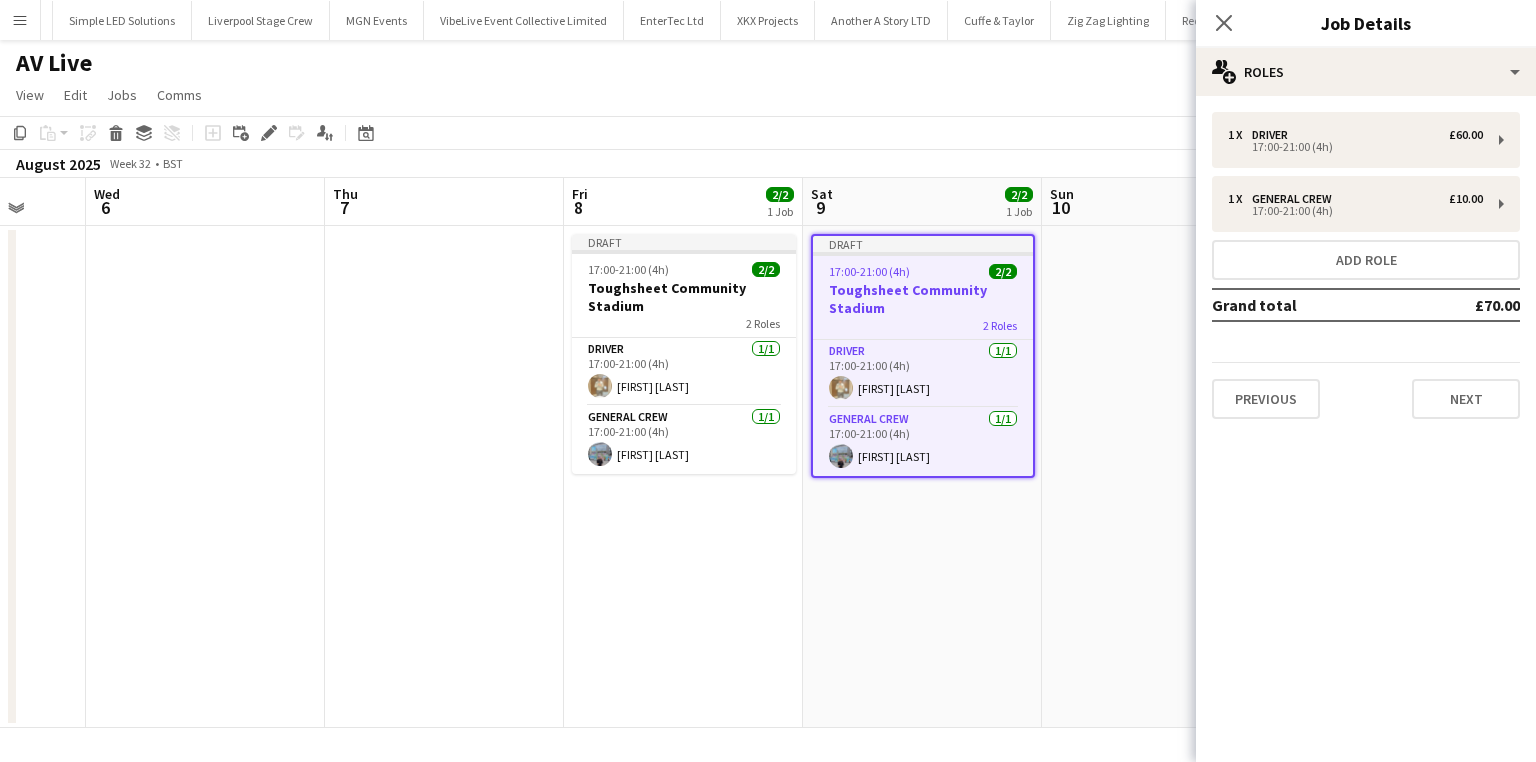 click on "1 x   Driver   £60.00   17:00-21:00 (4h)   1 x   General Crew   £10.00   17:00-21:00 (4h)   Add role   Grand total   £70.00   Previous   Next" at bounding box center [1366, 265] 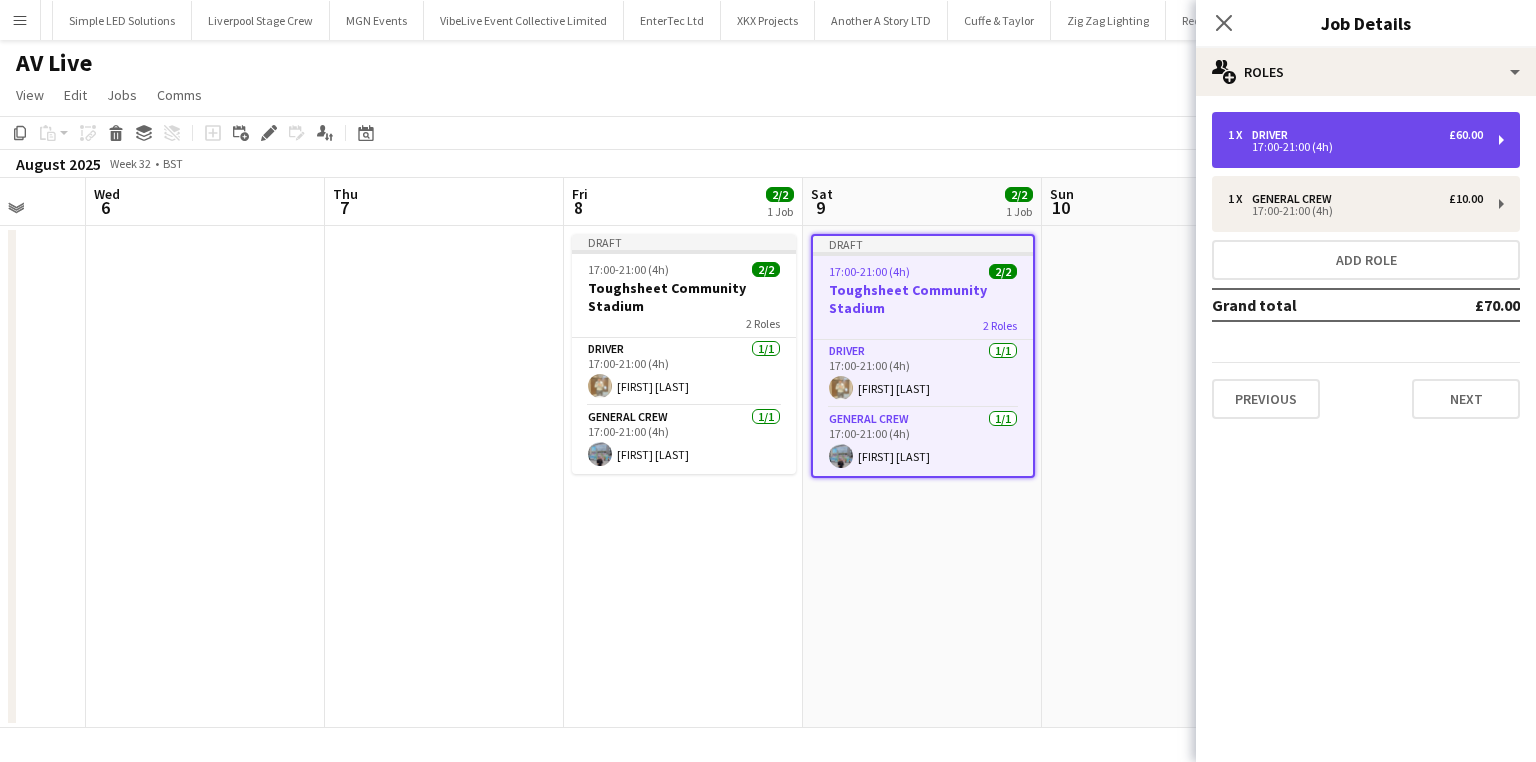 click on "17:00-21:00 (4h)" at bounding box center [1355, 147] 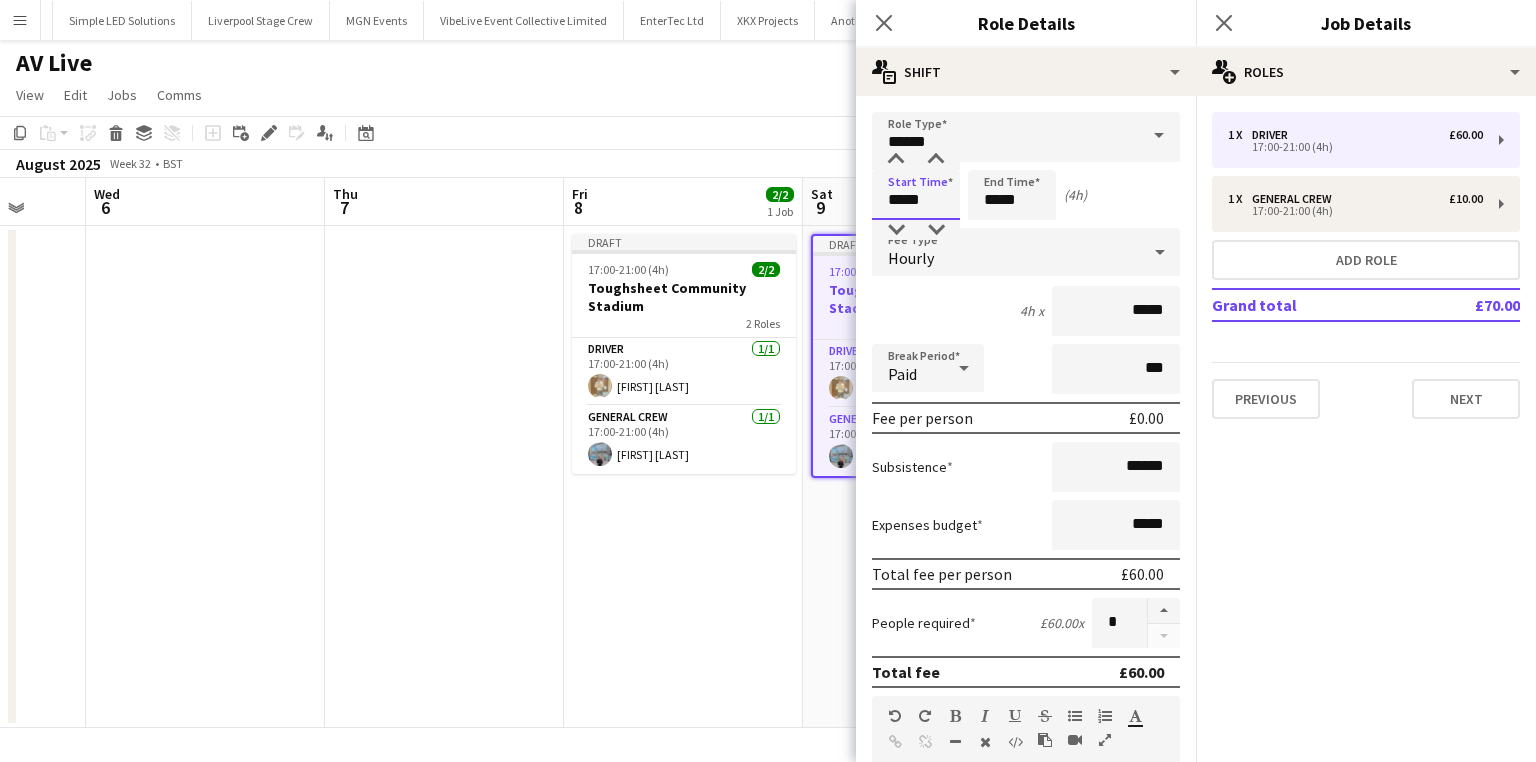 drag, startPoint x: 947, startPoint y: 193, endPoint x: 861, endPoint y: 209, distance: 87.47571 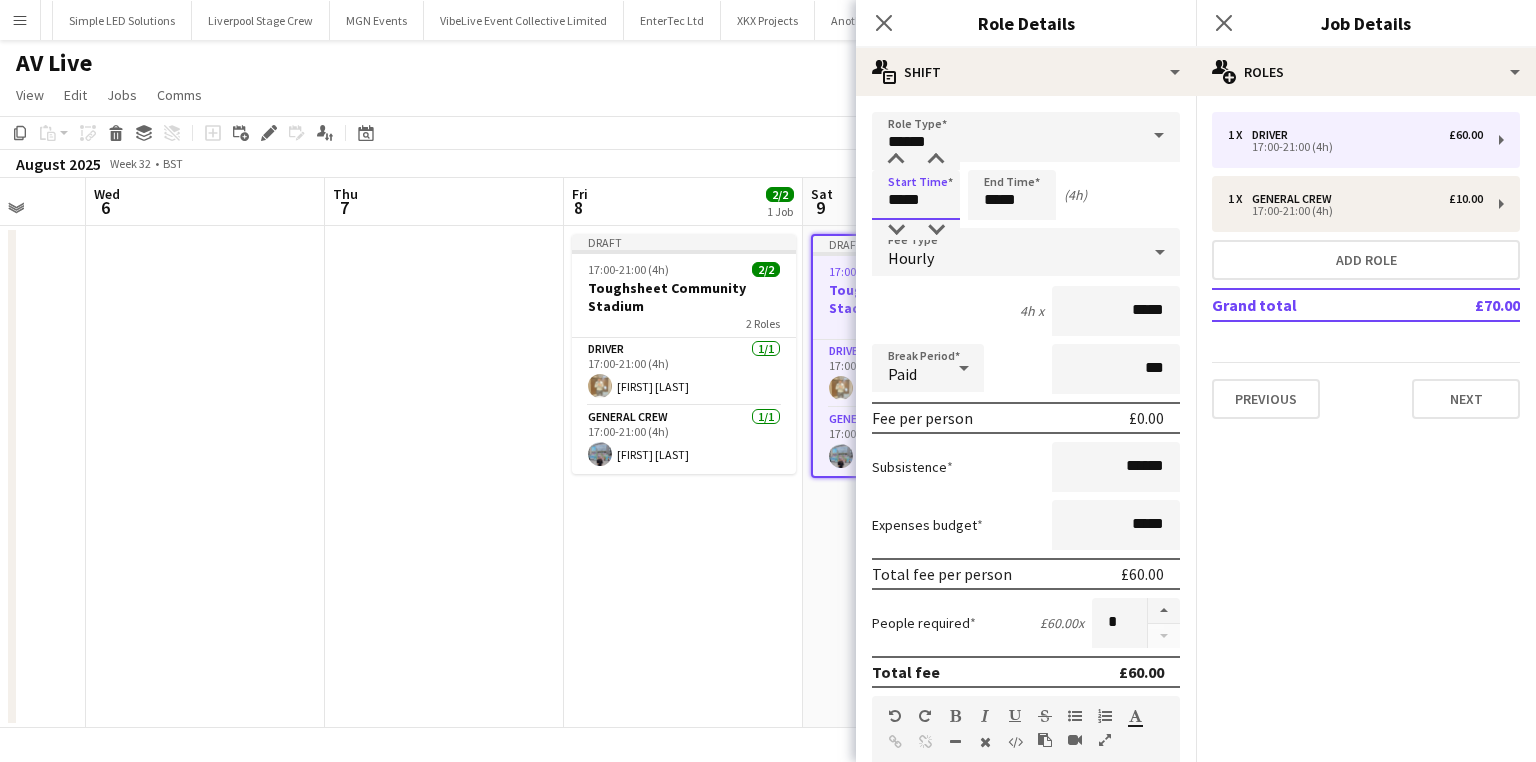 click on "Role Type  ******  Start Time  *****  End Time  *****  (4h)   Fee Type  Hourly  4h x  *****  Break Period  Paid ***  Fee per person   £0.00   Subsistence  ******  Expenses budget  *****  Total fee per person   £60.00   People required   £60.00   x  *  Total fee   £60.00   Role Description  default   Heading 1   Heading 2   Heading 3   Heading 4   Heading 5   Heading 6   Heading 7   Paragraph   Predefined   Standard   default  Times New Roman   Arial   Times New Roman   Calibri   Comic Sans MS  3   1   2   3   4   5   6   7  ******* ******* Specific details about this role  0 / 2000   Job Board Visibility
information-circle
Set options for visibility on the Crew App’s Job Board   Display Role on Job Board   Yes   No   Previous   Next" at bounding box center (1026, 682) 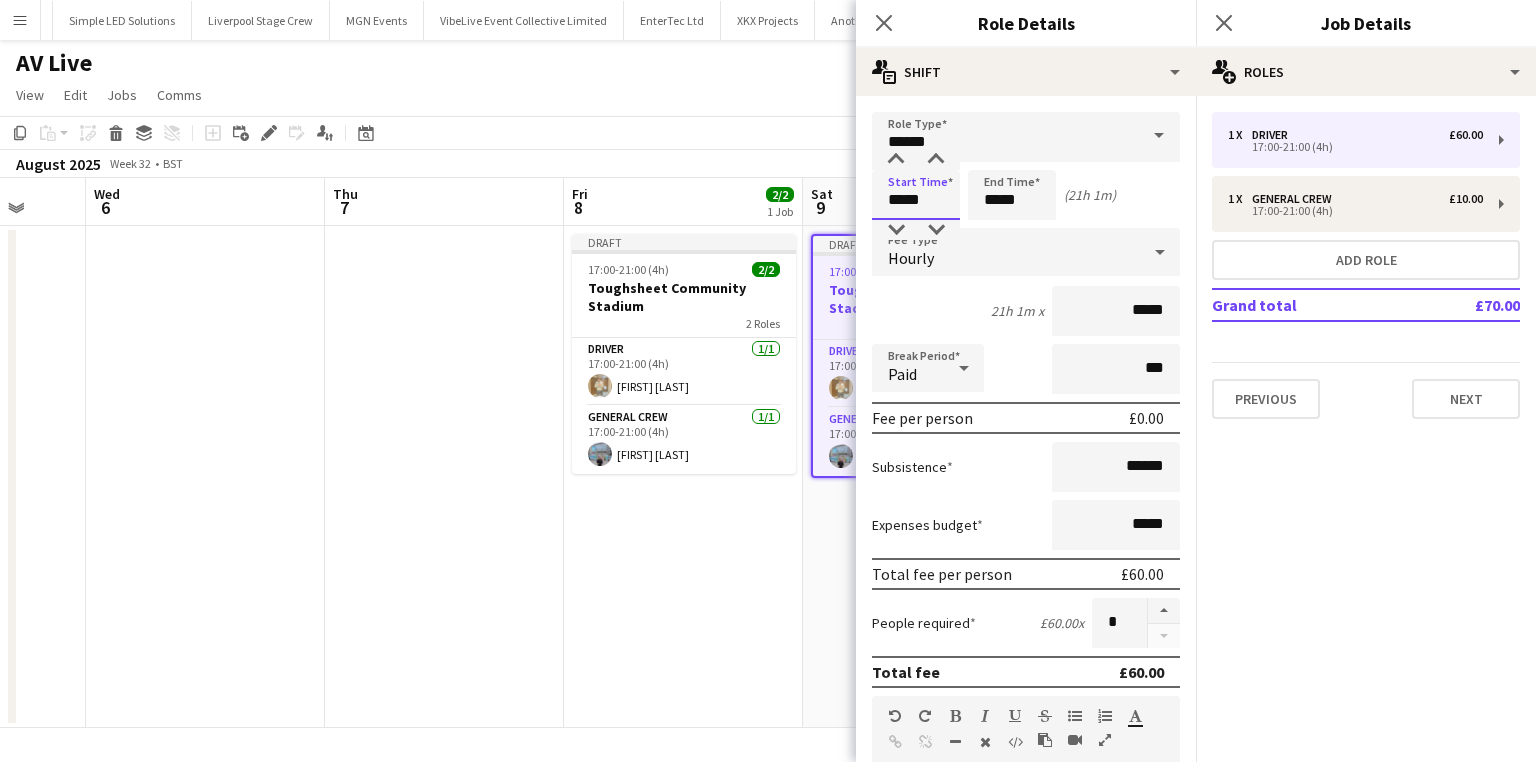 type on "*****" 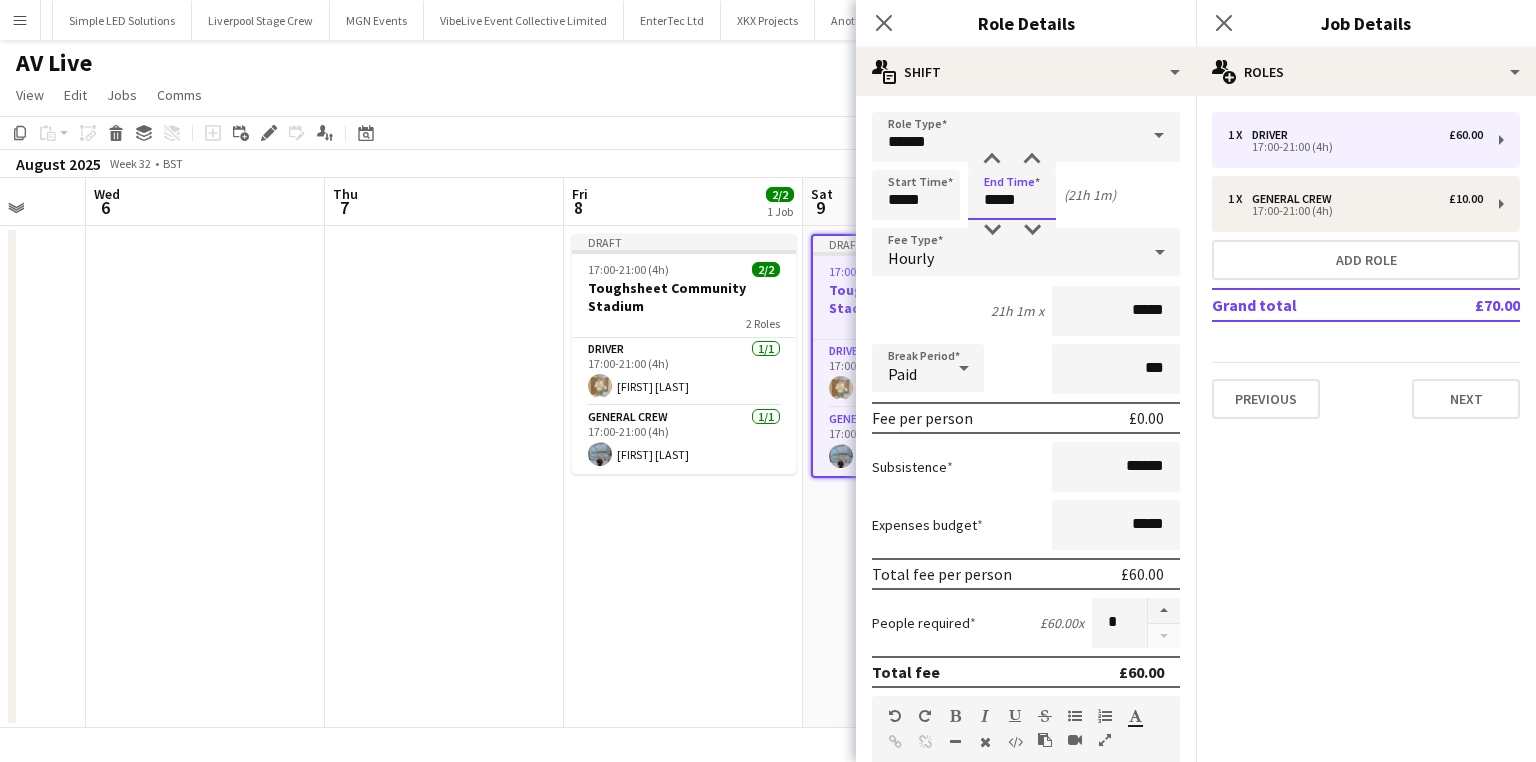 drag, startPoint x: 1030, startPoint y: 200, endPoint x: 892, endPoint y: 206, distance: 138.13037 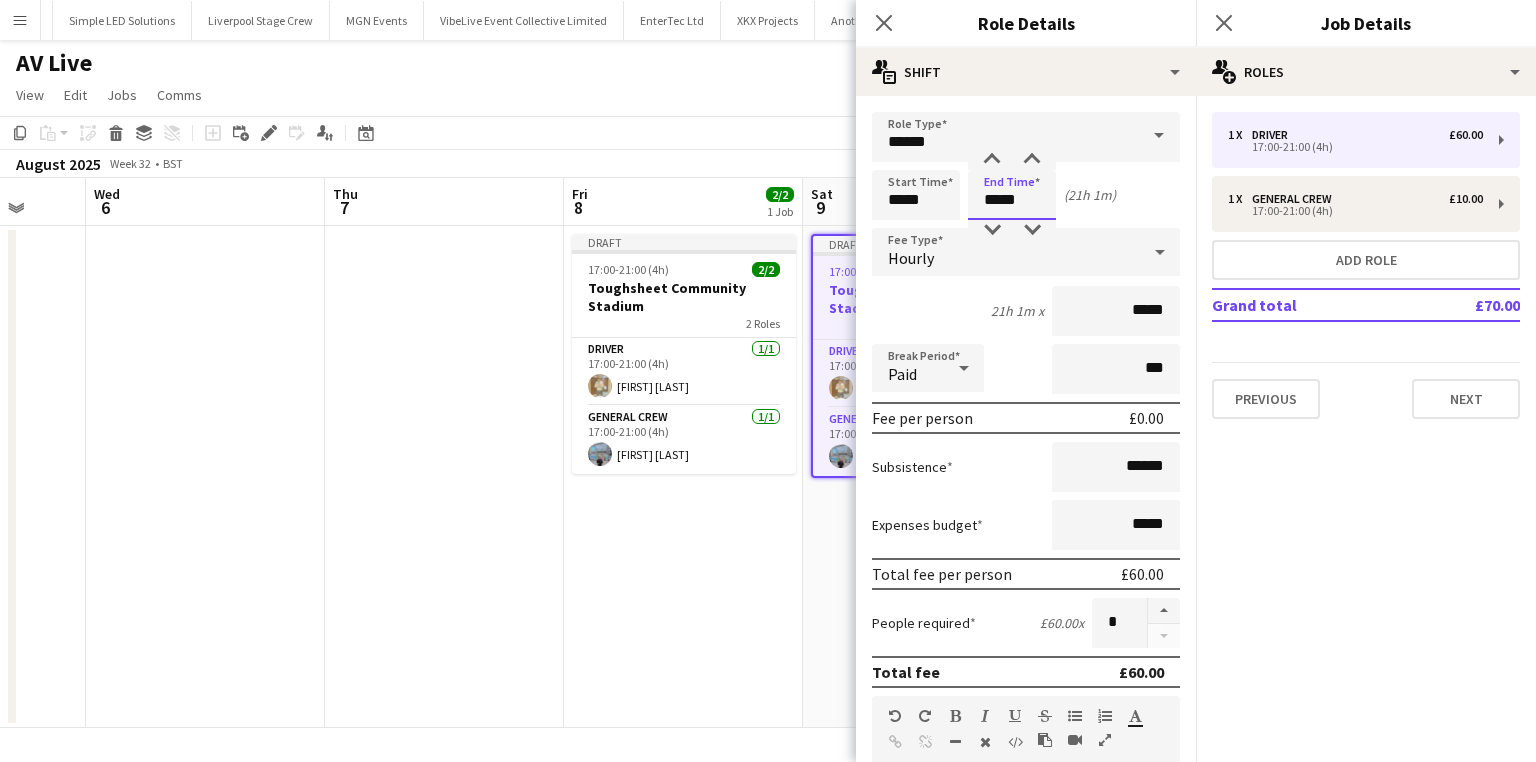 click on "Start Time  *****  End Time  *****  (21h 1m)" at bounding box center [1026, 195] 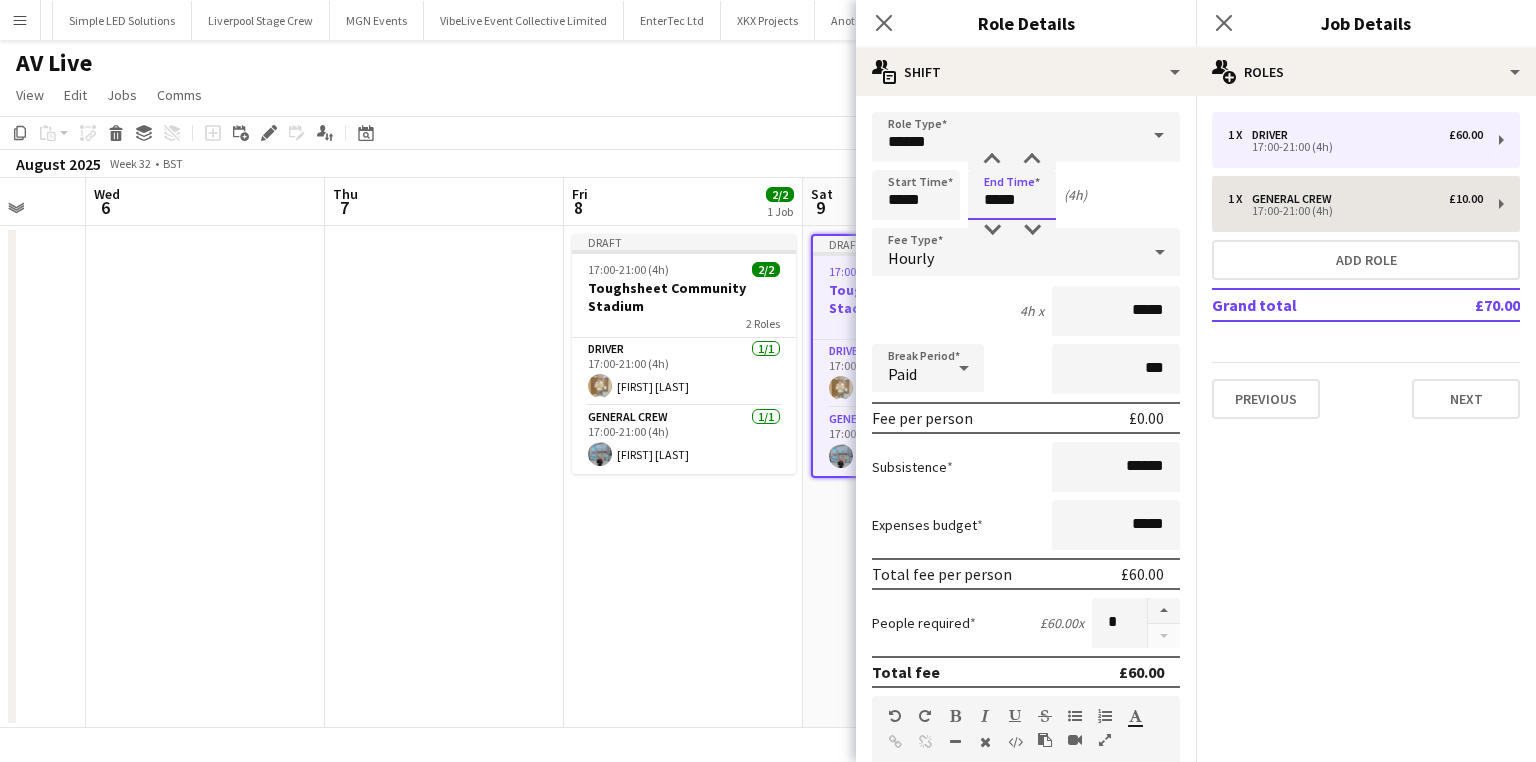 type on "*****" 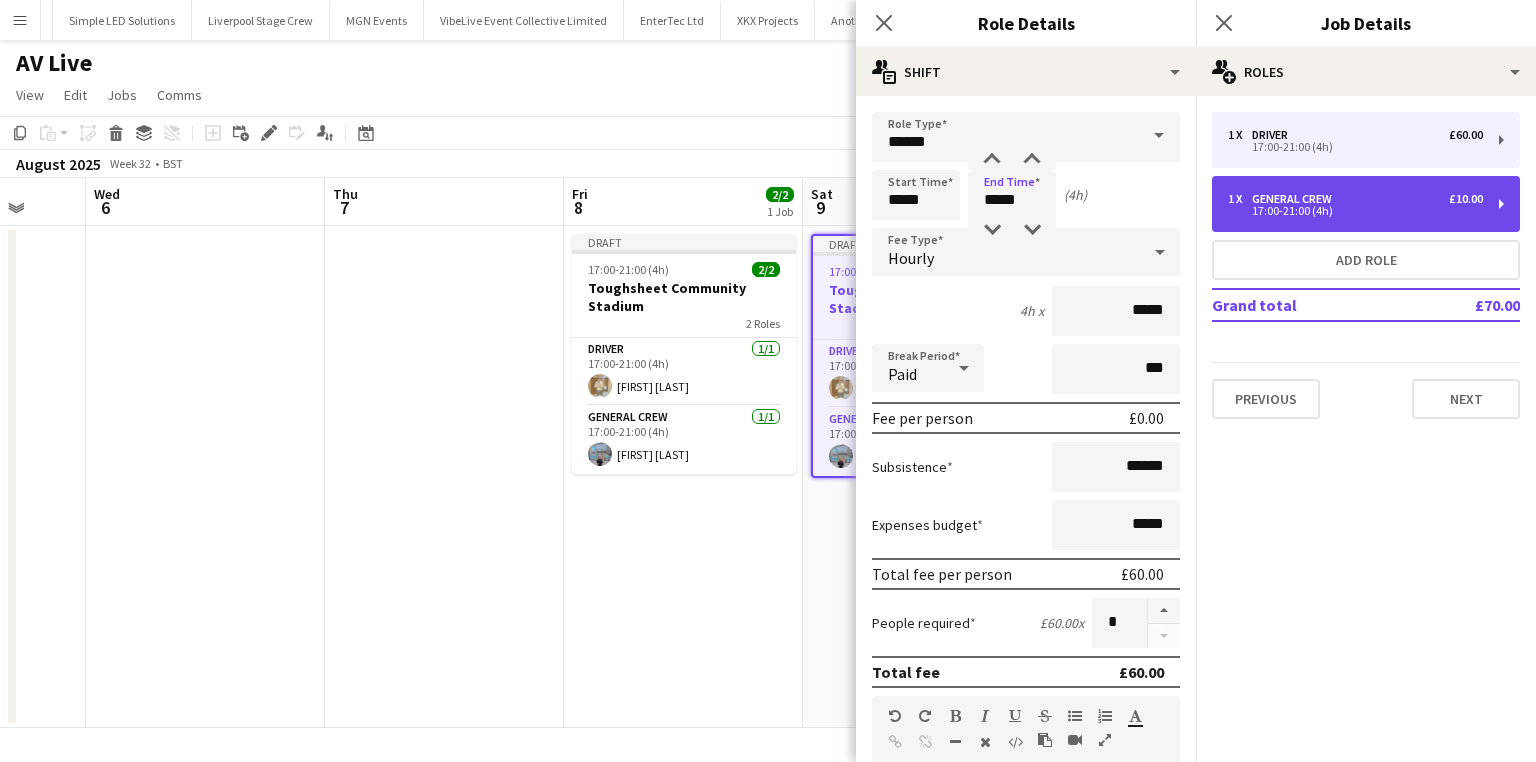 click on "1 x   General Crew   £10.00" at bounding box center (1355, 199) 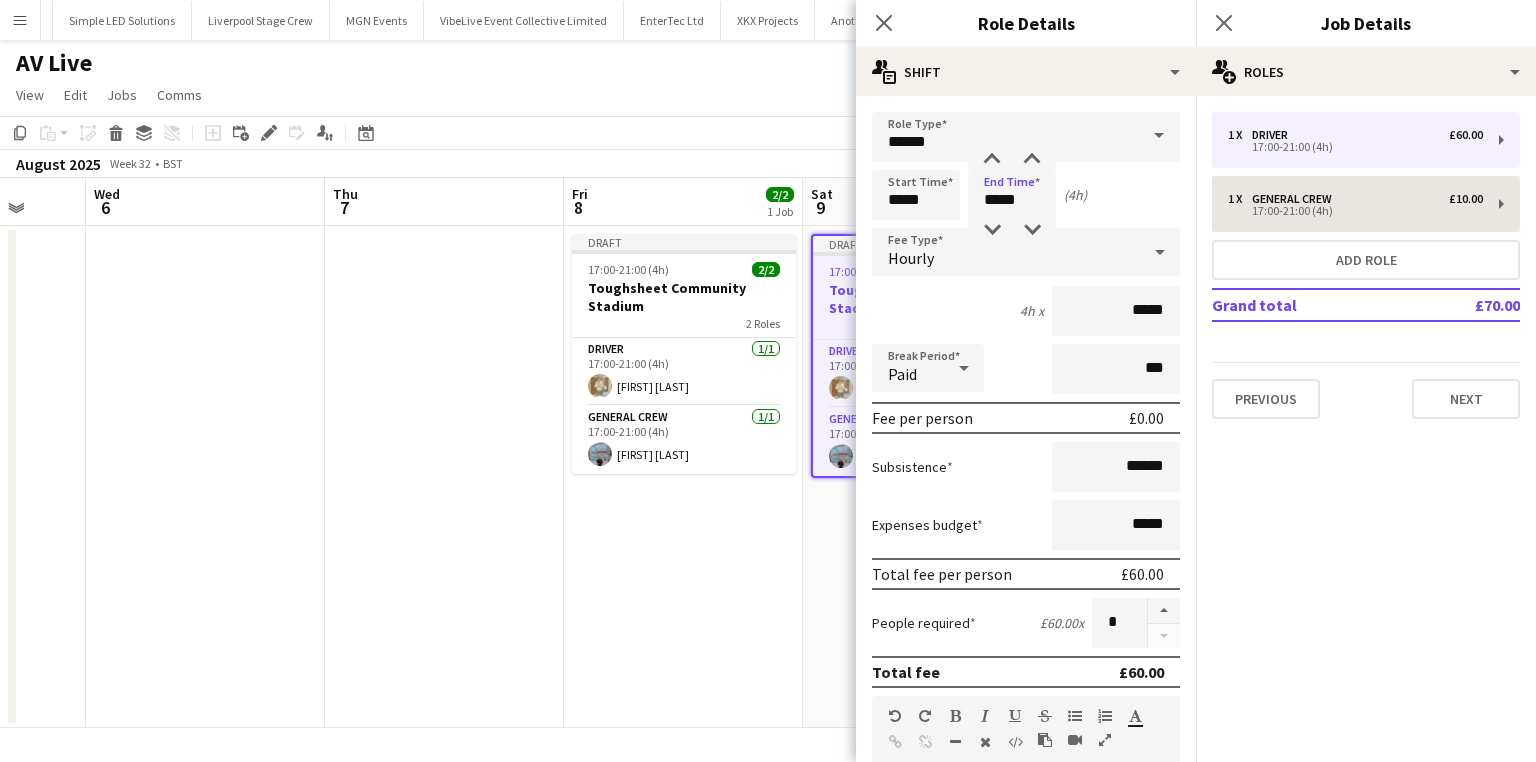 type on "**********" 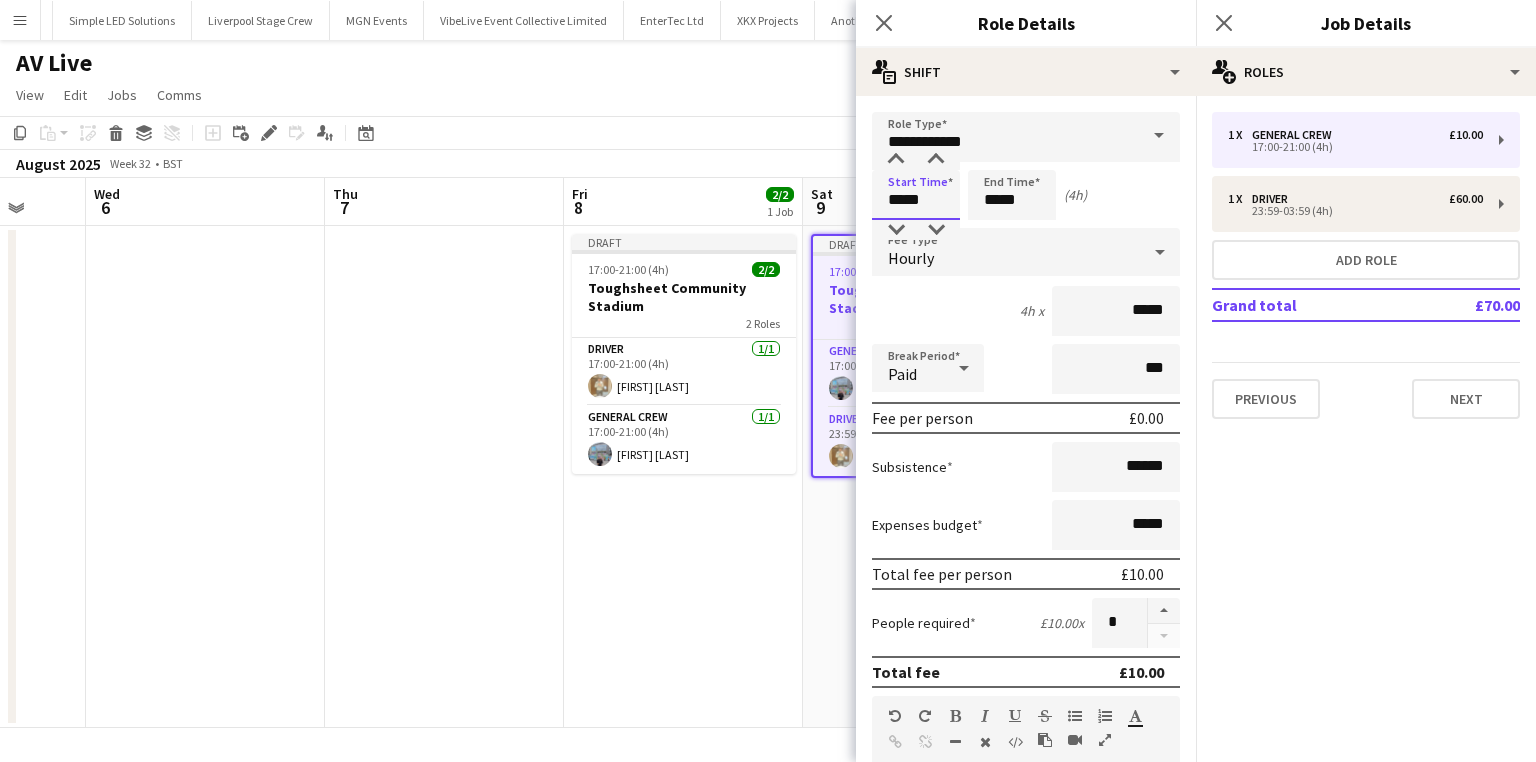 drag, startPoint x: 956, startPoint y: 195, endPoint x: 782, endPoint y: 212, distance: 174.82849 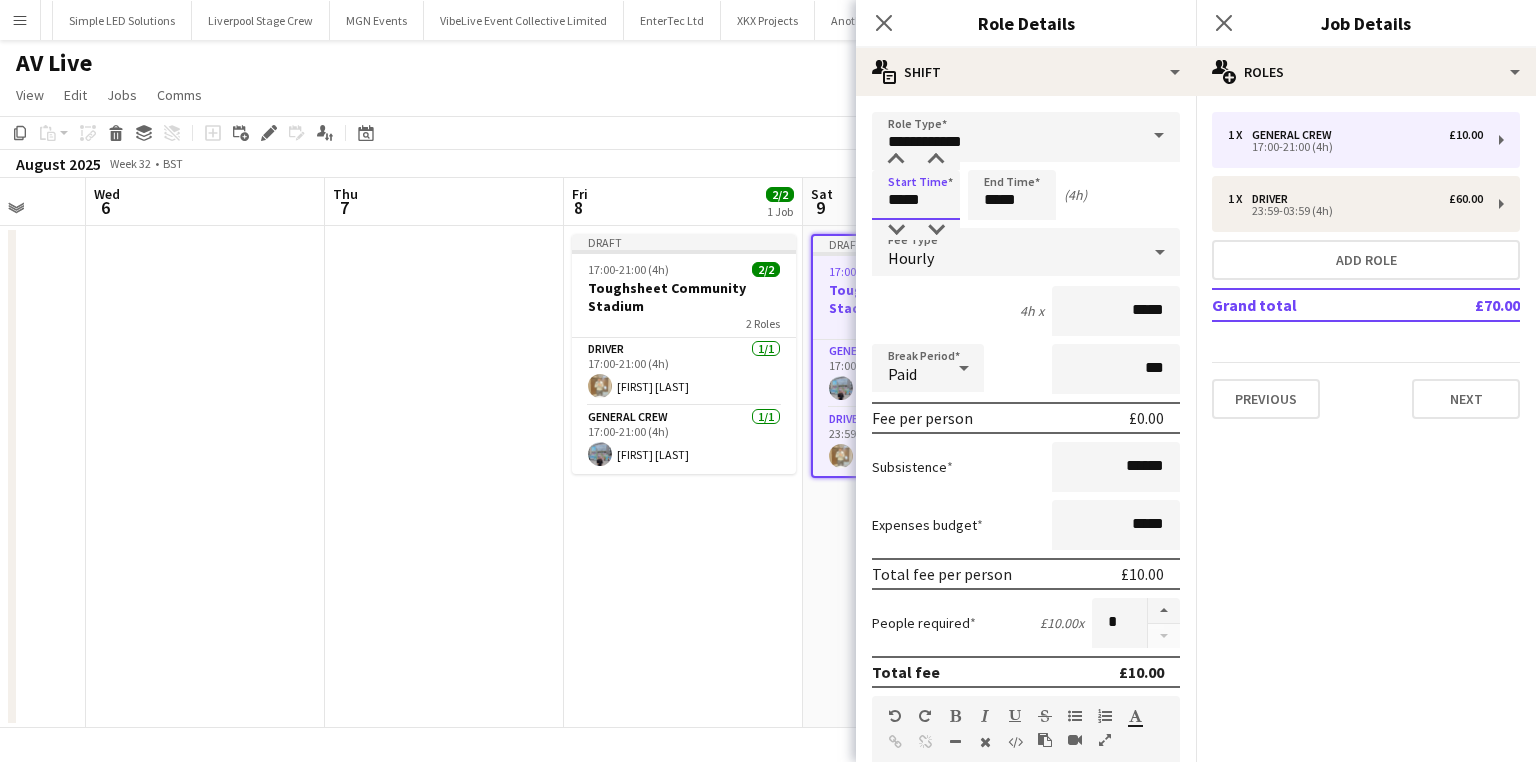 click on "Menu
Boards
Boards   Boards   All jobs   Status
Workforce
Workforce   My Workforce   Recruiting
Comms
Comms
Pay
Pay   Approvals   Payments   Reports
Platform Settings
Platform Settings   App settings   Your settings   Profiles
Training Academy
Training Academy
Knowledge Base
Knowledge Base
Product Updates
Product Updates   Log Out   Privacy   Wellpleased Events
Close
Wasserman
Close
Event People
Close
AMCI Global
Close
Seen Live Ltd
Close
Future Cheer Limited
Close
Premier Production
Close
Olympus Express
Close
Three Create" at bounding box center (768, 381) 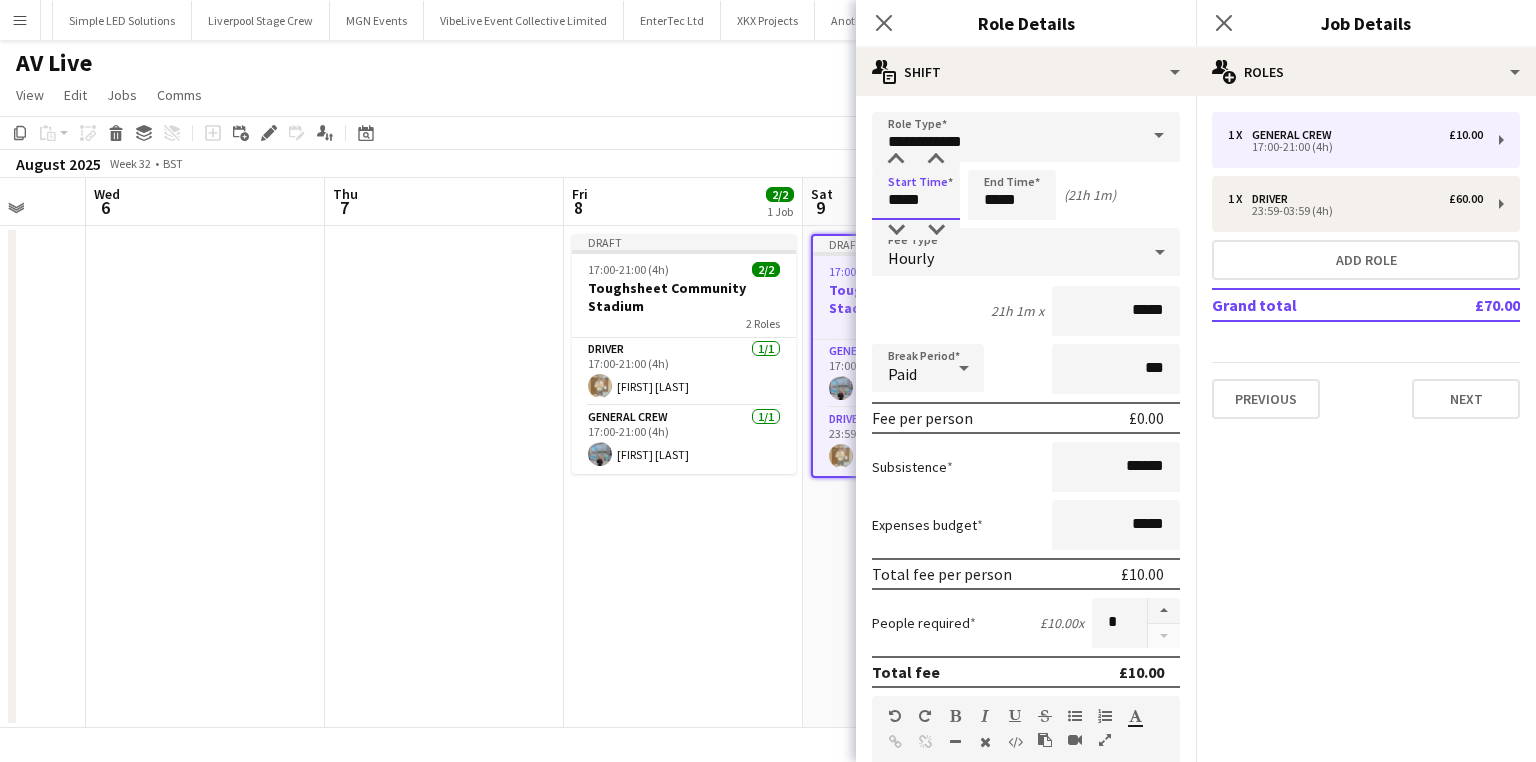 type on "*****" 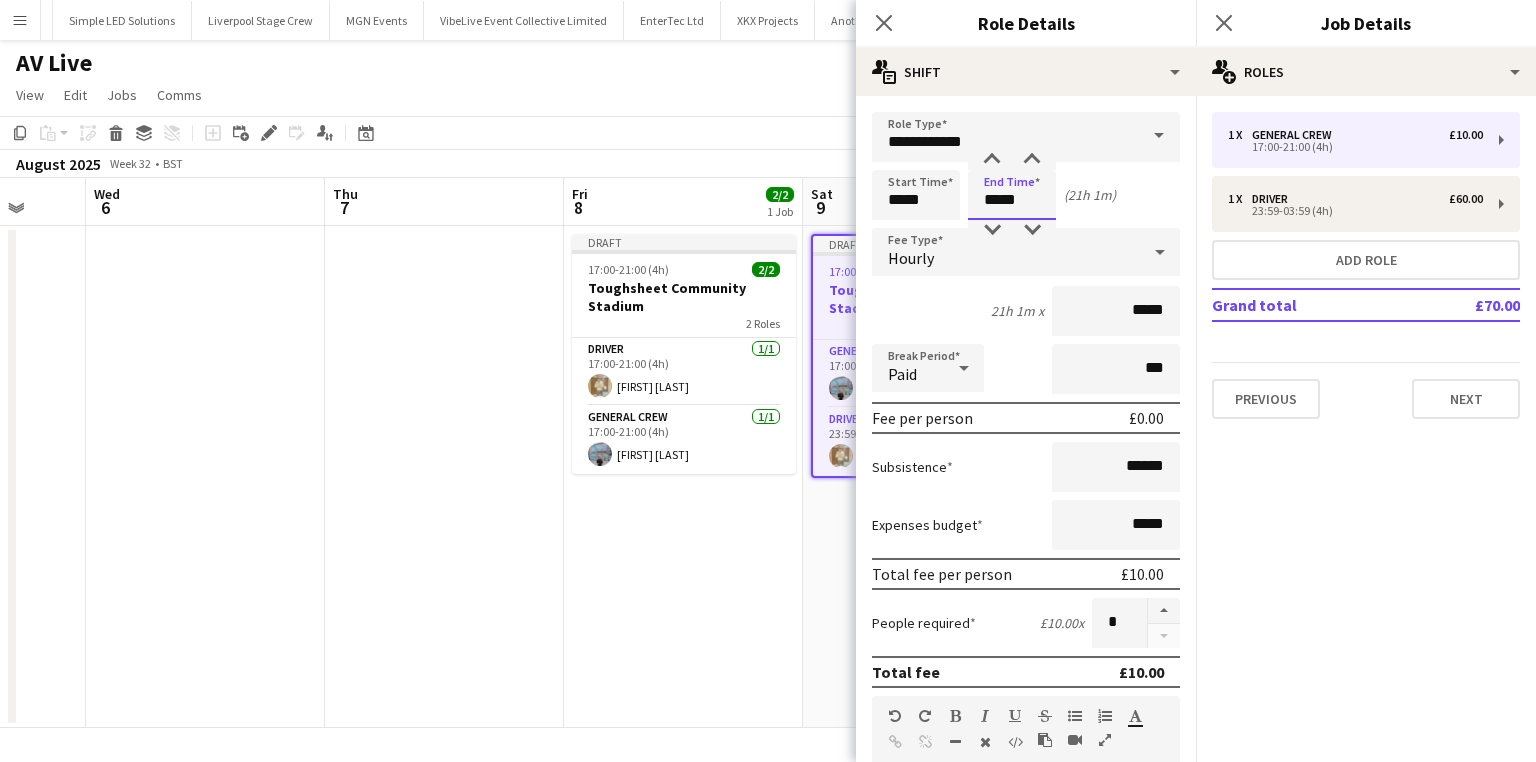 drag, startPoint x: 1045, startPoint y: 203, endPoint x: 840, endPoint y: 208, distance: 205.06097 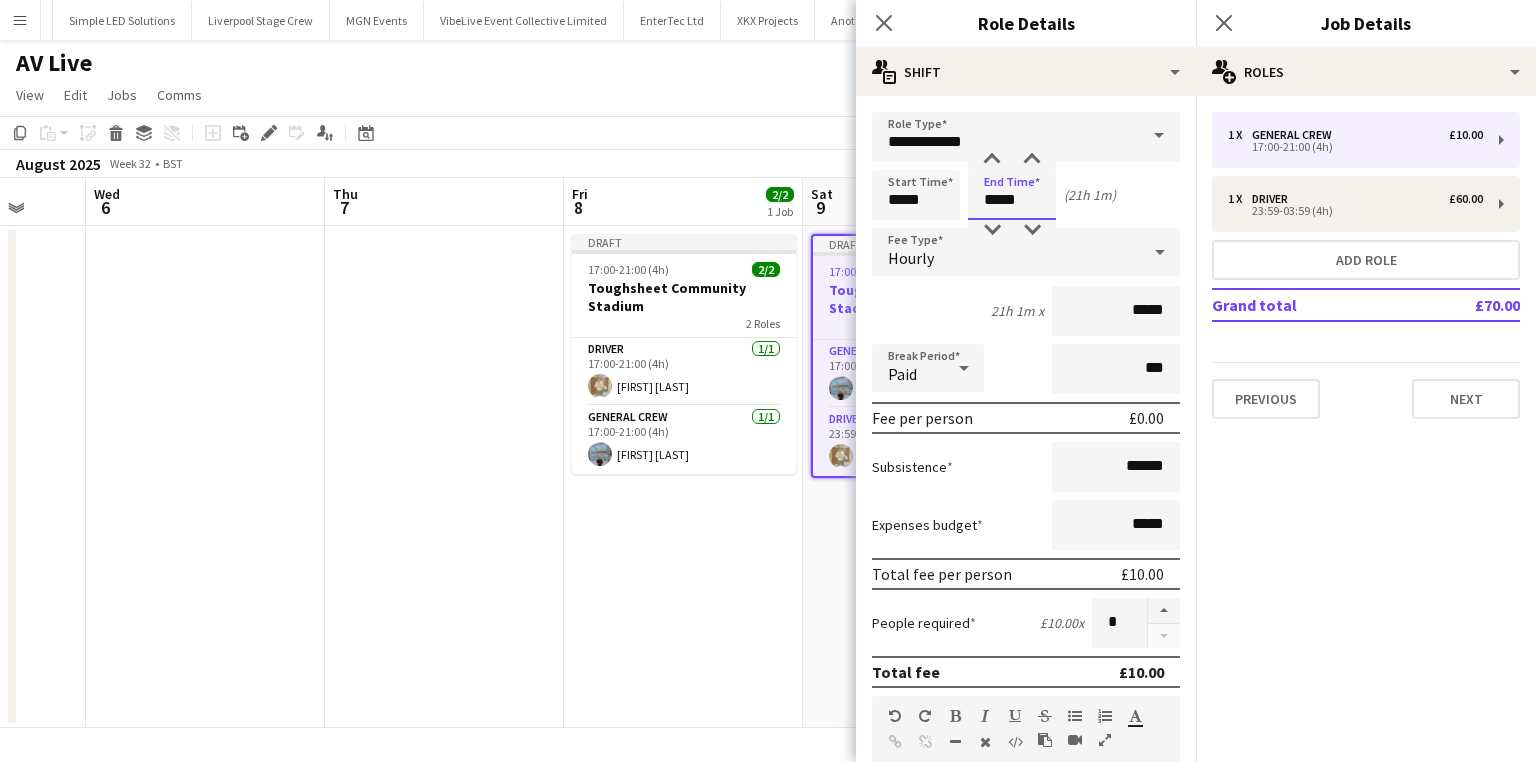 click on "Menu
Boards
Boards   Boards   All jobs   Status
Workforce
Workforce   My Workforce   Recruiting
Comms
Comms
Pay
Pay   Approvals   Payments   Reports
Platform Settings
Platform Settings   App settings   Your settings   Profiles
Training Academy
Training Academy
Knowledge Base
Knowledge Base
Product Updates
Product Updates   Log Out   Privacy   Wellpleased Events
Close
Wasserman
Close
Event People
Close
AMCI Global
Close
Seen Live Ltd
Close
Future Cheer Limited
Close
Premier Production
Close
Olympus Express
Close
Three Create" at bounding box center (768, 381) 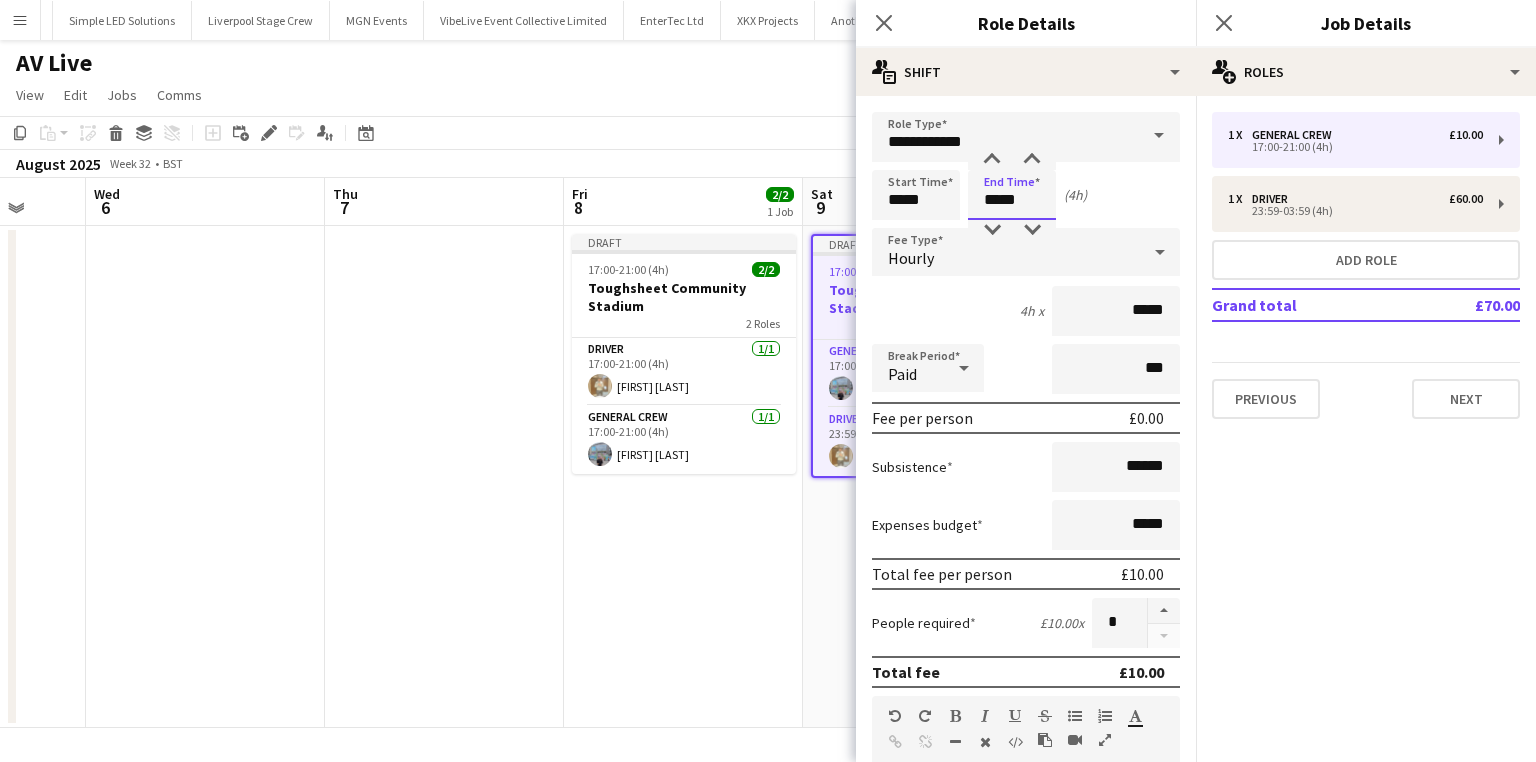 type on "*****" 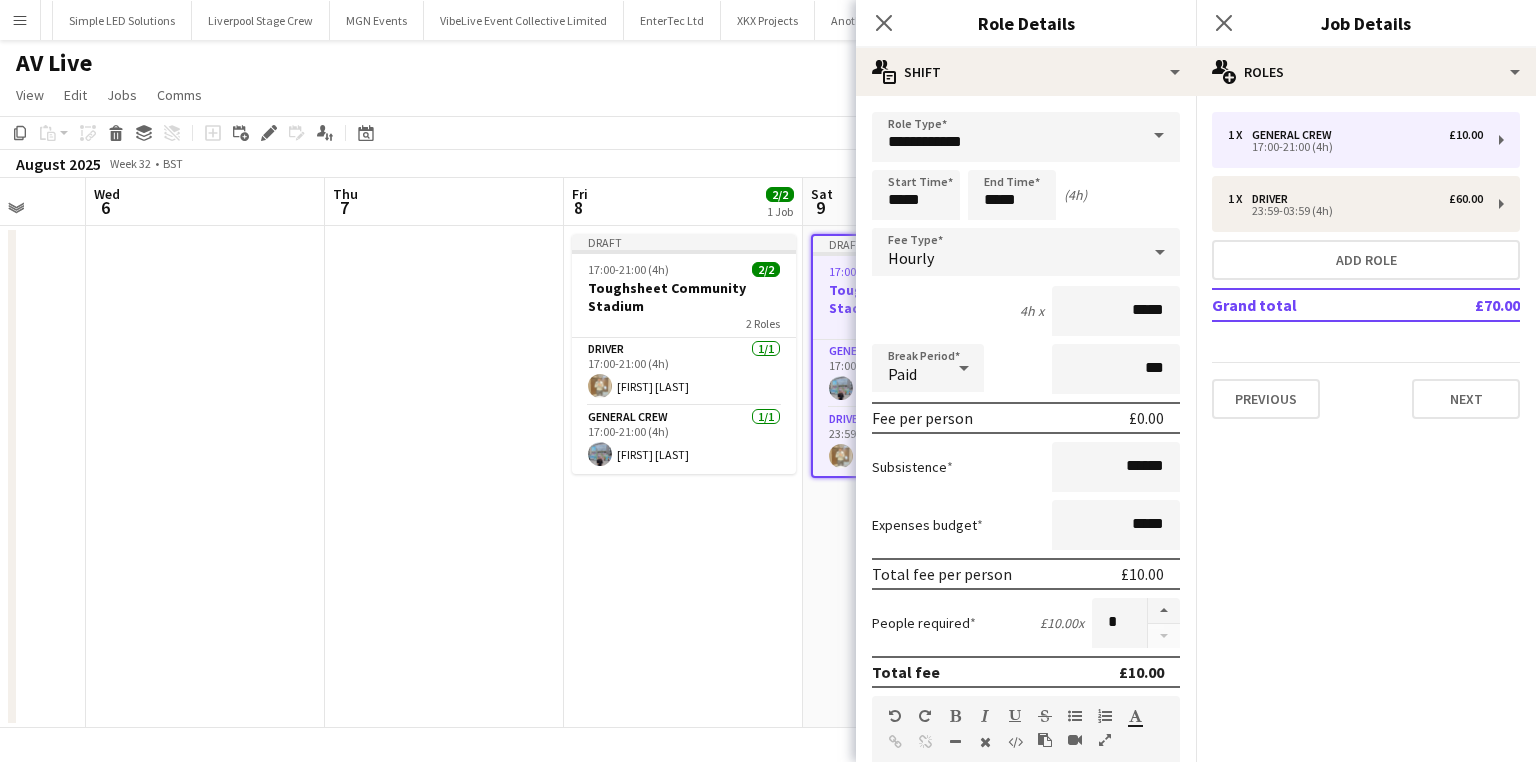 click on "Close pop-in" 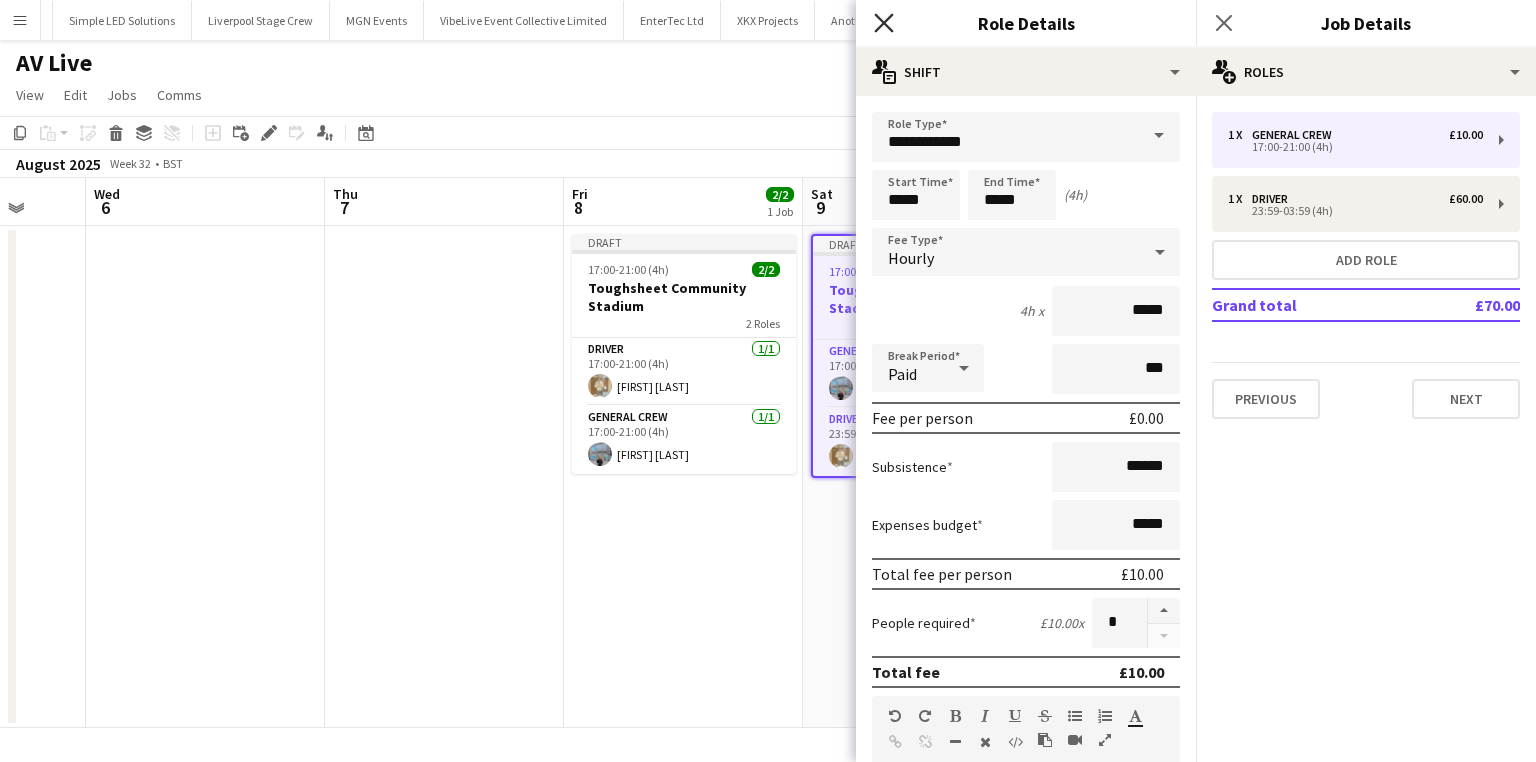 click on "Close pop-in" 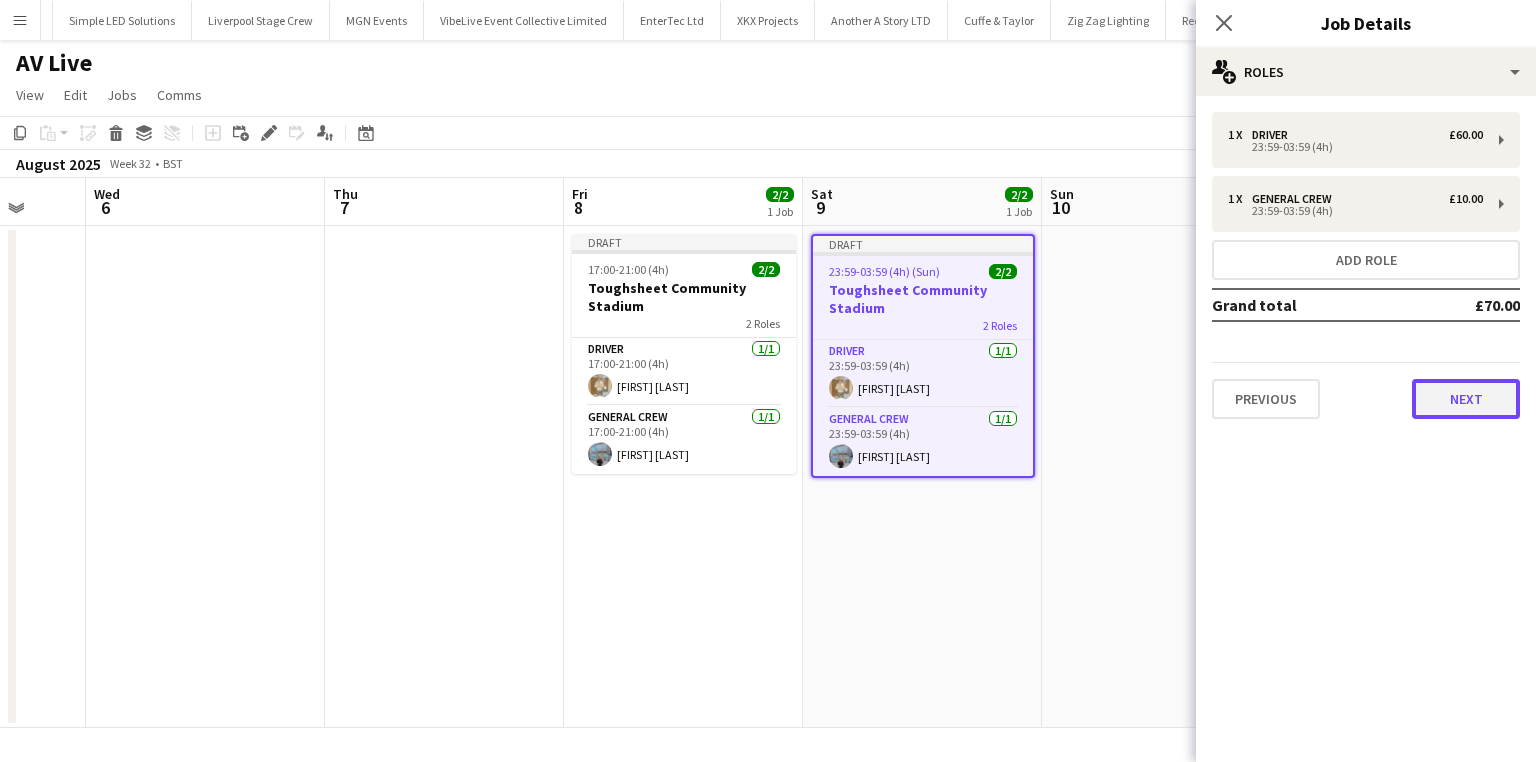 click on "Next" at bounding box center [1466, 399] 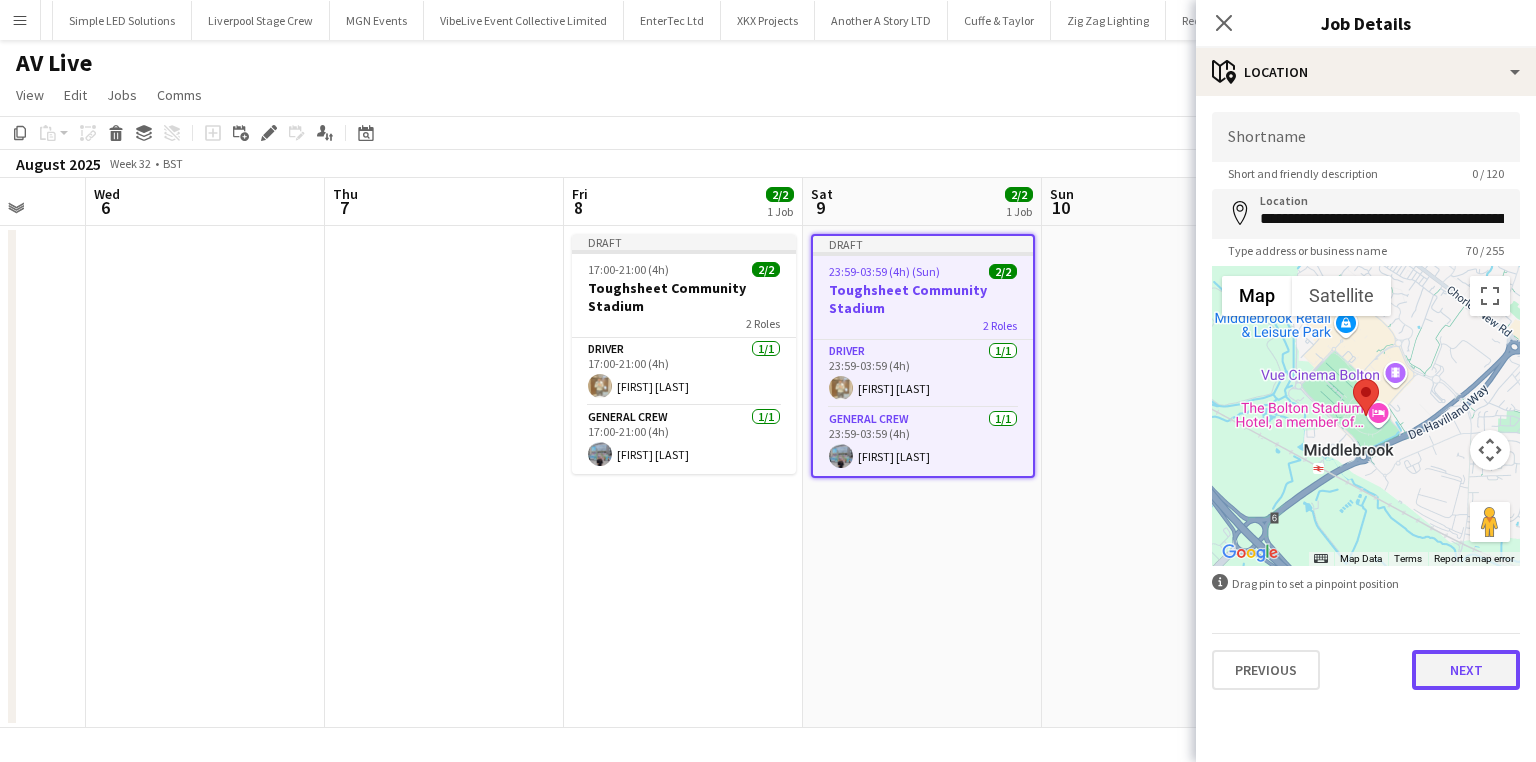 click on "Next" at bounding box center [1466, 670] 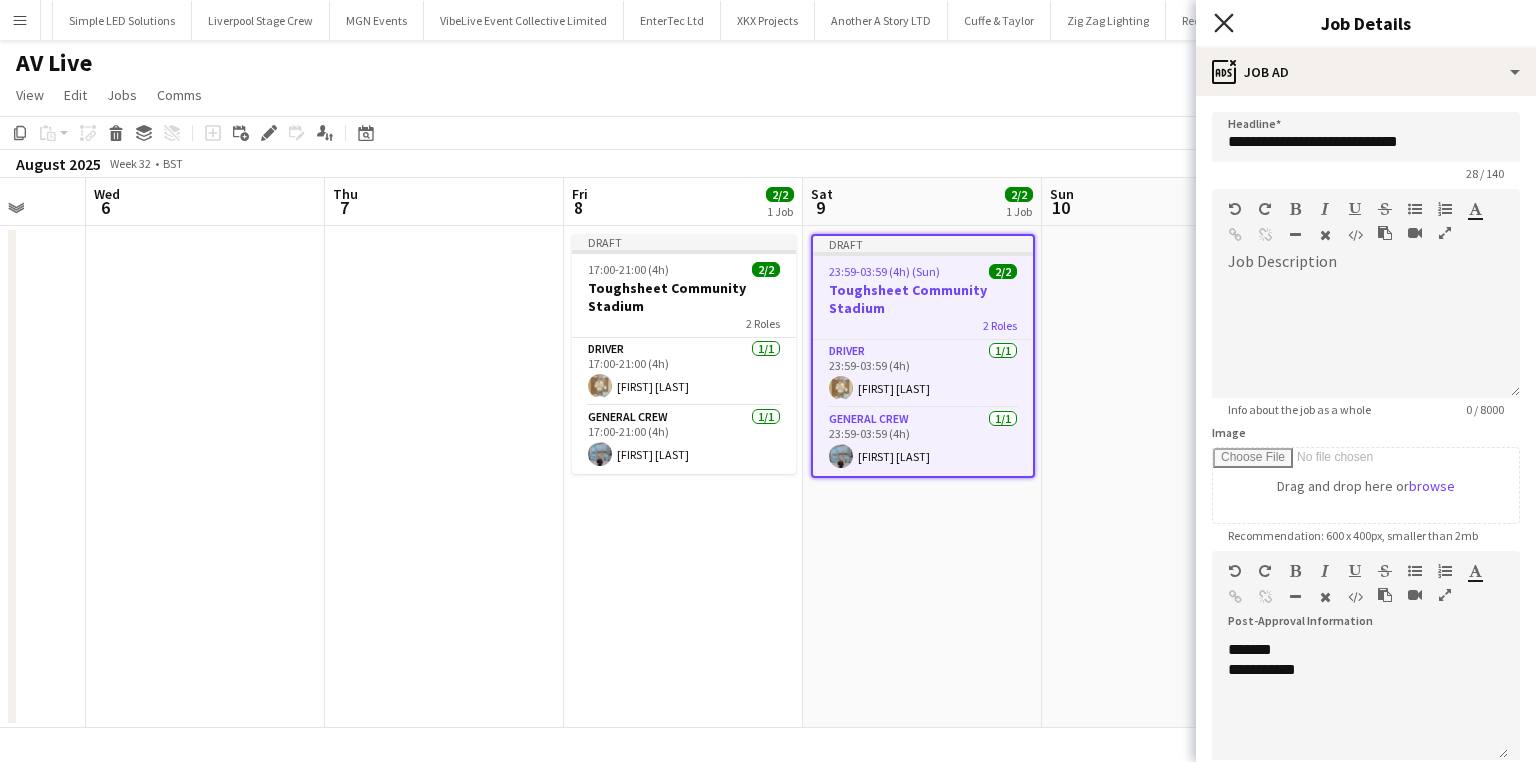 click on "Close pop-in" 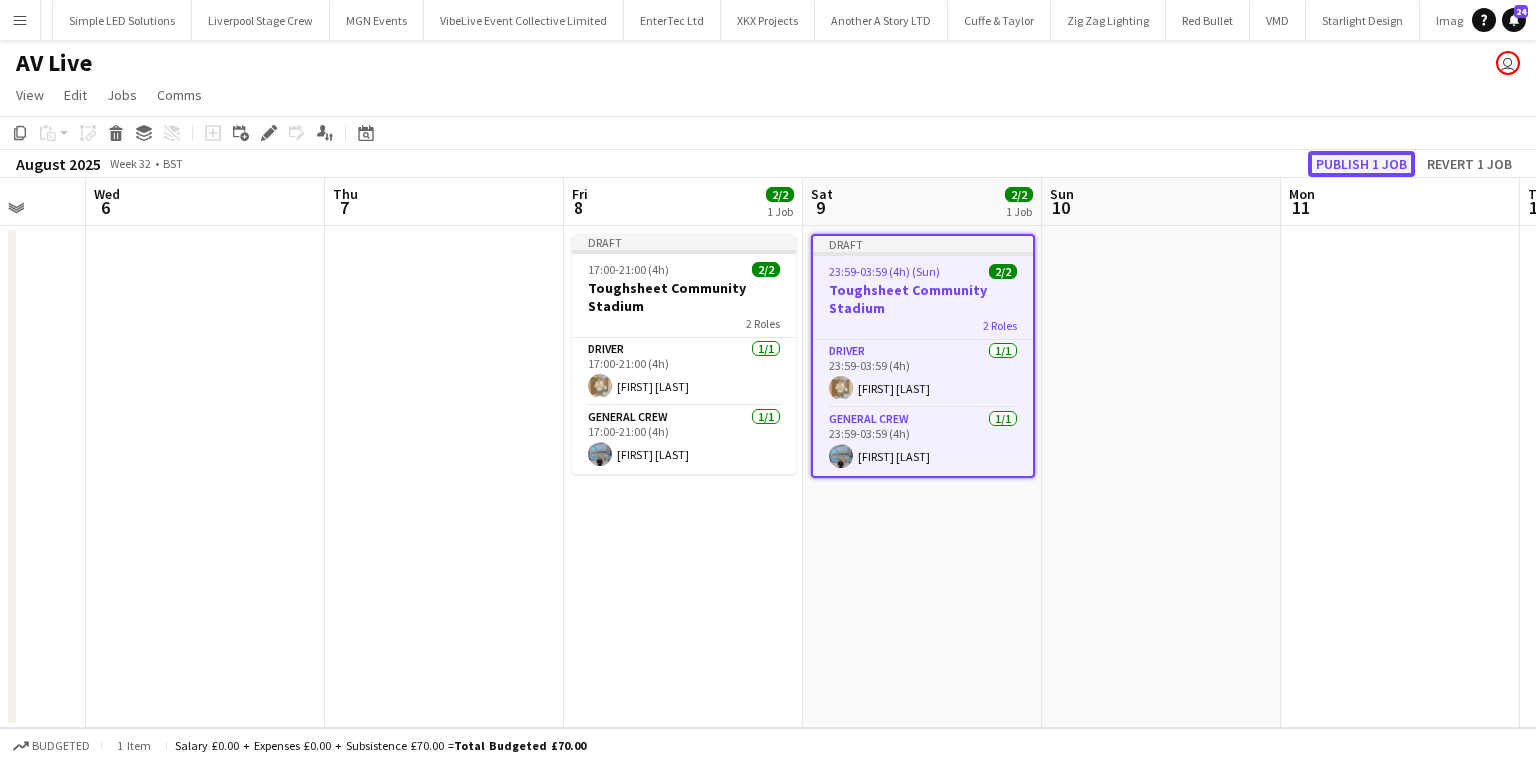 click on "Publish 1 job" 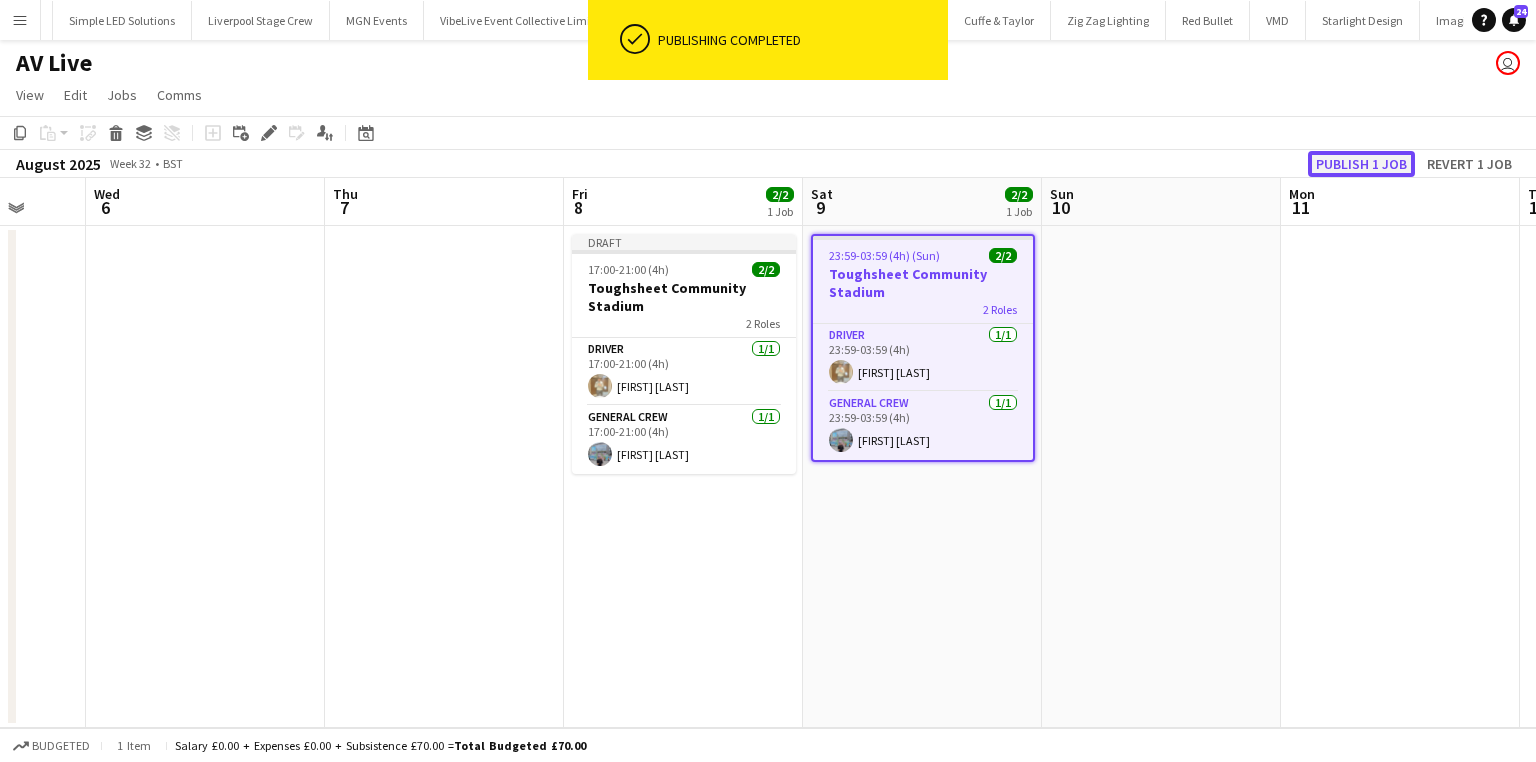 click on "Publish 1 job" 